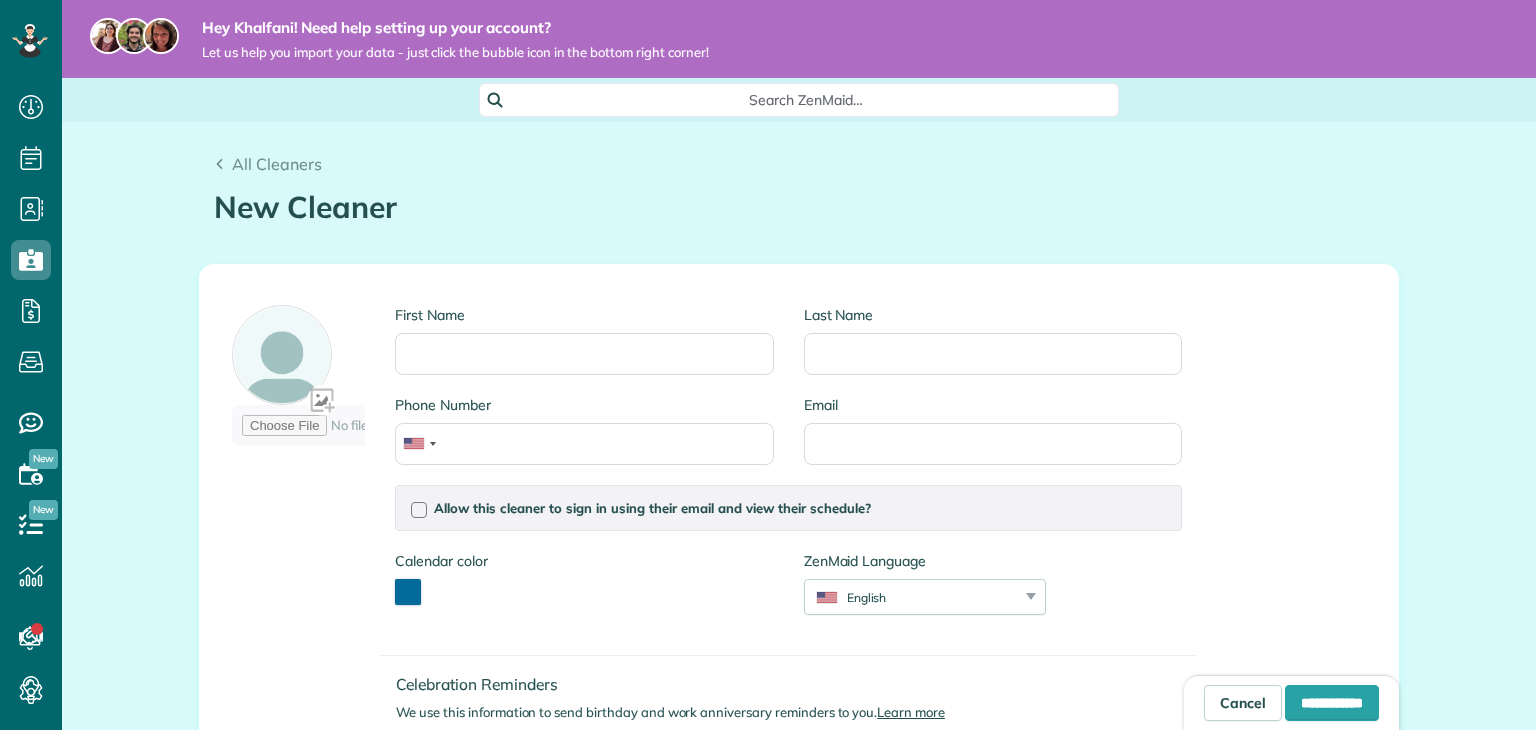 scroll, scrollTop: 0, scrollLeft: 0, axis: both 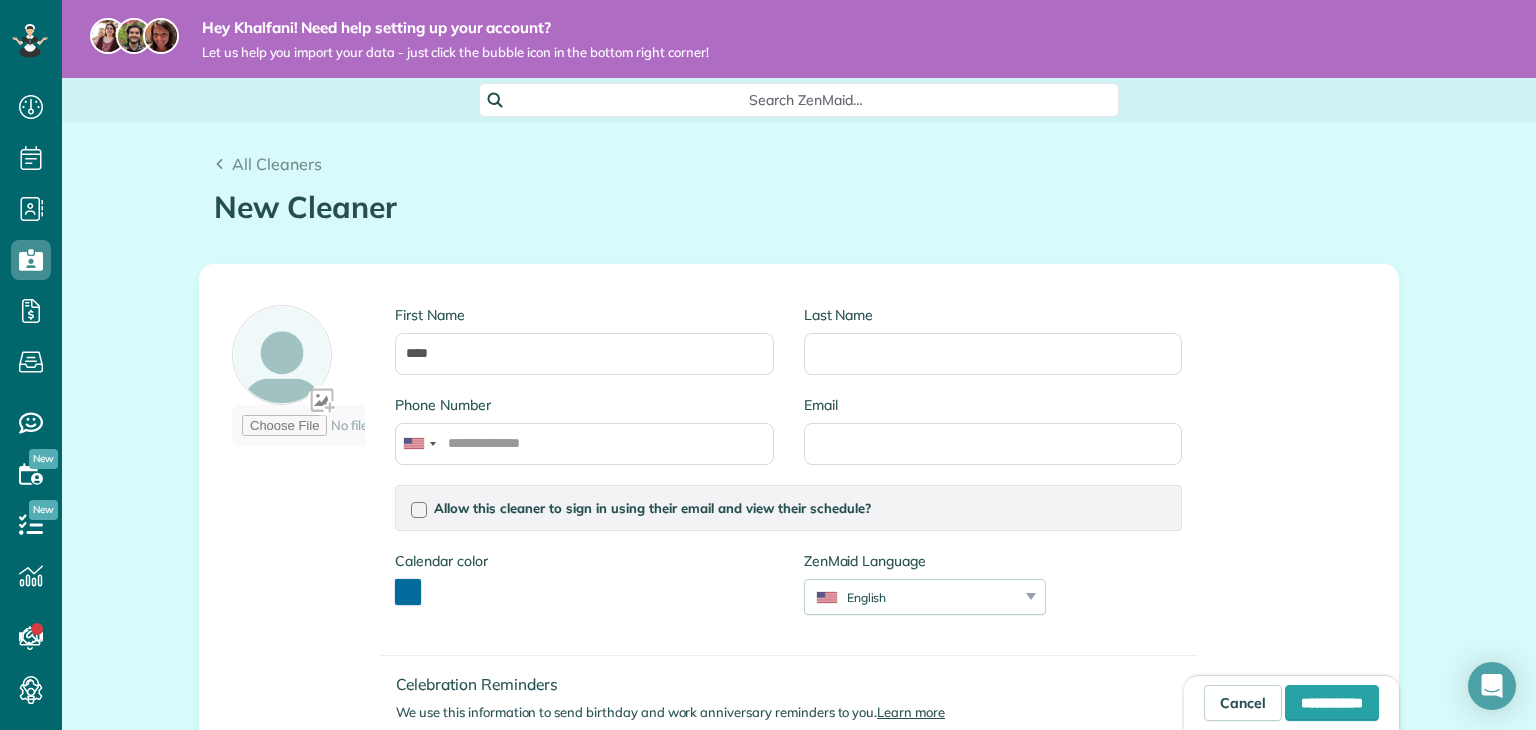type on "****" 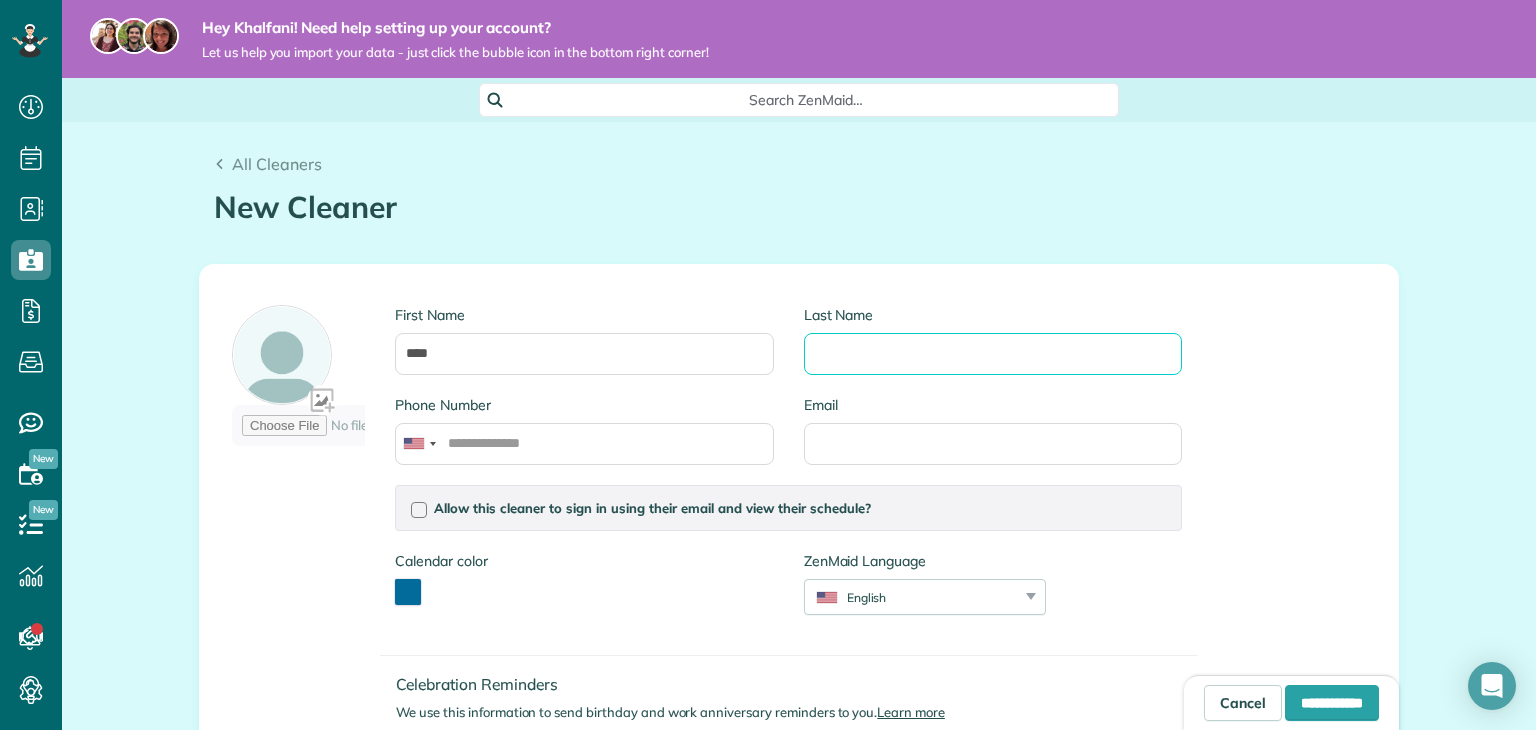 click on "Last Name" at bounding box center [993, 354] 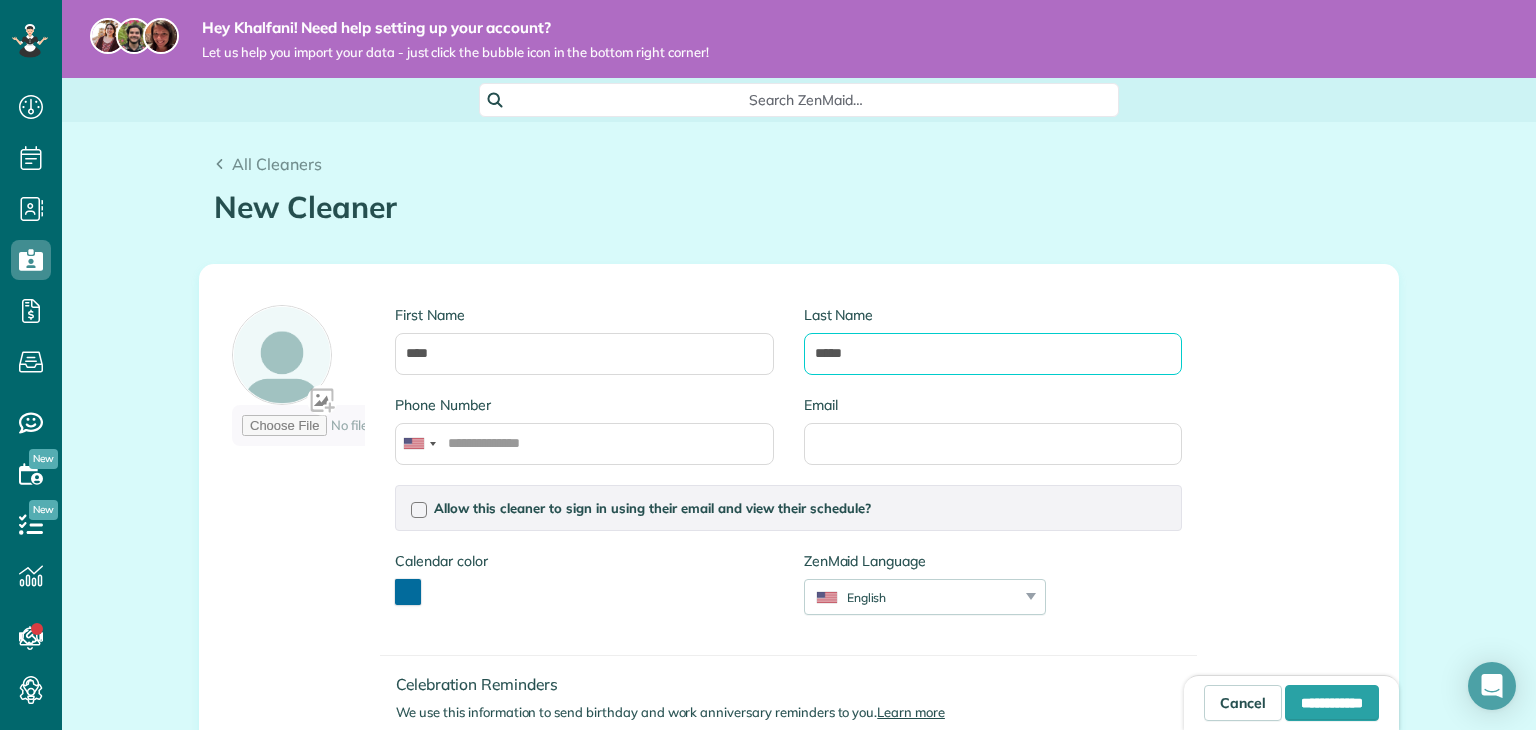 type on "*****" 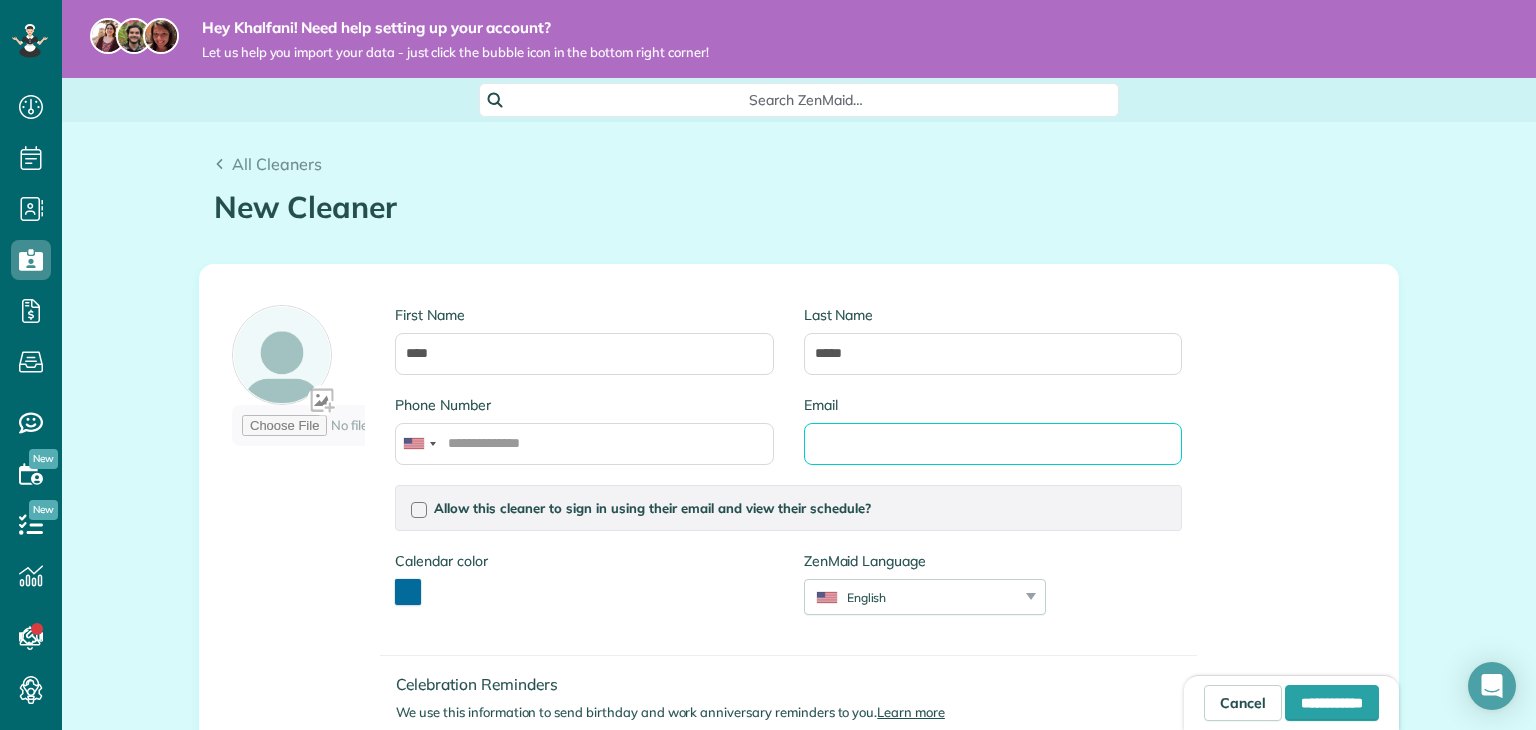 click on "Email" at bounding box center (993, 444) 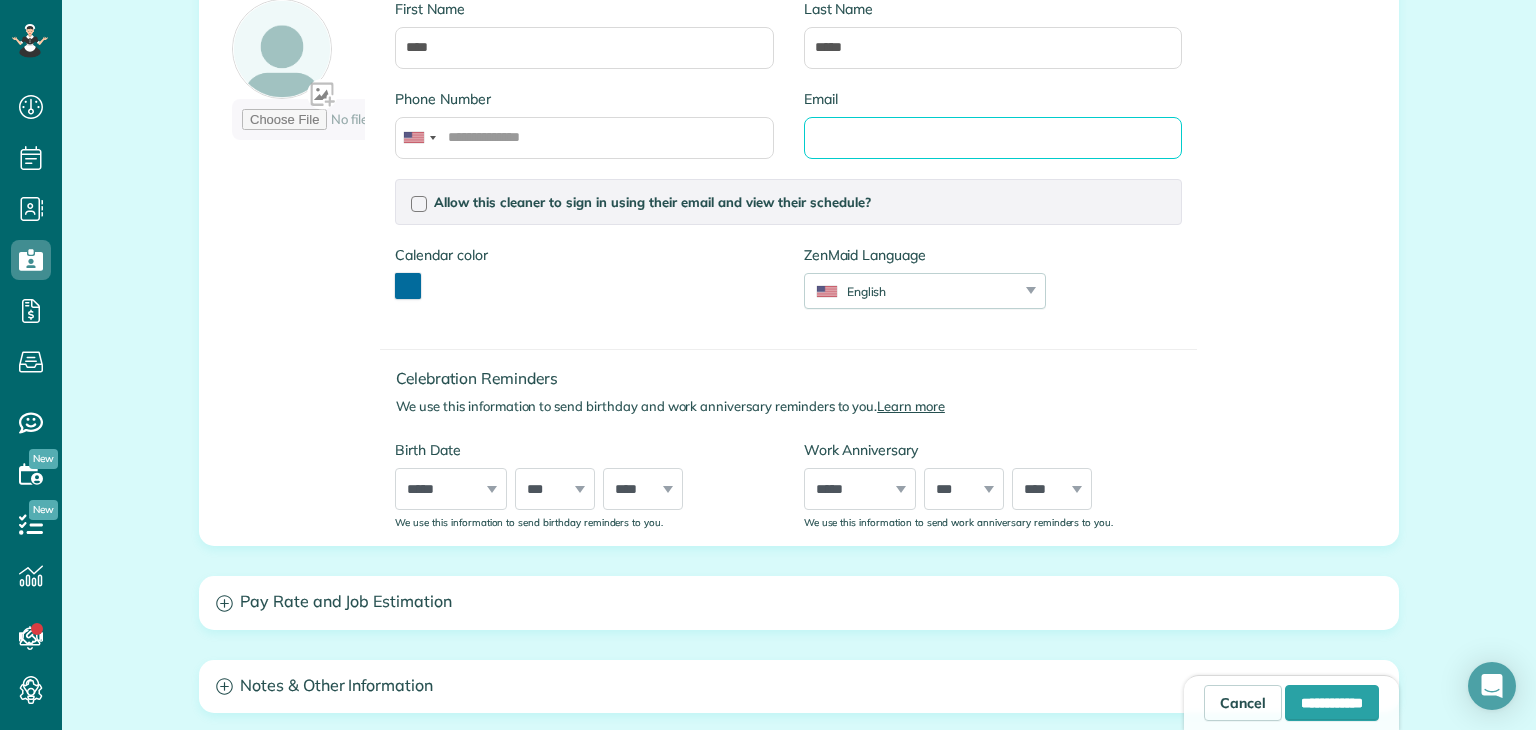 scroll, scrollTop: 200, scrollLeft: 0, axis: vertical 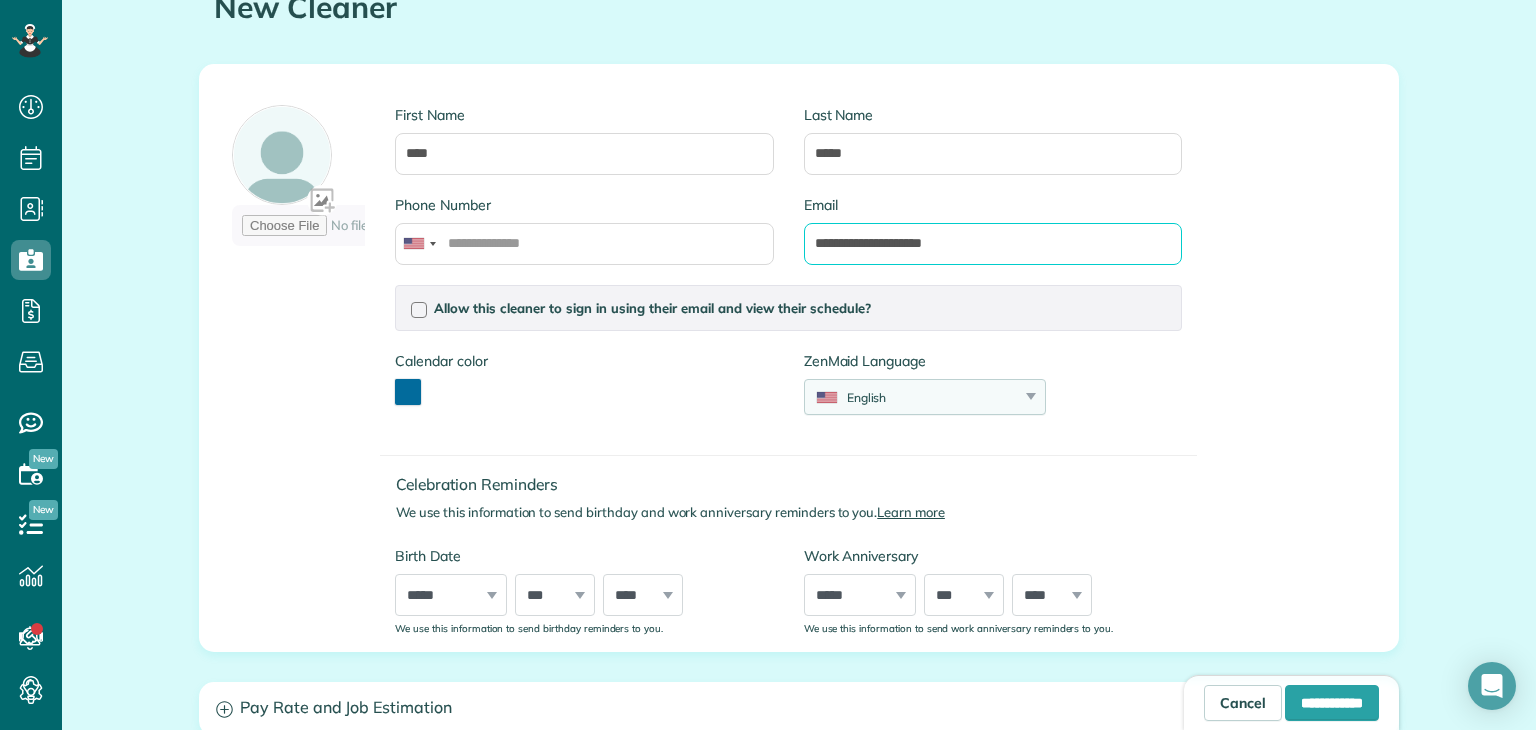 type on "**********" 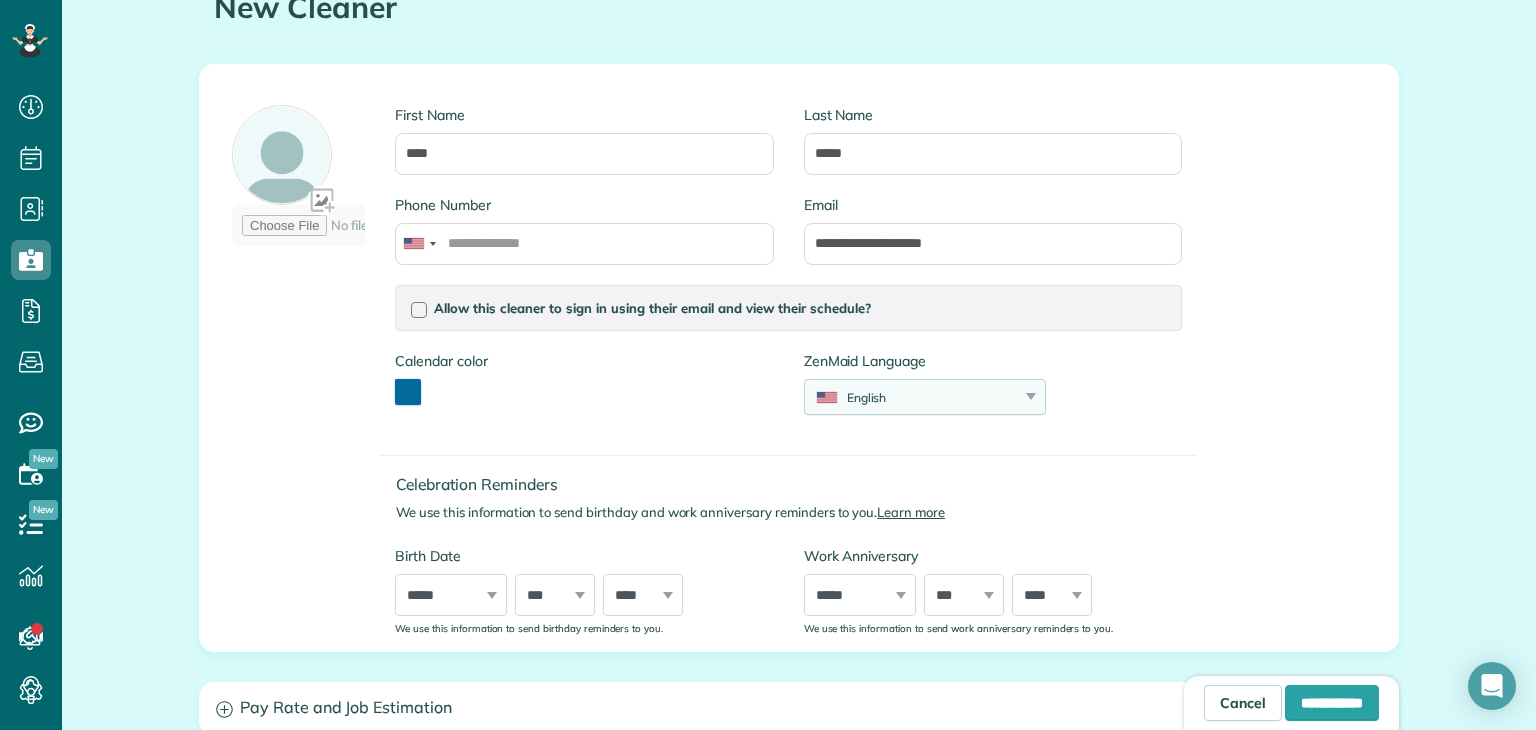 click on "English
English
Español
Polskie
Suomalainen" at bounding box center [925, 397] 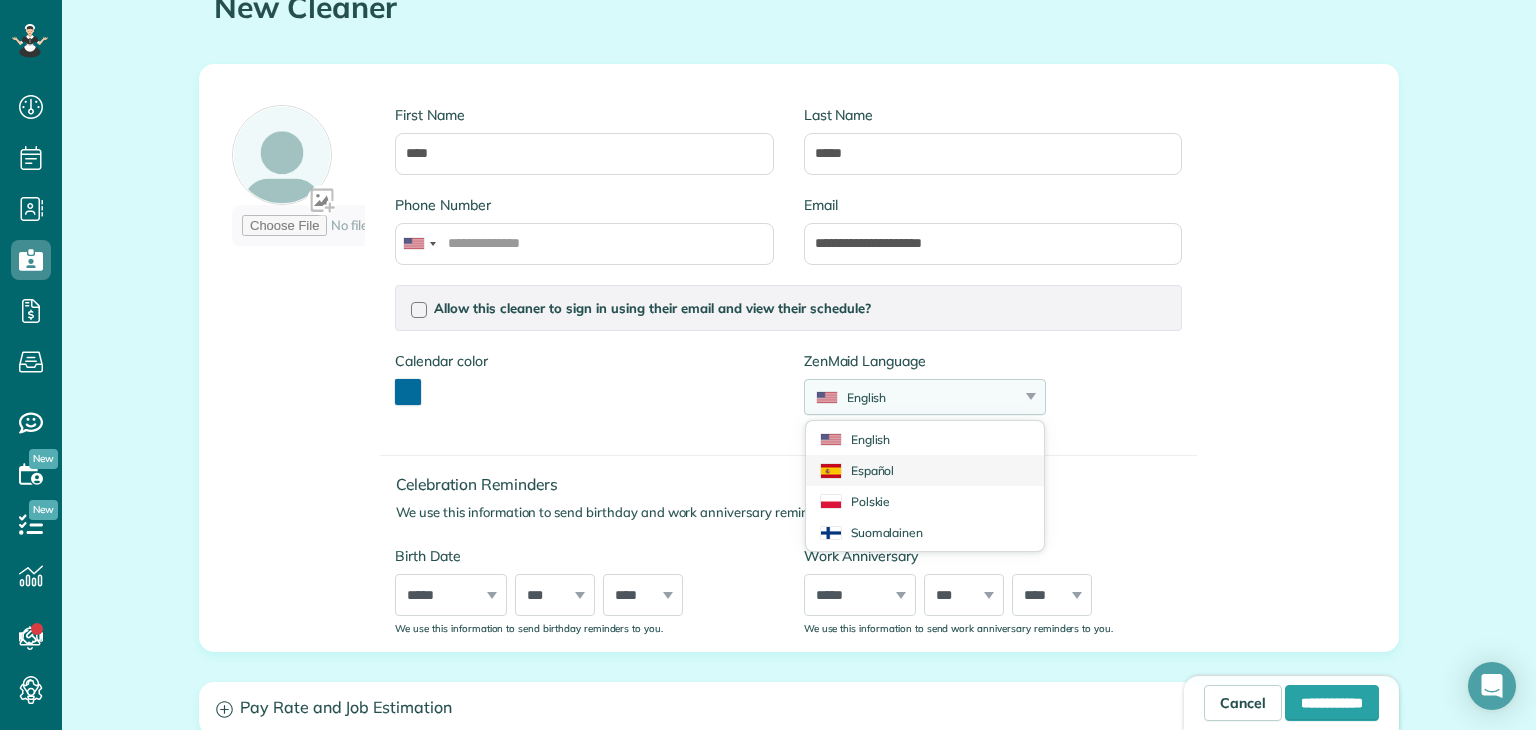 click on "Español" at bounding box center [925, 470] 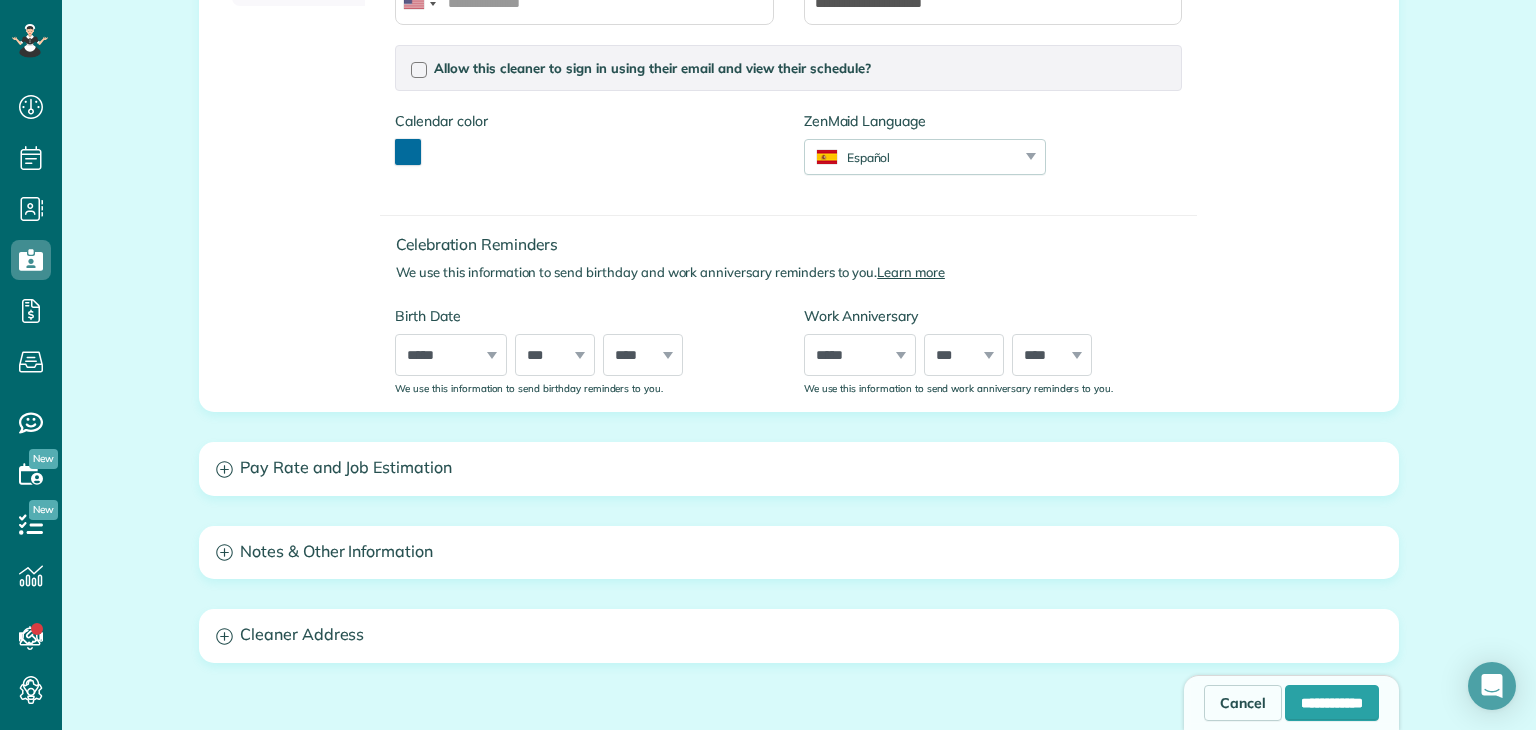 scroll, scrollTop: 240, scrollLeft: 0, axis: vertical 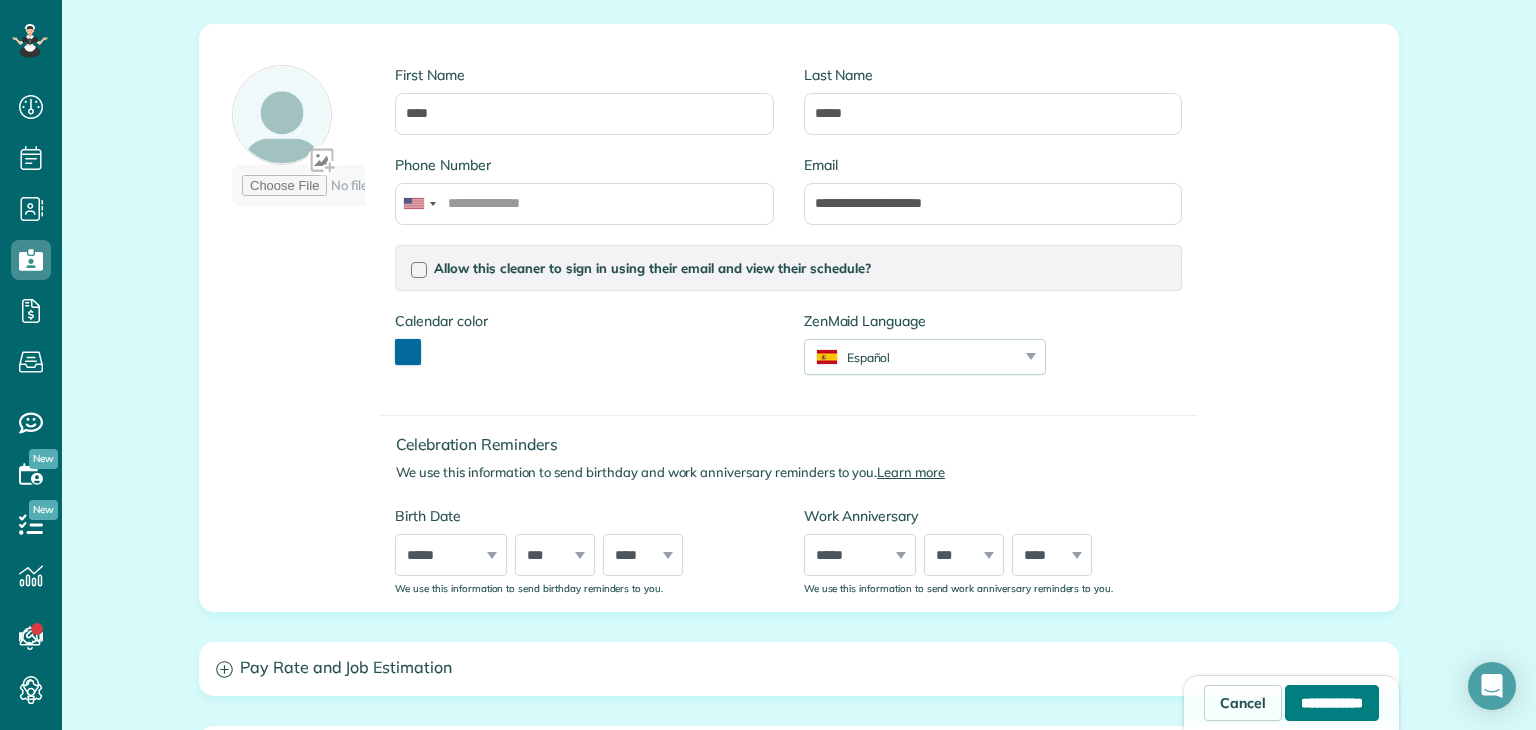 click on "**********" at bounding box center [1332, 703] 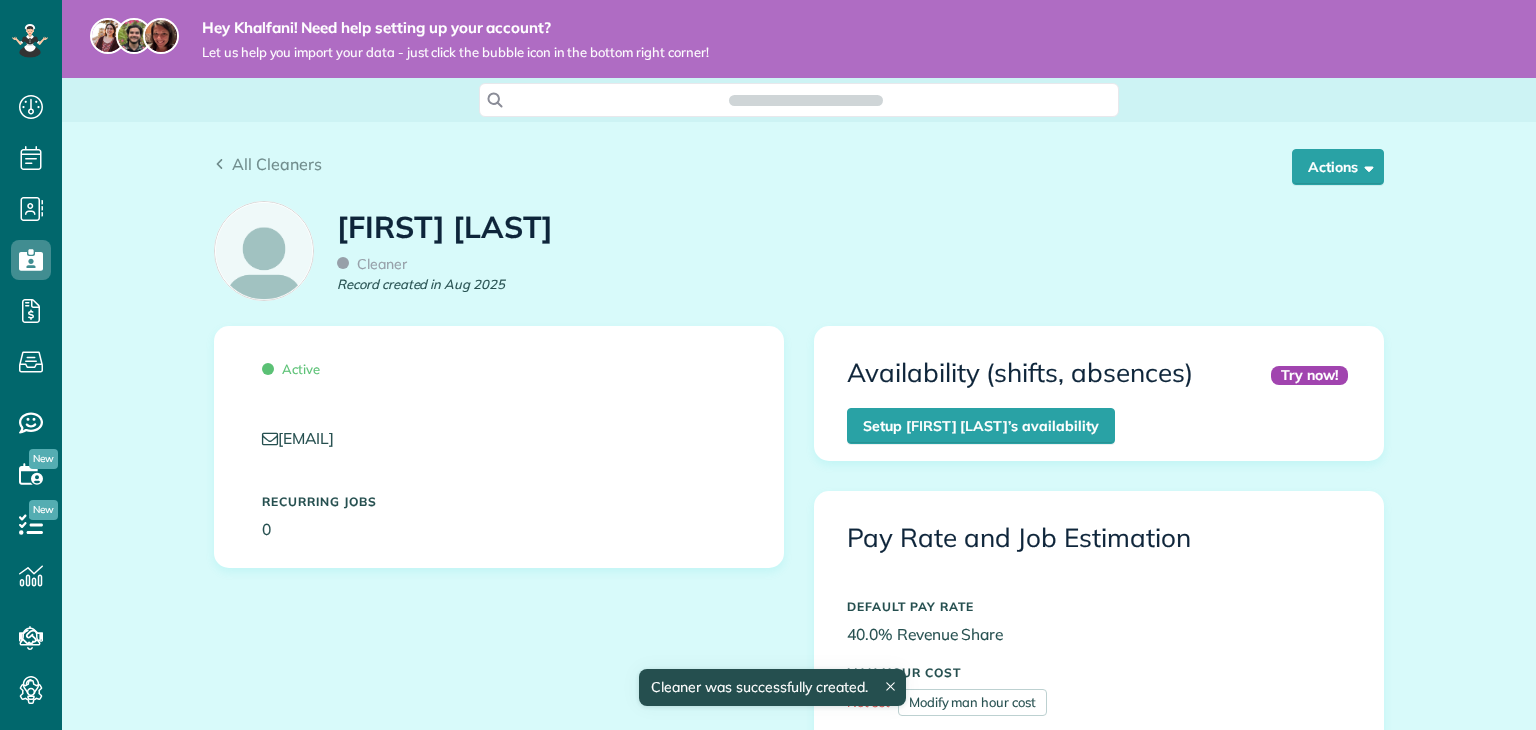 scroll, scrollTop: 0, scrollLeft: 0, axis: both 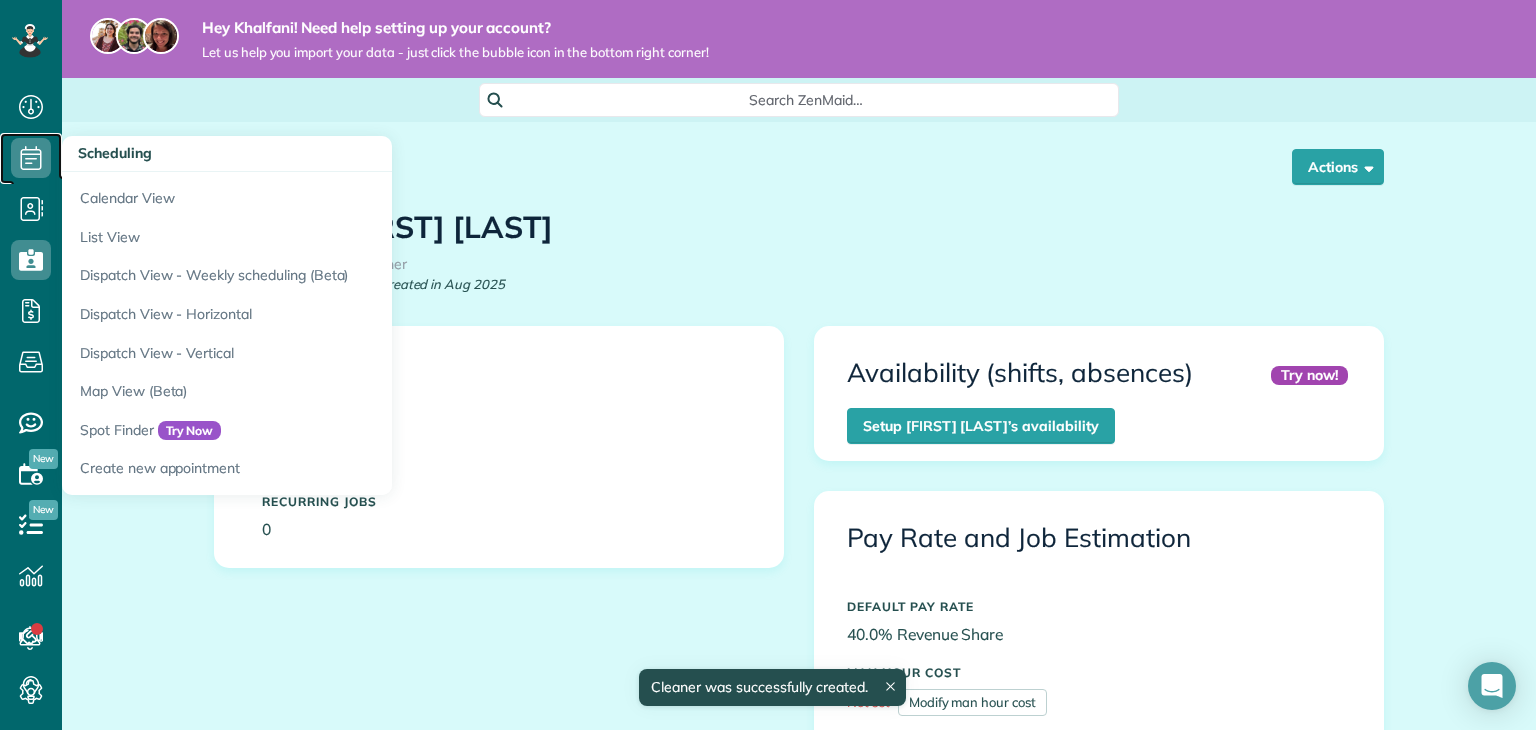 click 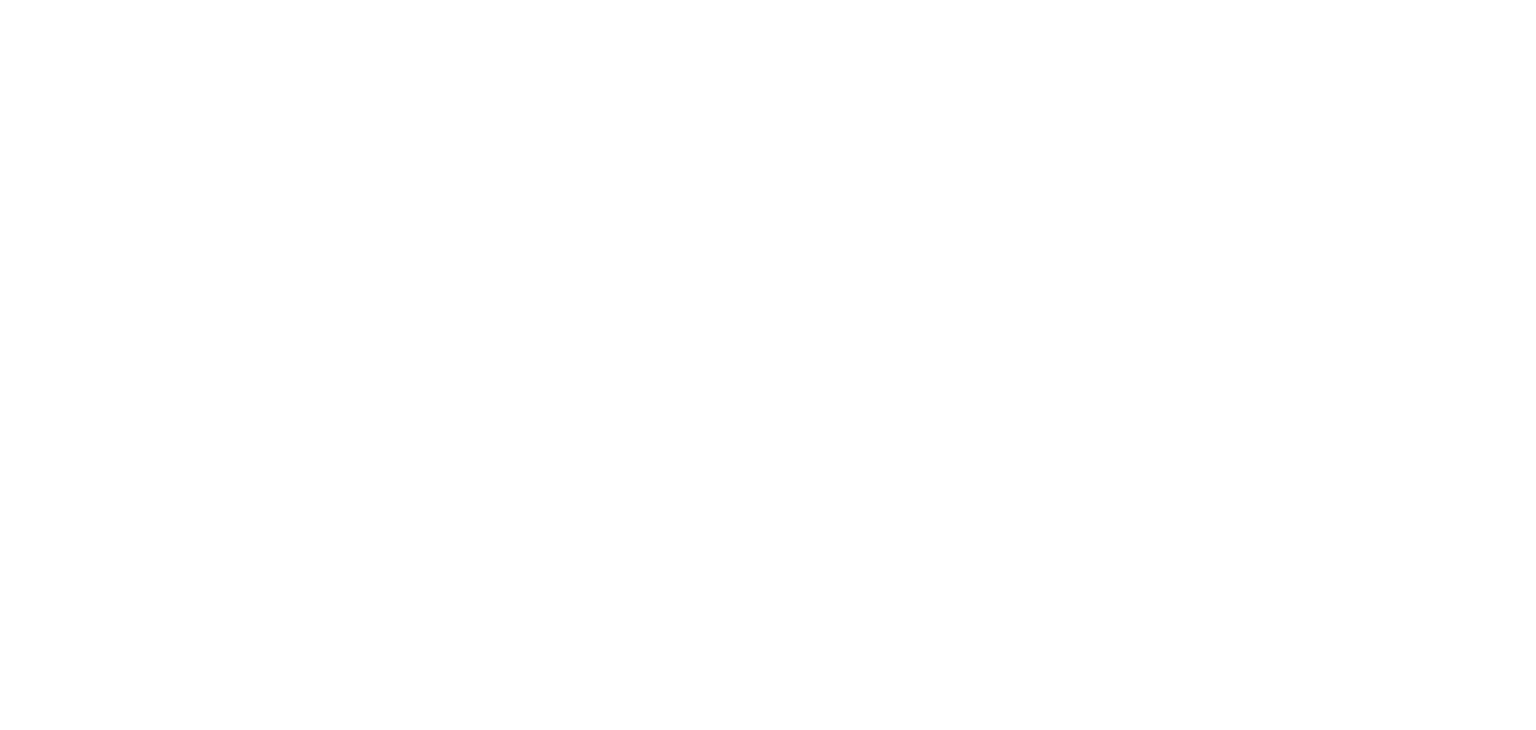 scroll, scrollTop: 0, scrollLeft: 0, axis: both 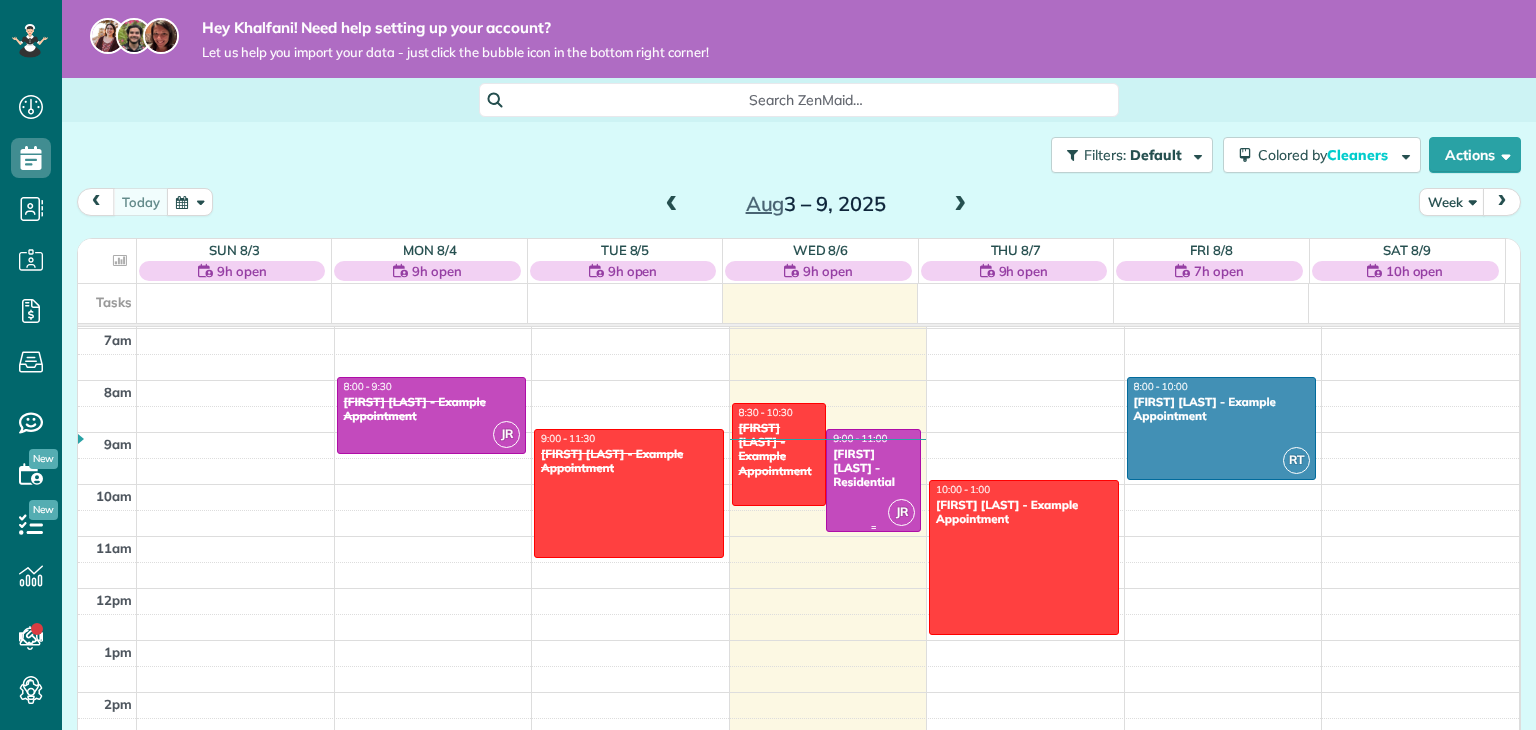 click on "Jeni Clarke - Residential" at bounding box center (873, 468) 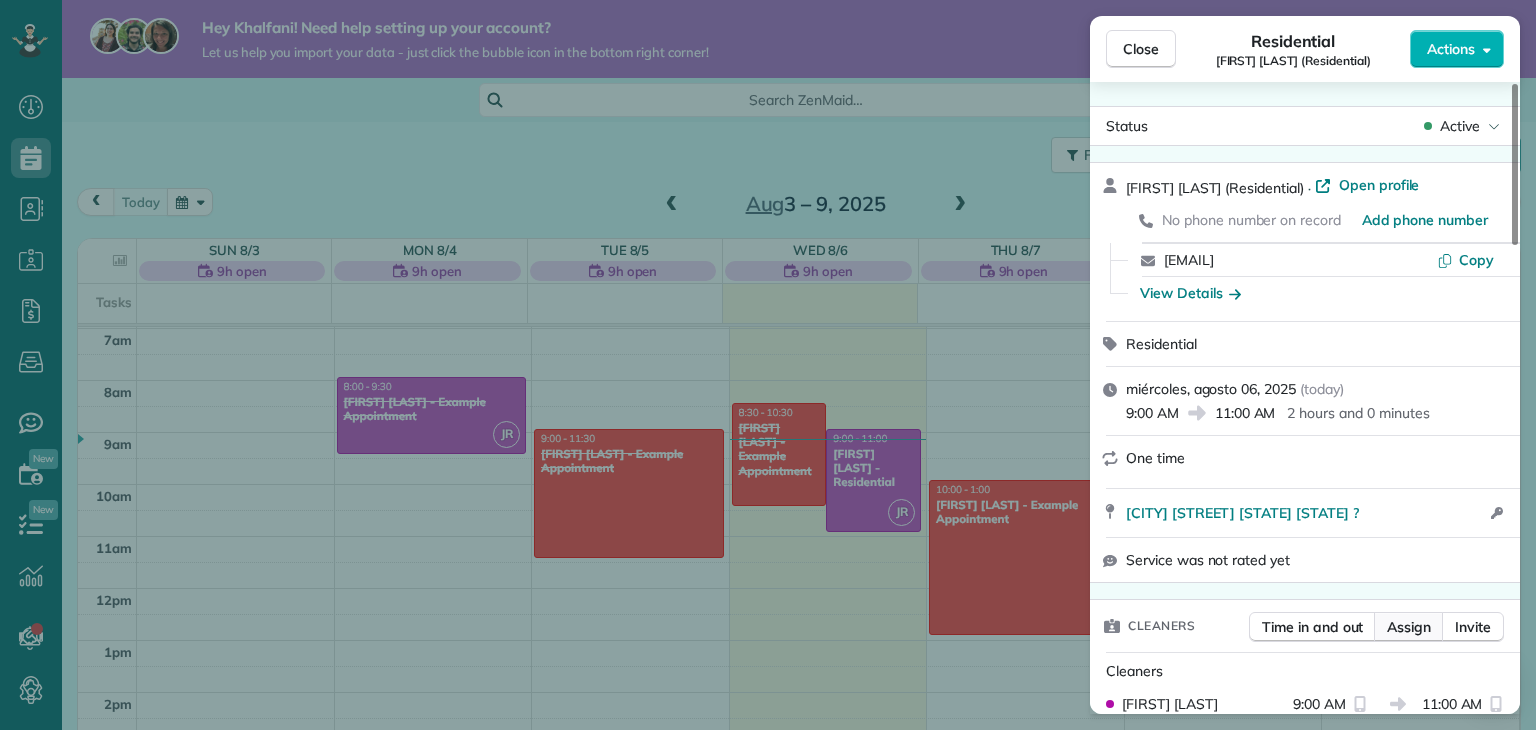 click on "Assign" at bounding box center (1409, 627) 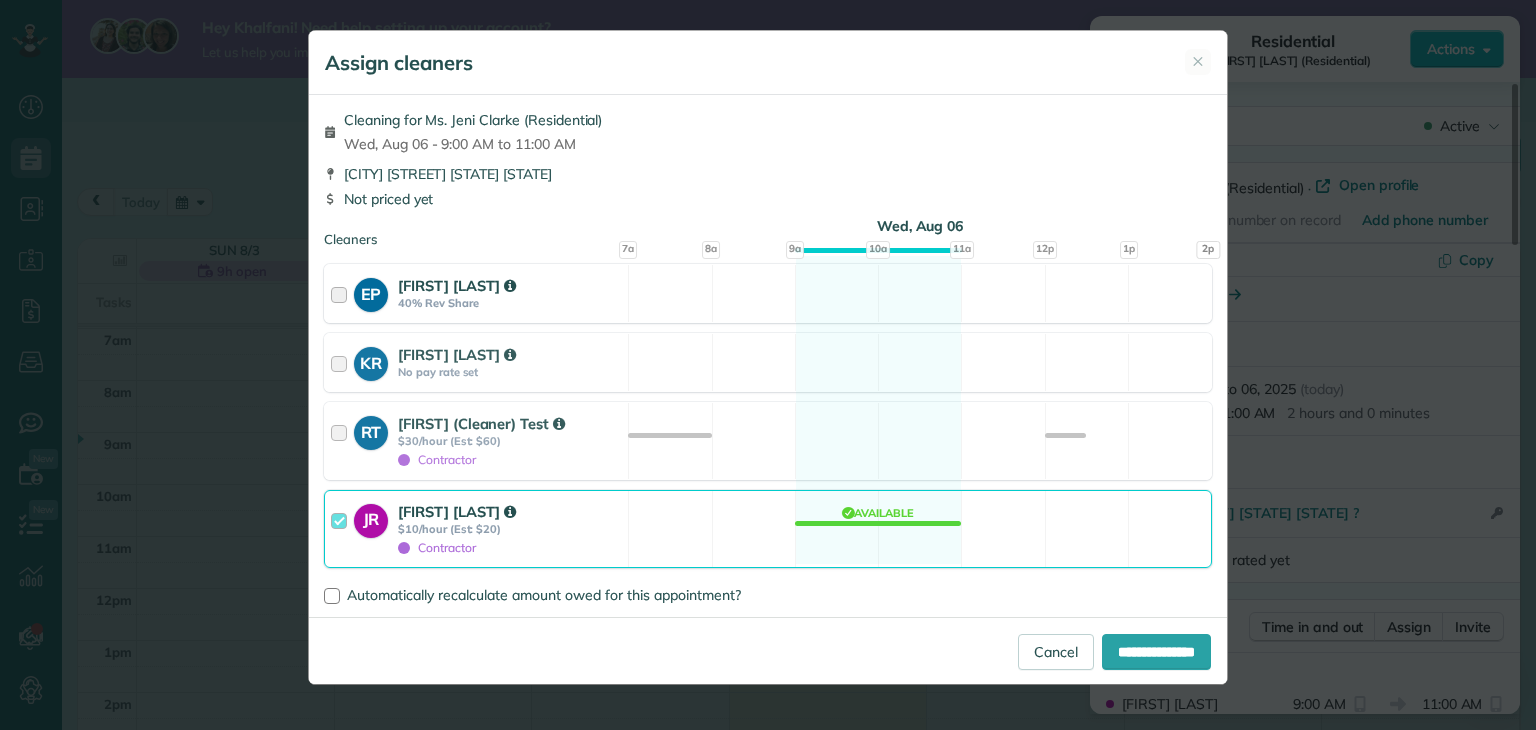 click at bounding box center (342, 293) 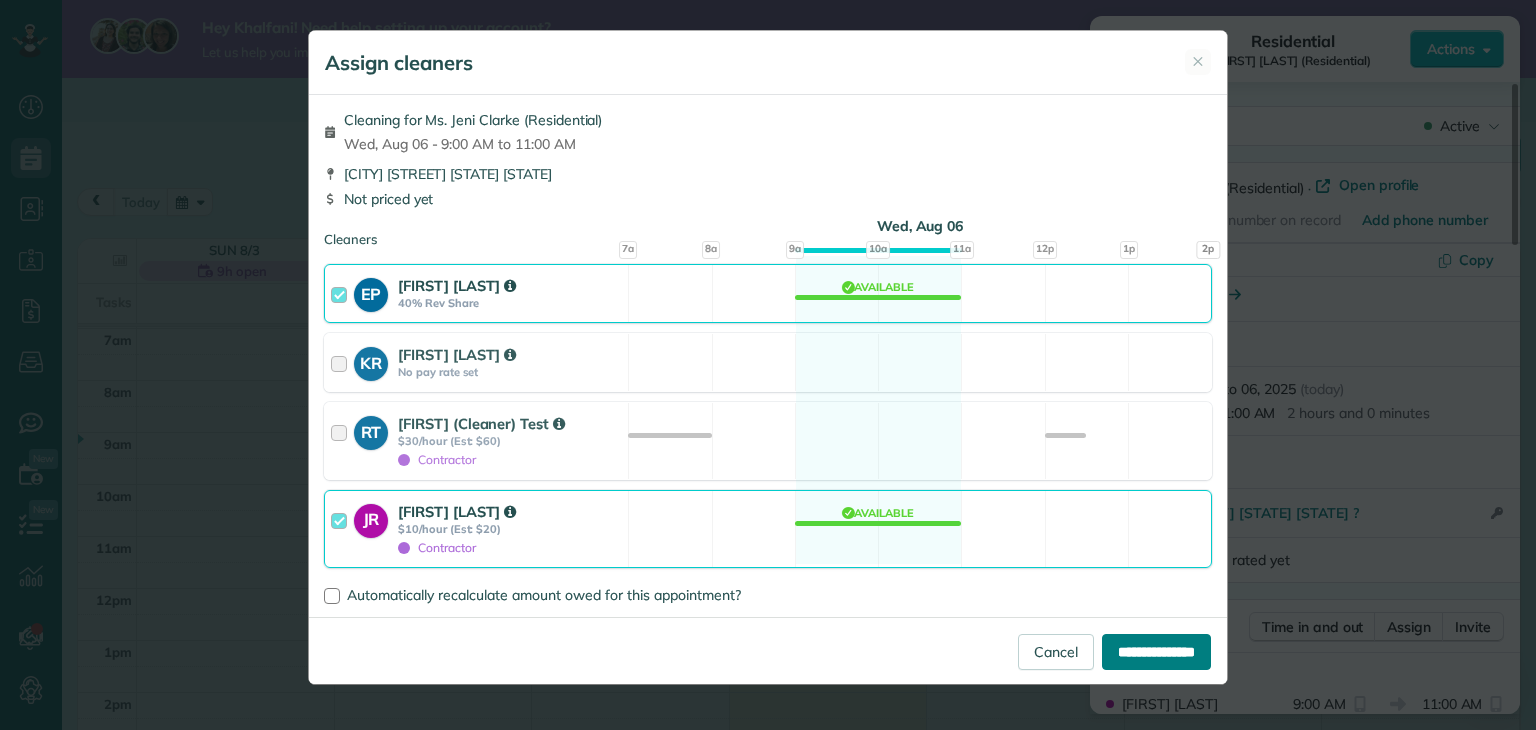 click on "**********" at bounding box center [1156, 652] 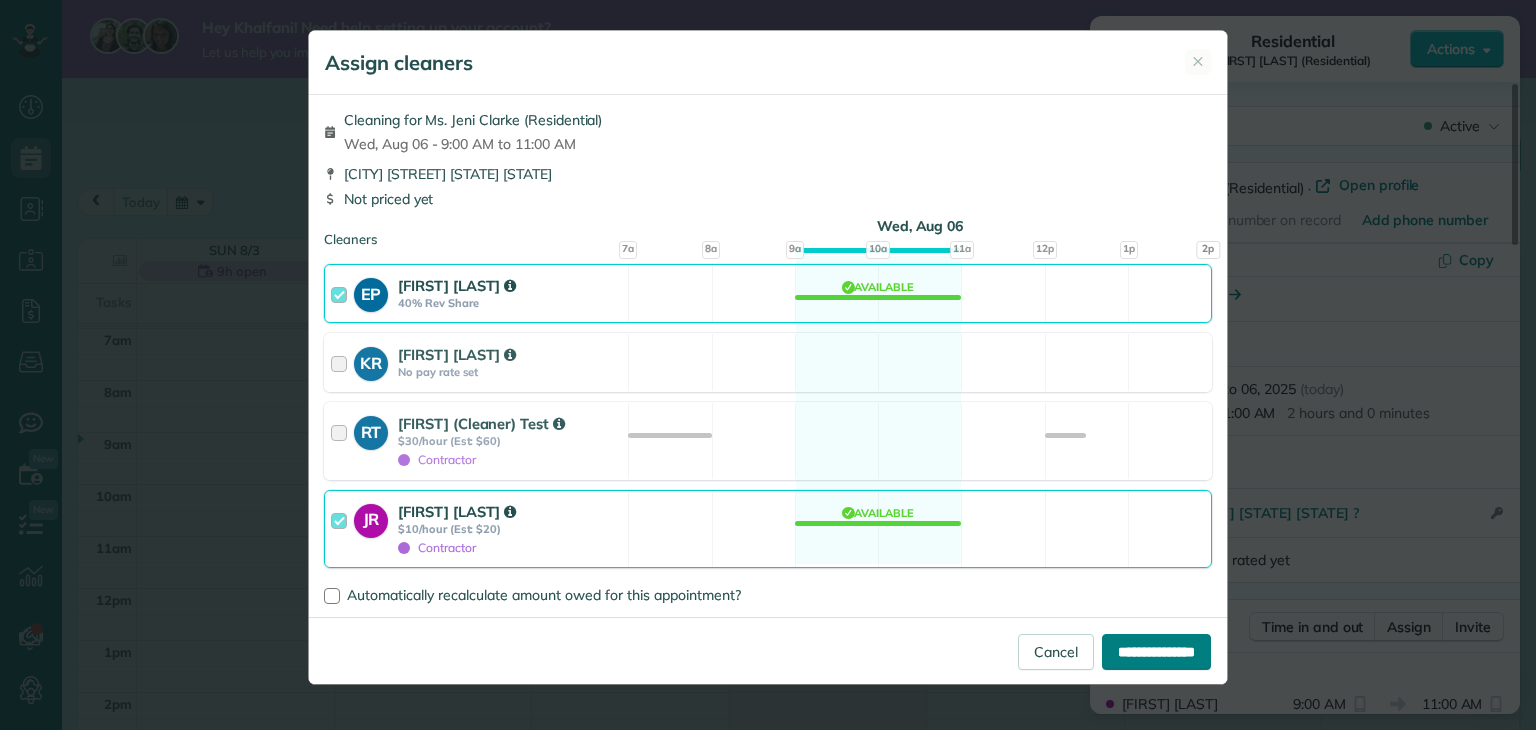 type on "**********" 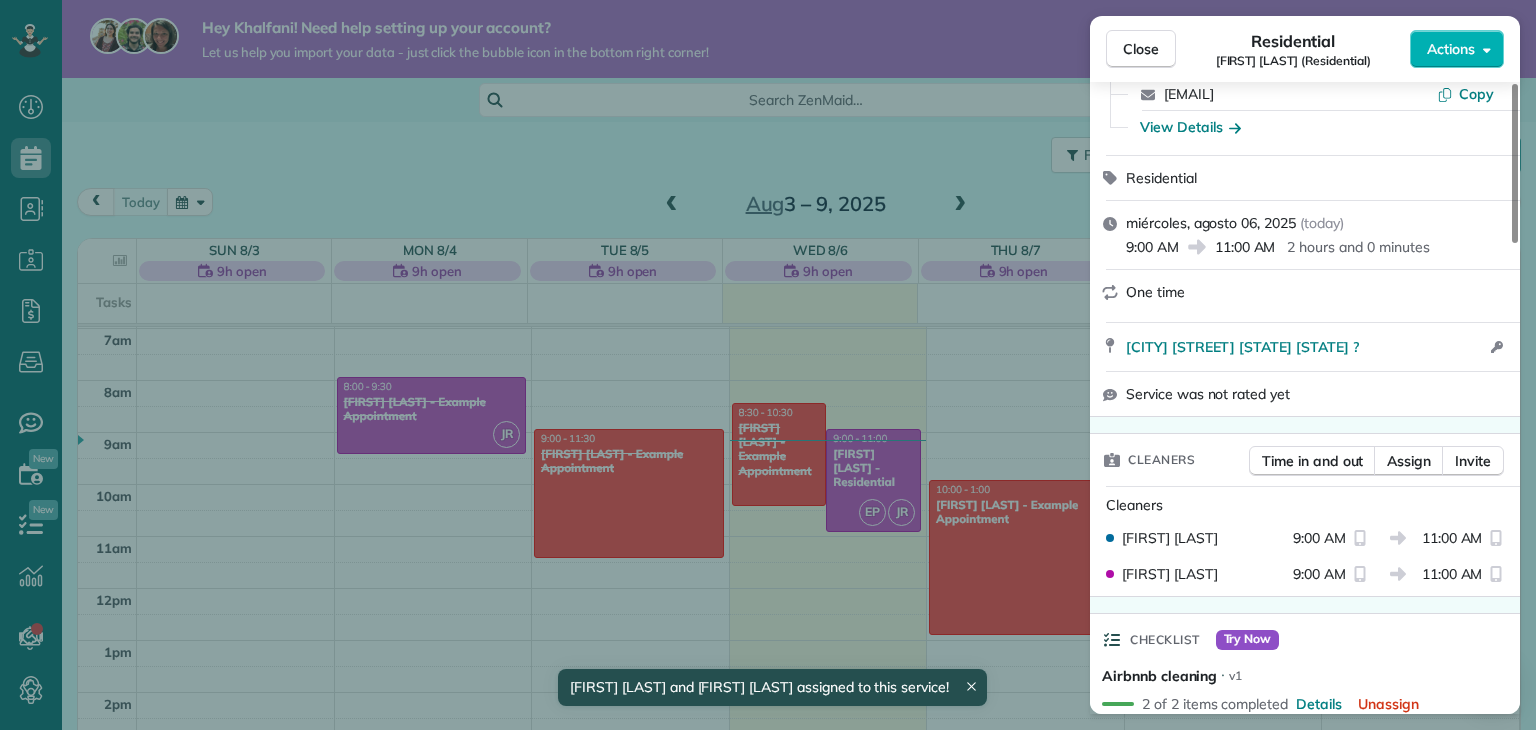 scroll, scrollTop: 200, scrollLeft: 0, axis: vertical 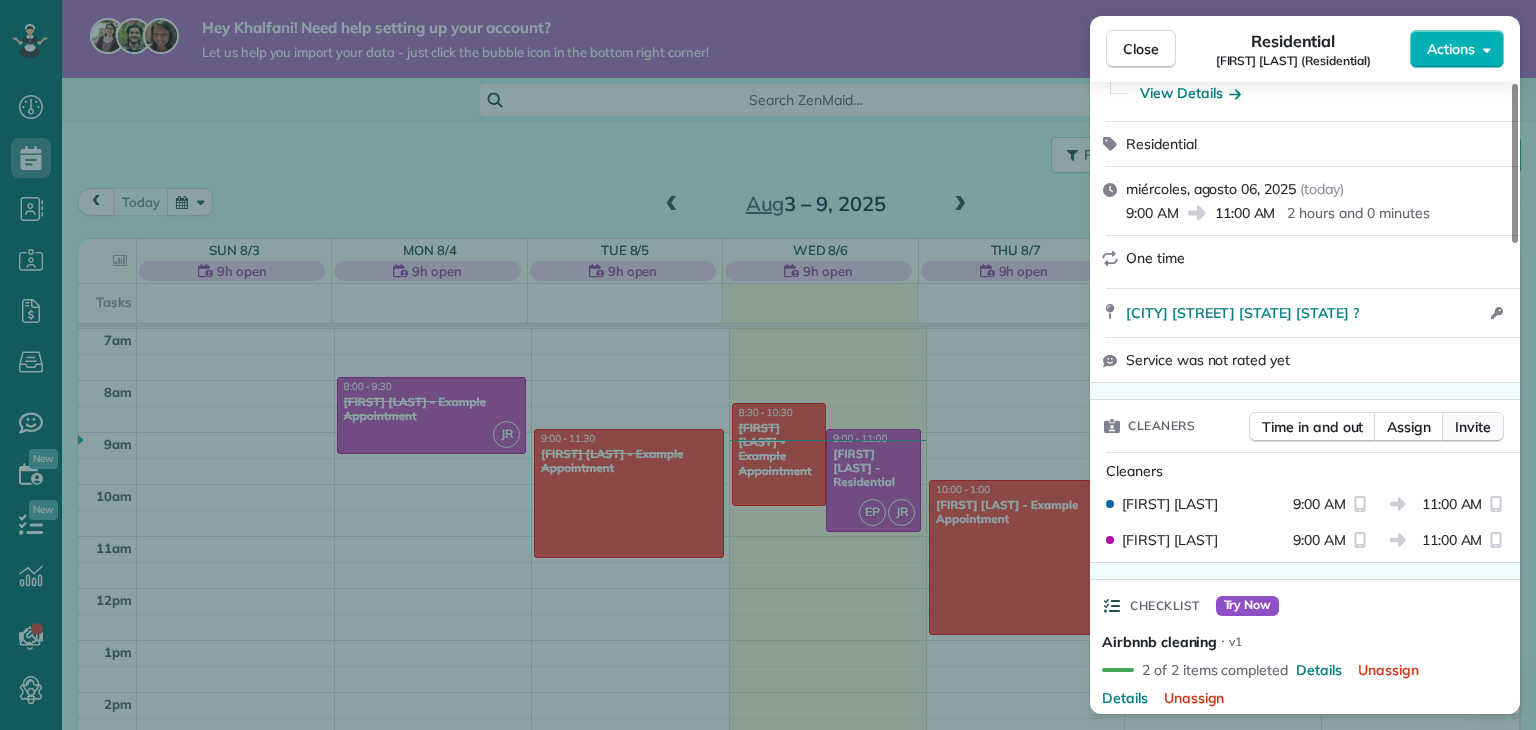 click on "Invite" at bounding box center [1473, 427] 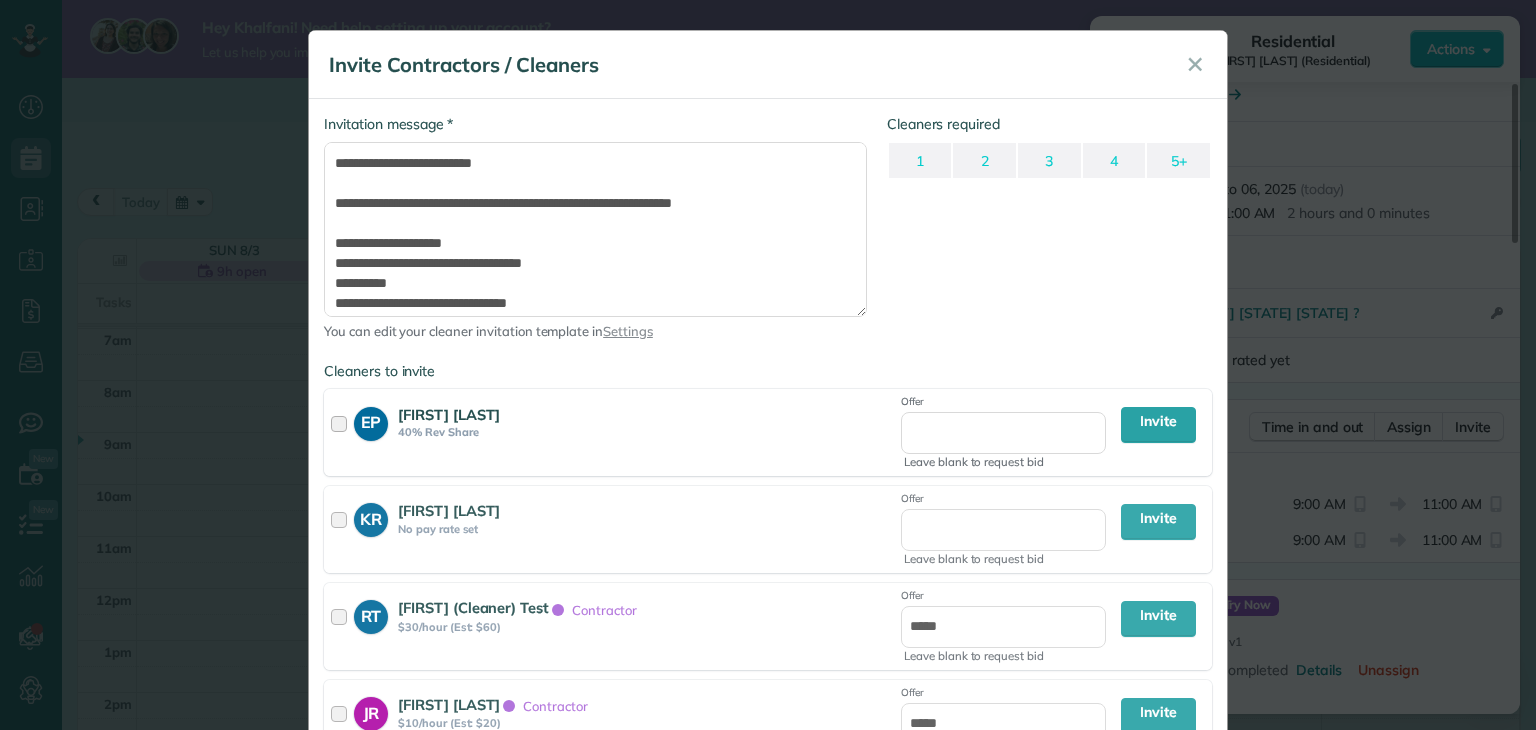 click on "Elia Perez
40% Rev Share" at bounding box center [646, 433] 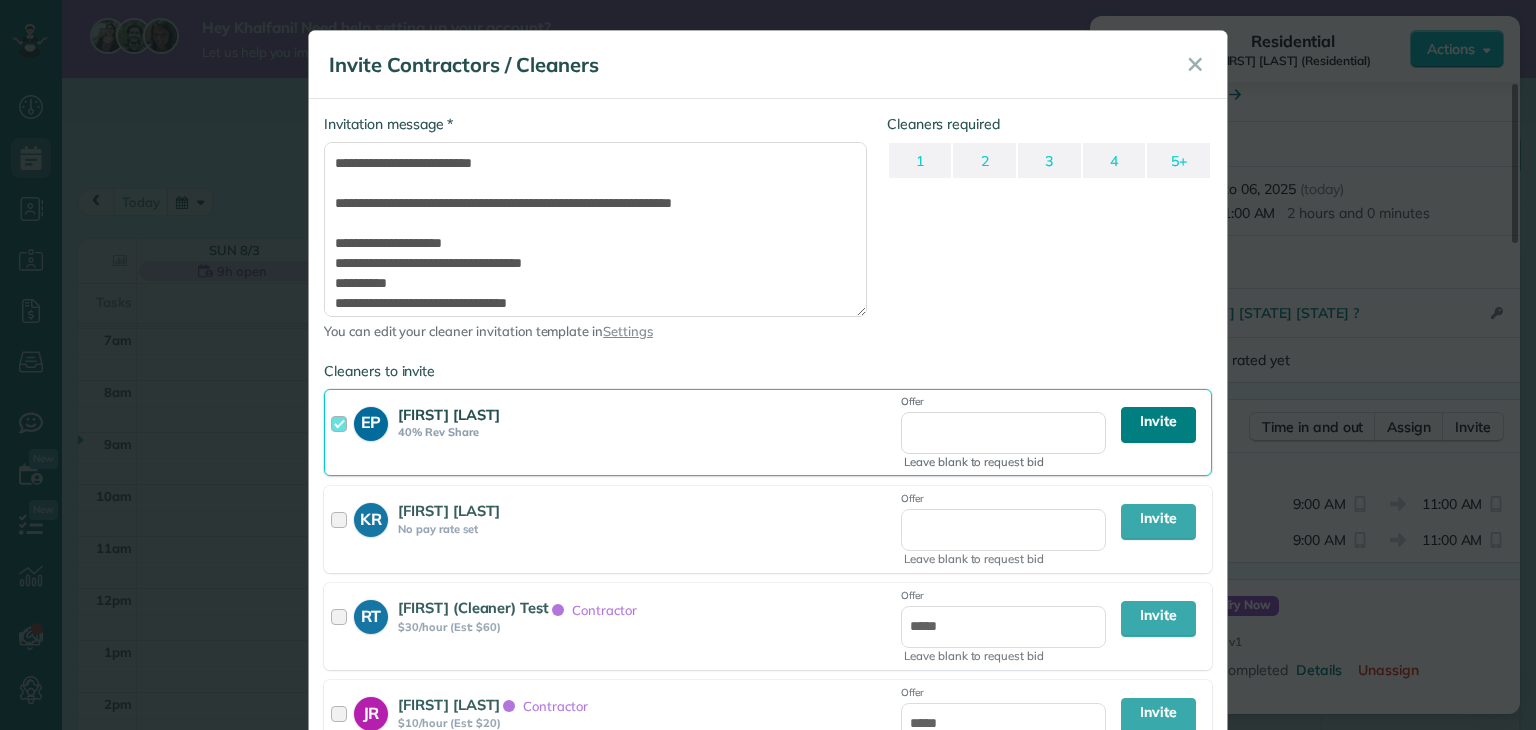 click on "Invite" at bounding box center (1158, 425) 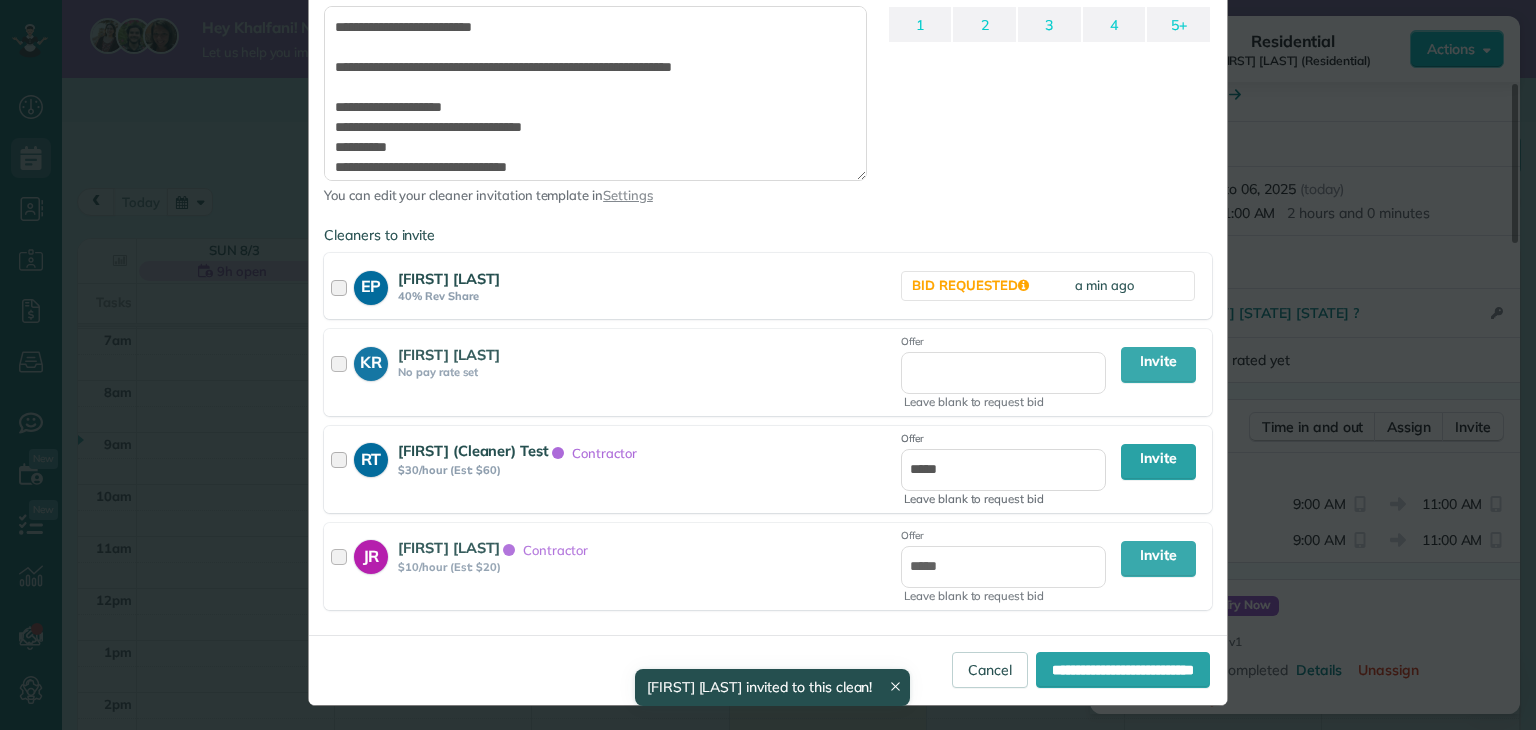 scroll, scrollTop: 140, scrollLeft: 0, axis: vertical 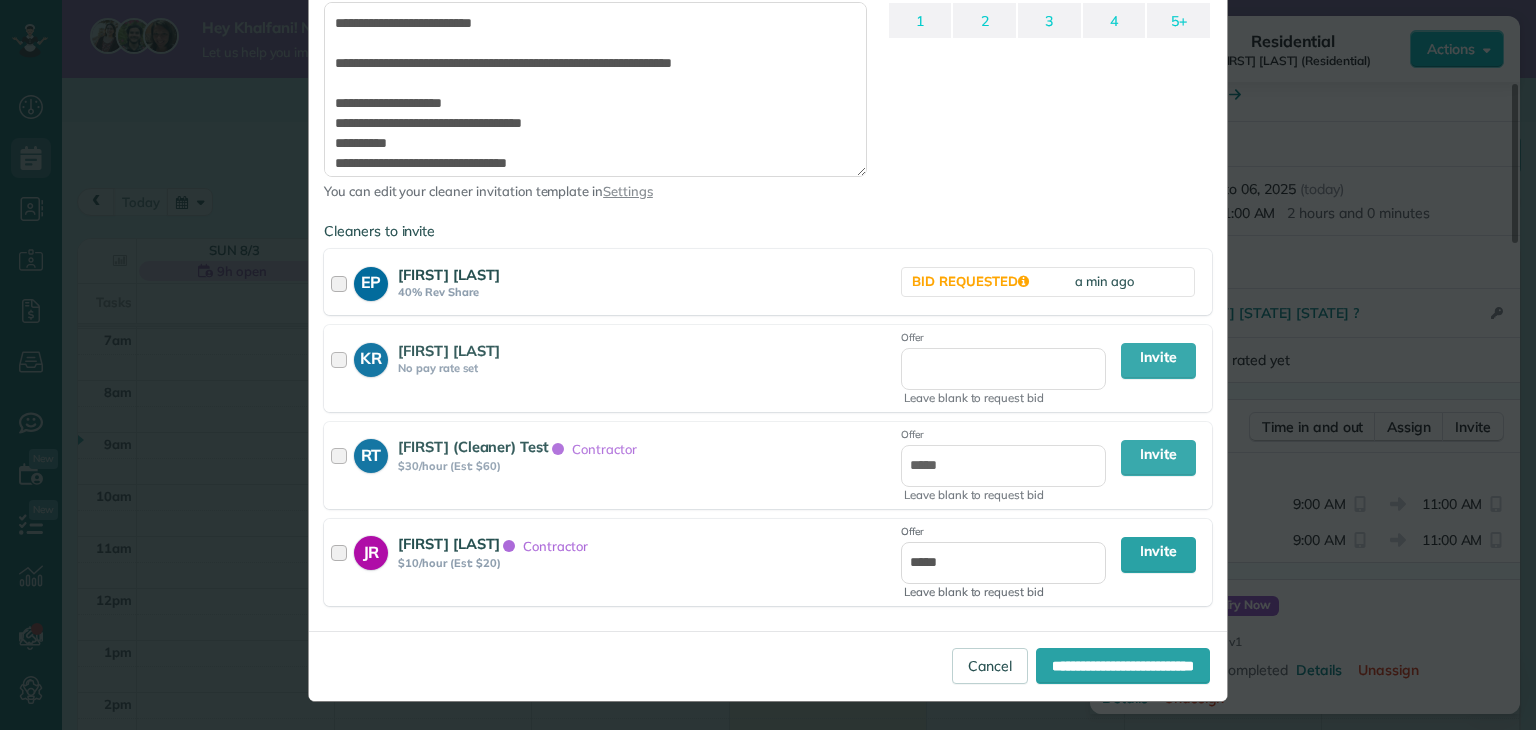 click at bounding box center (342, 562) 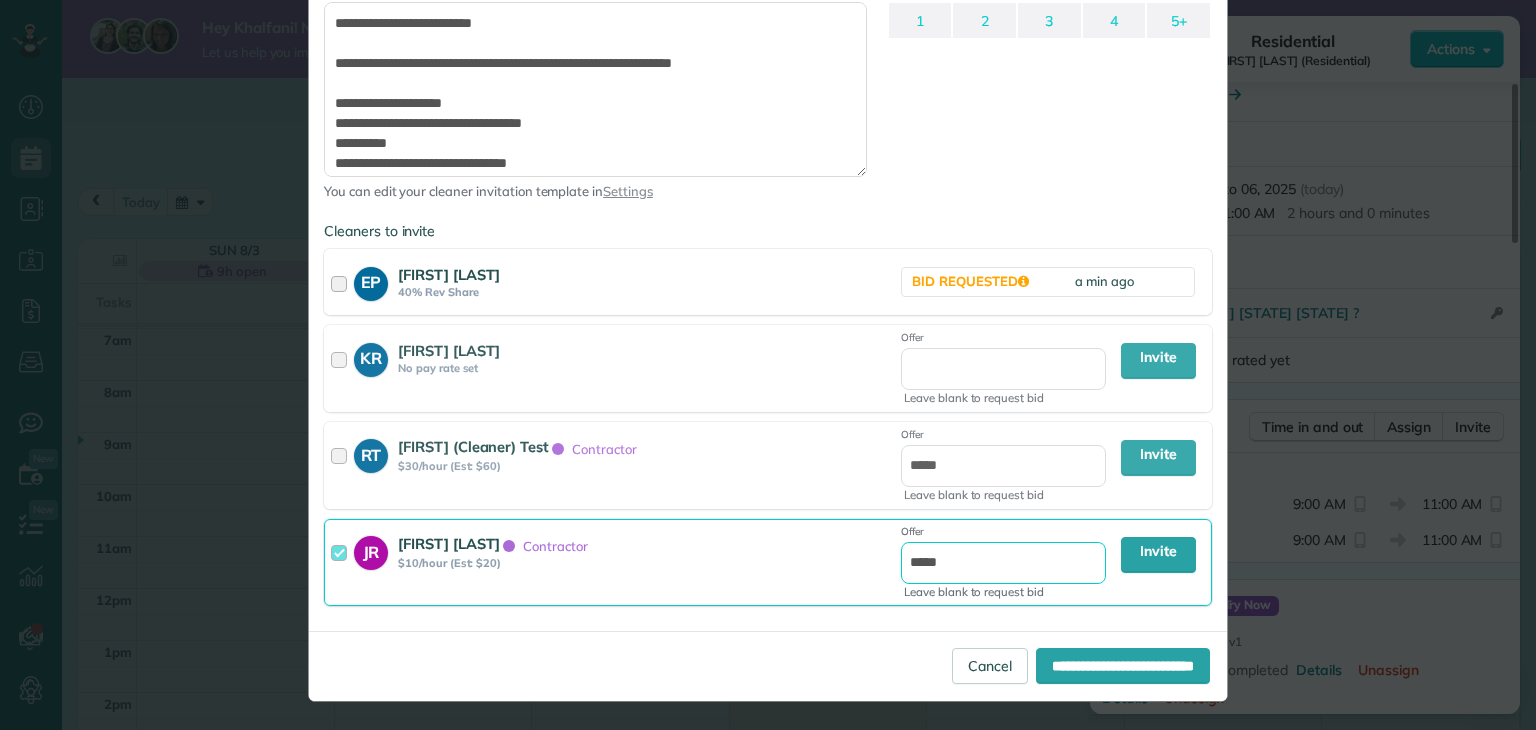 drag, startPoint x: 1036, startPoint y: 567, endPoint x: 868, endPoint y: 556, distance: 168.35974 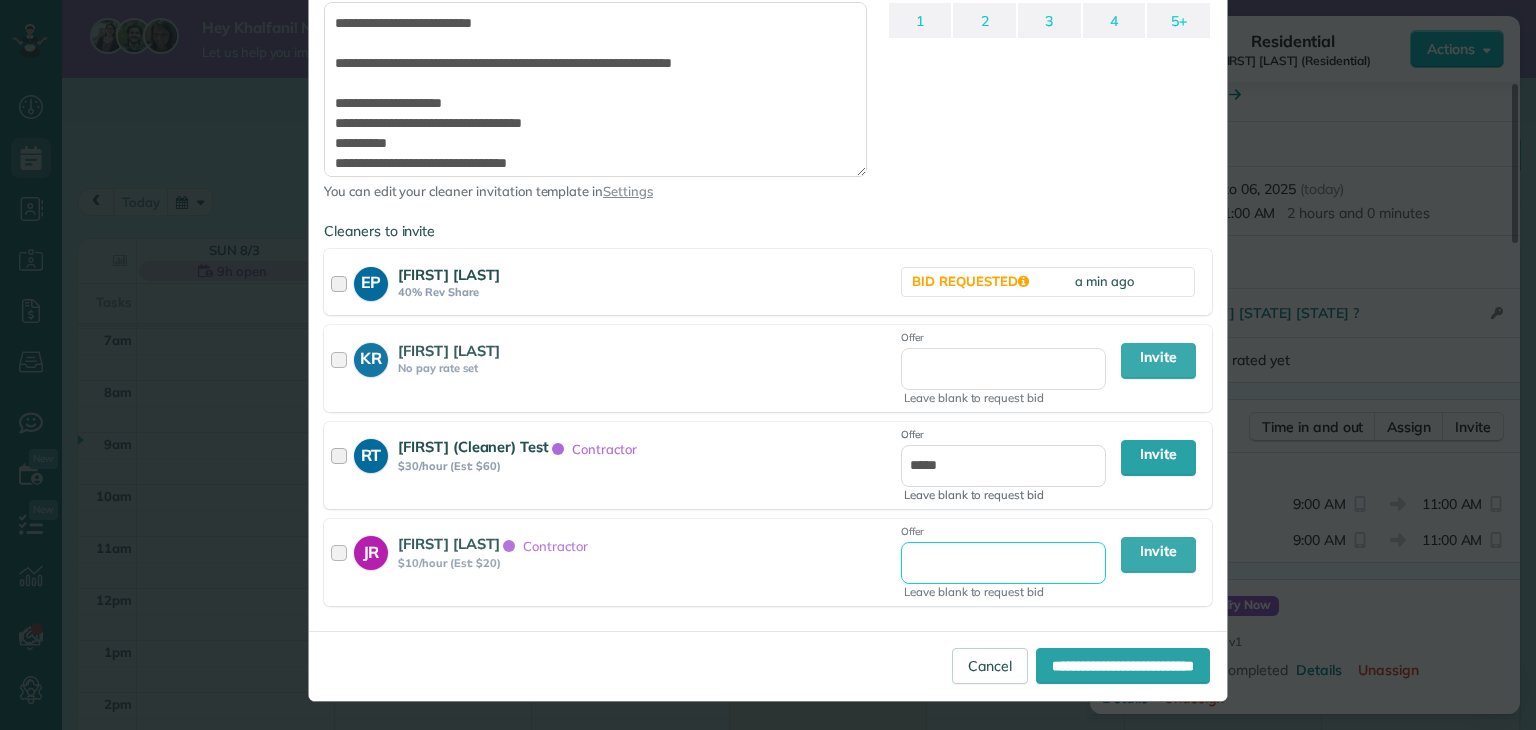type 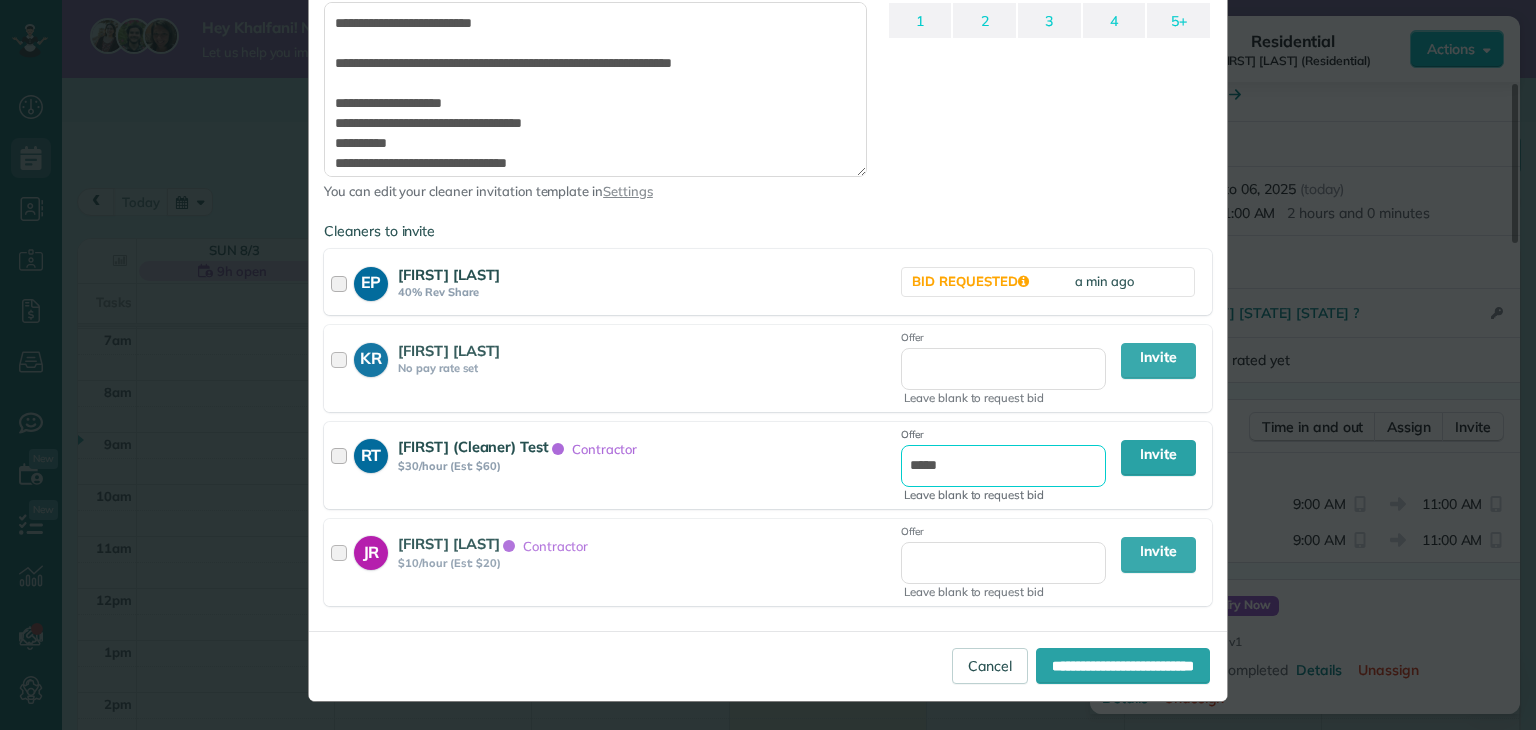 drag, startPoint x: 969, startPoint y: 470, endPoint x: 872, endPoint y: 444, distance: 100.4241 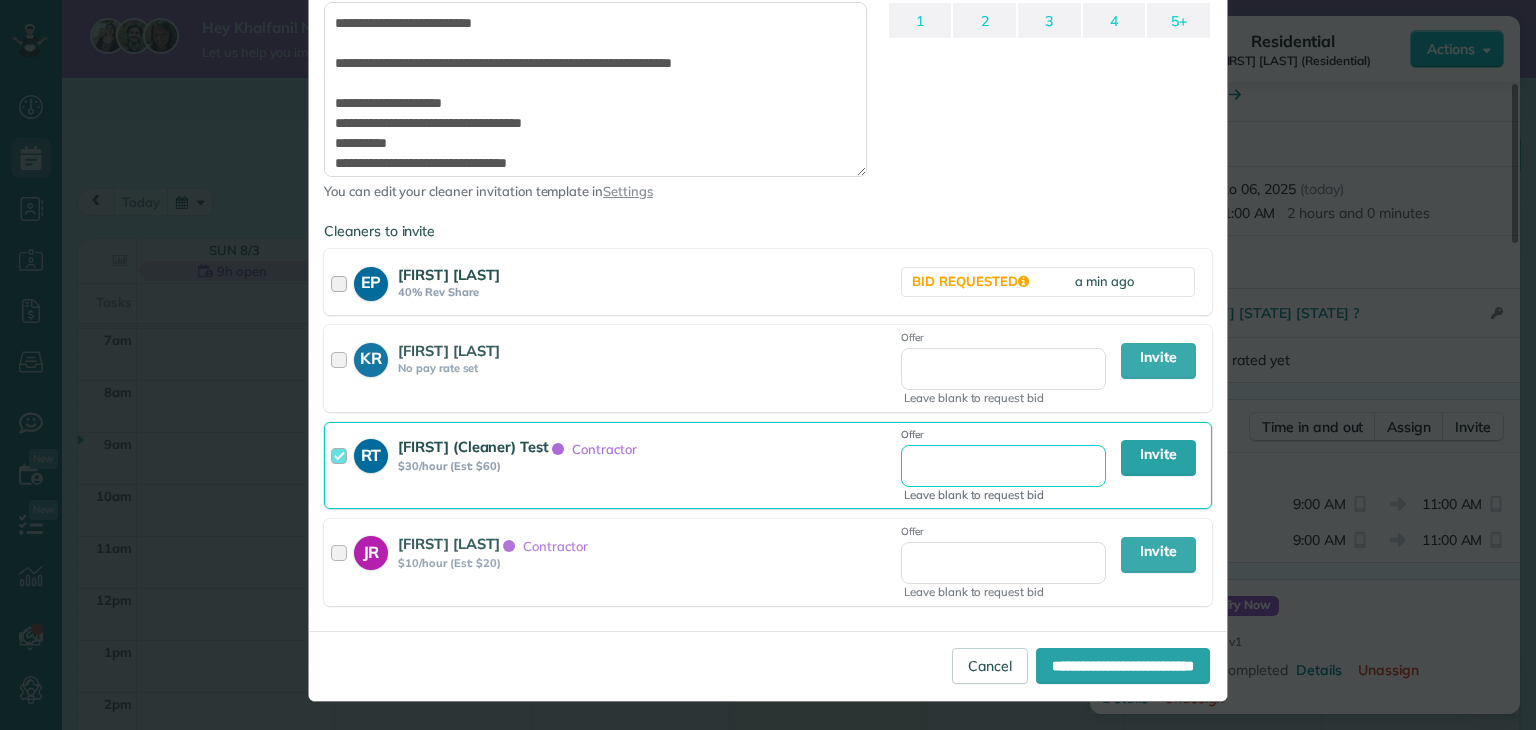 type 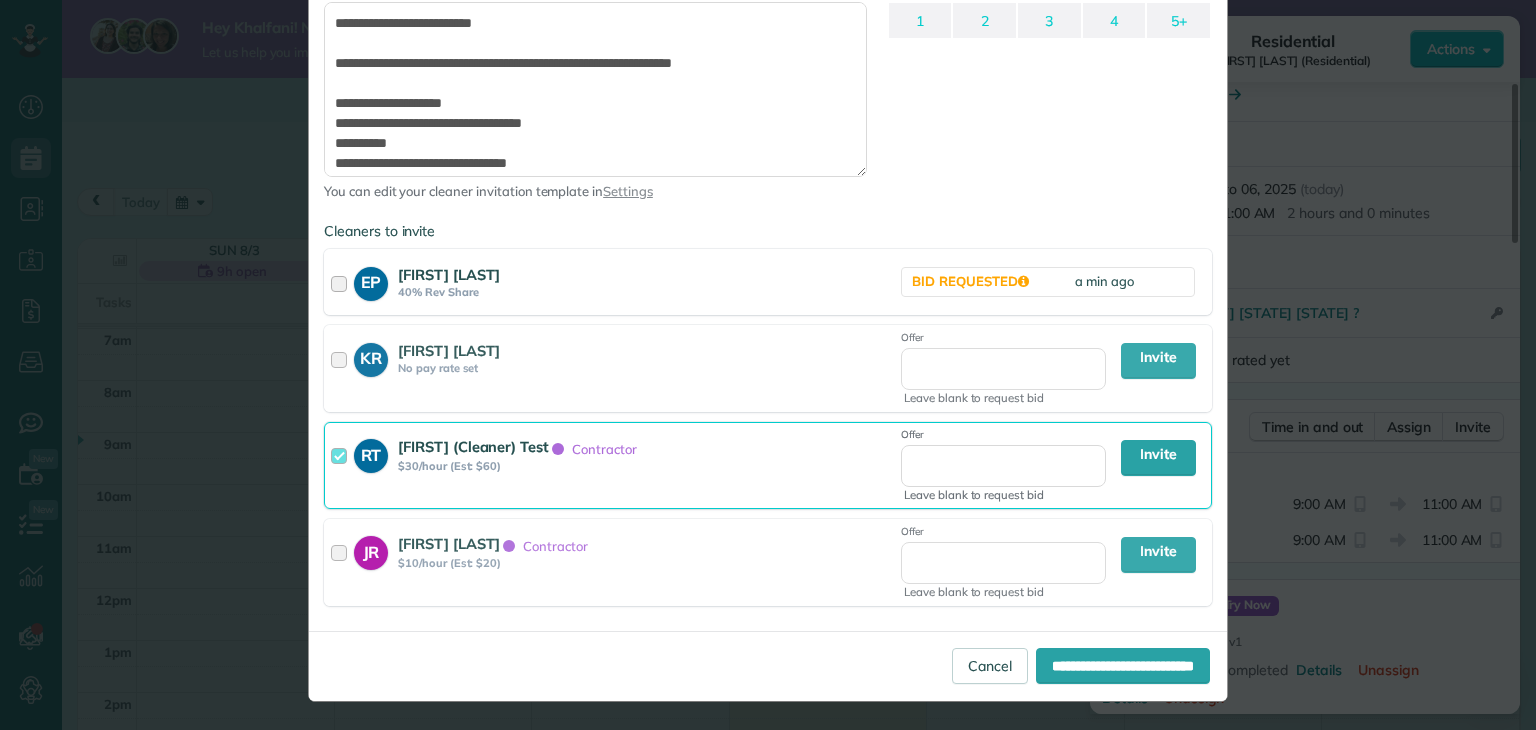 click on "Cleaners required
1 2 3 4 5+" at bounding box center [1049, 97] 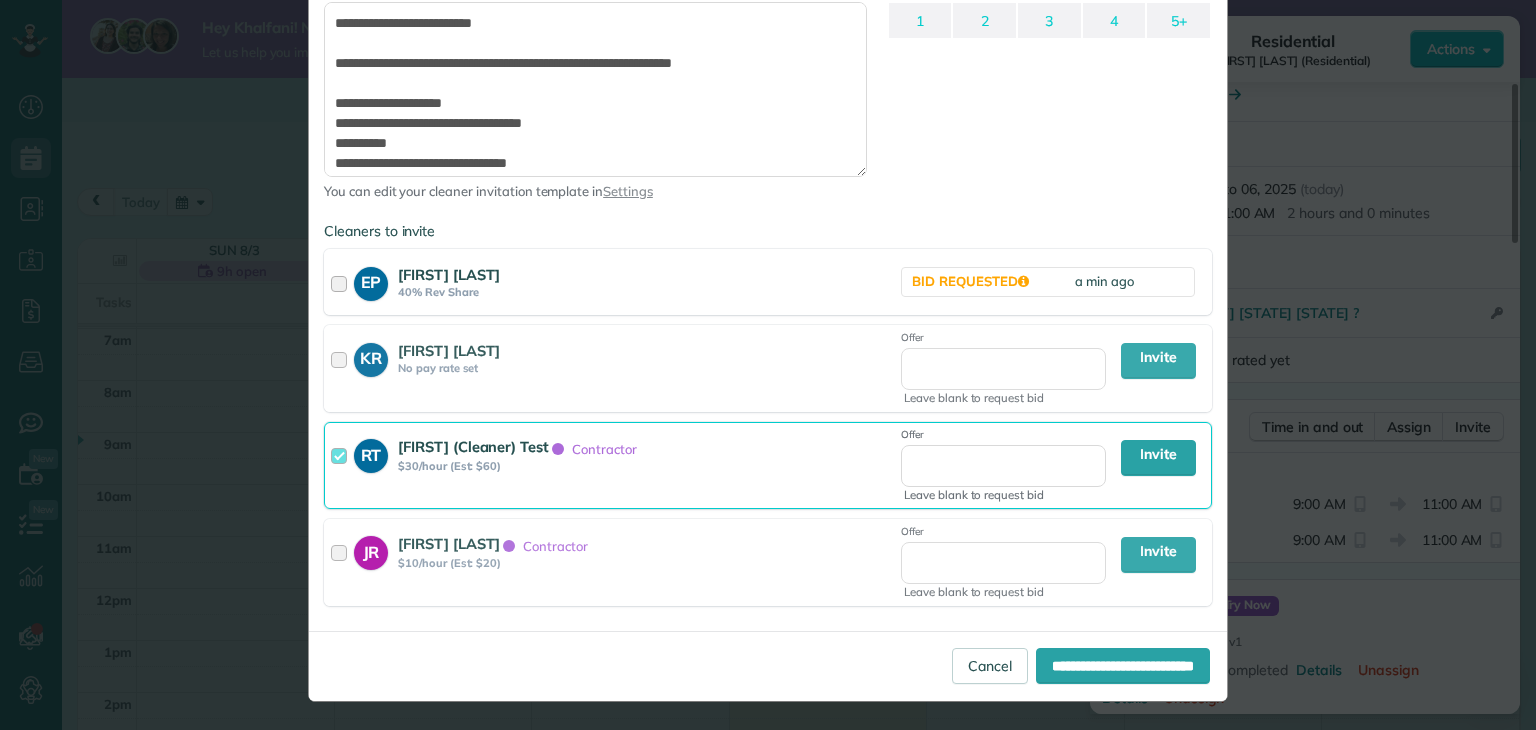 click at bounding box center (342, 465) 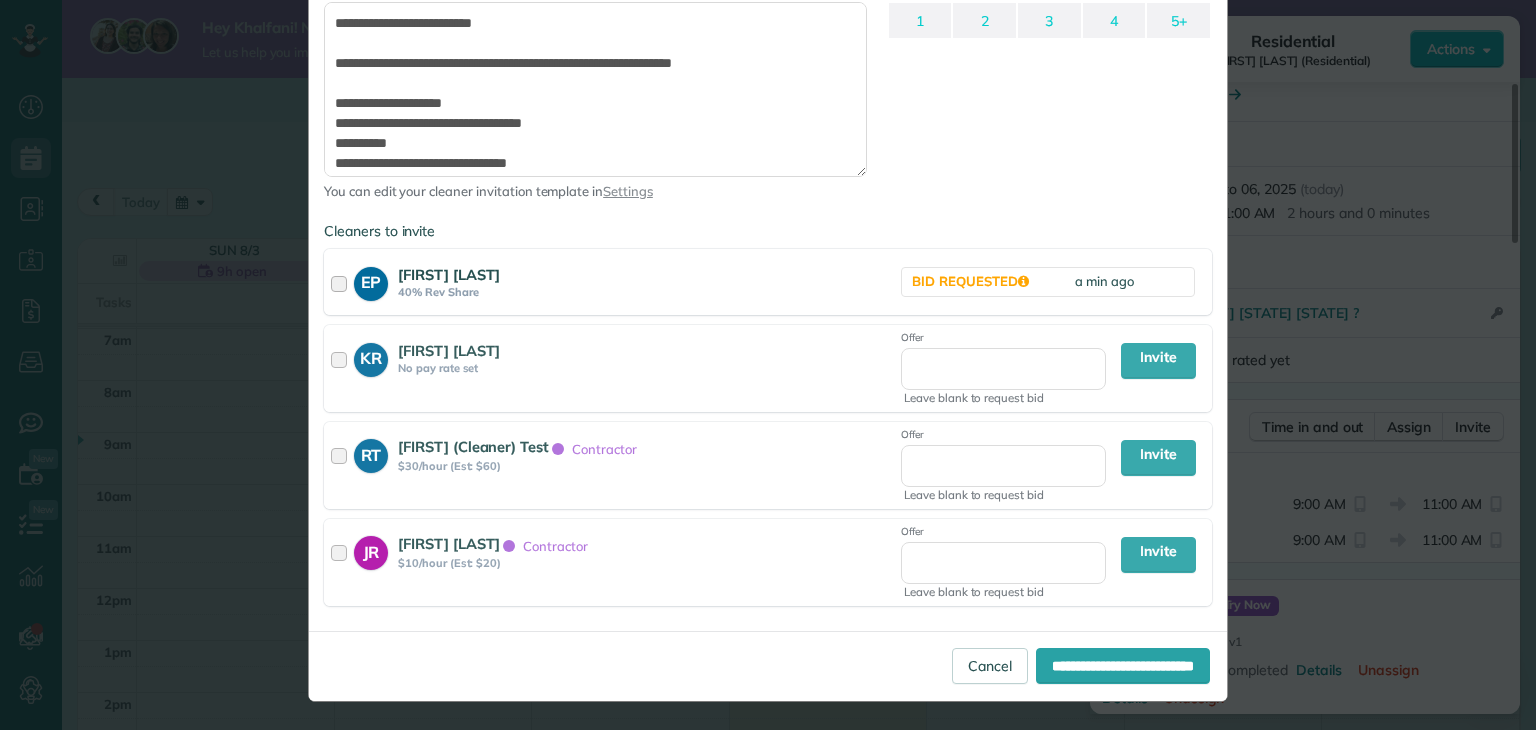click at bounding box center [342, 282] 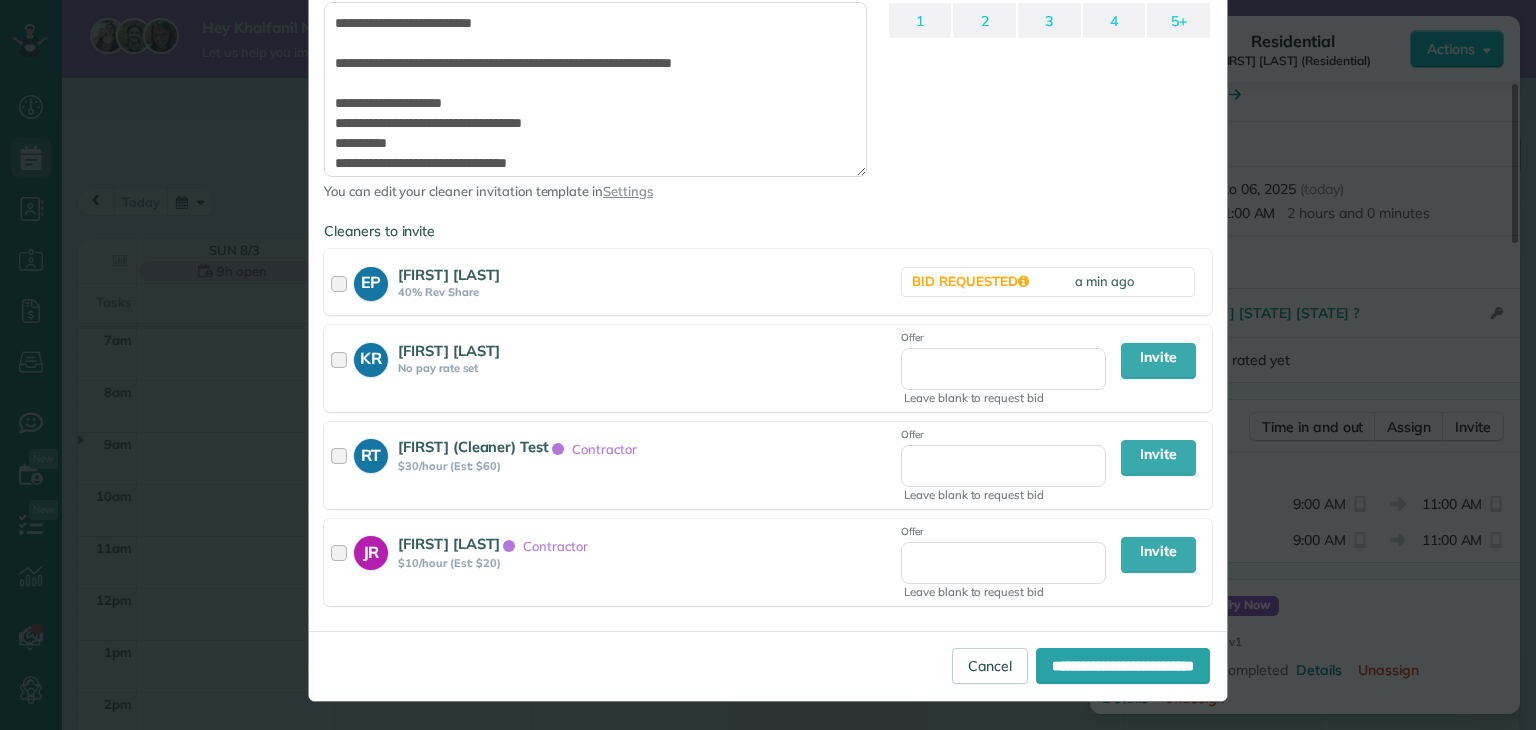 click on "Bid Requested" at bounding box center [970, 281] 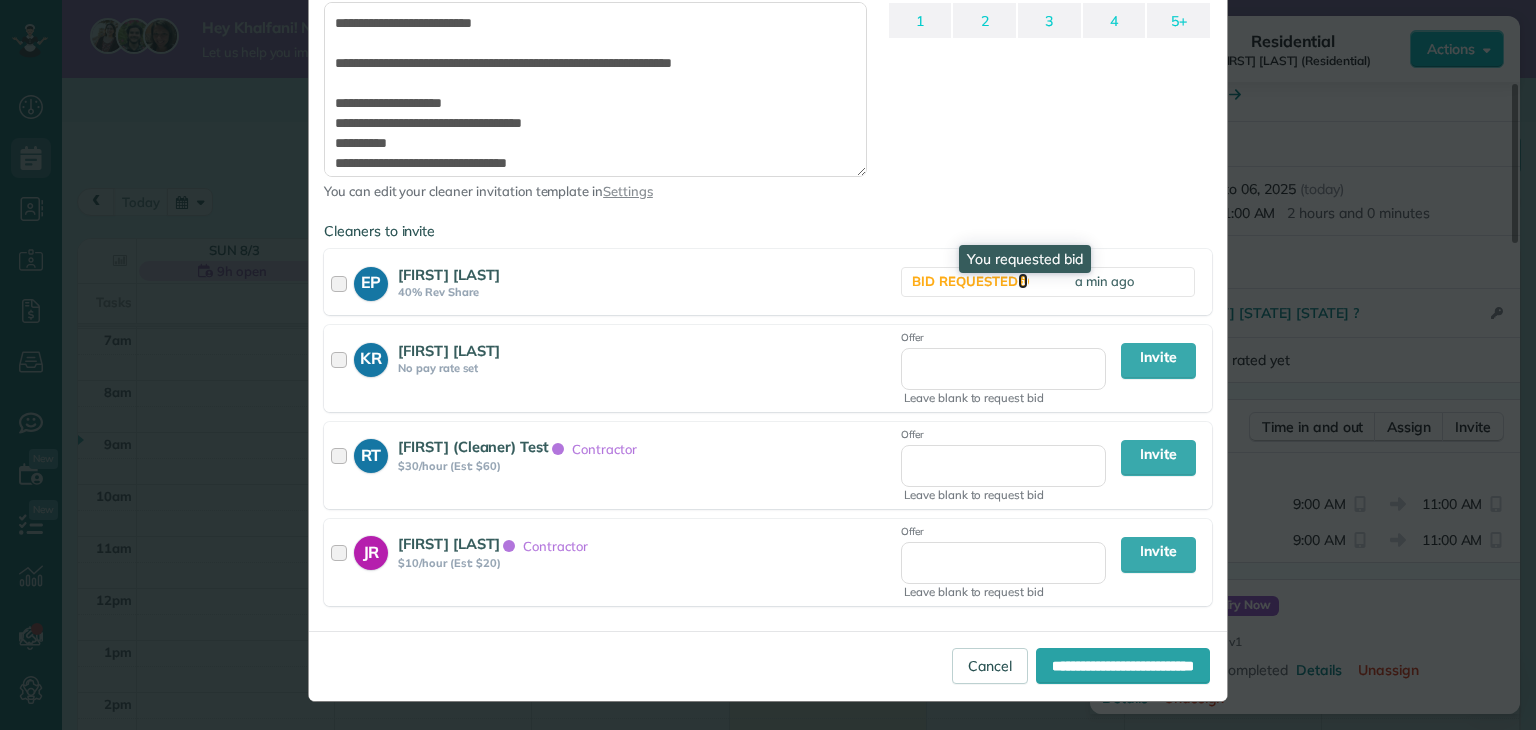 click at bounding box center [1023, 281] 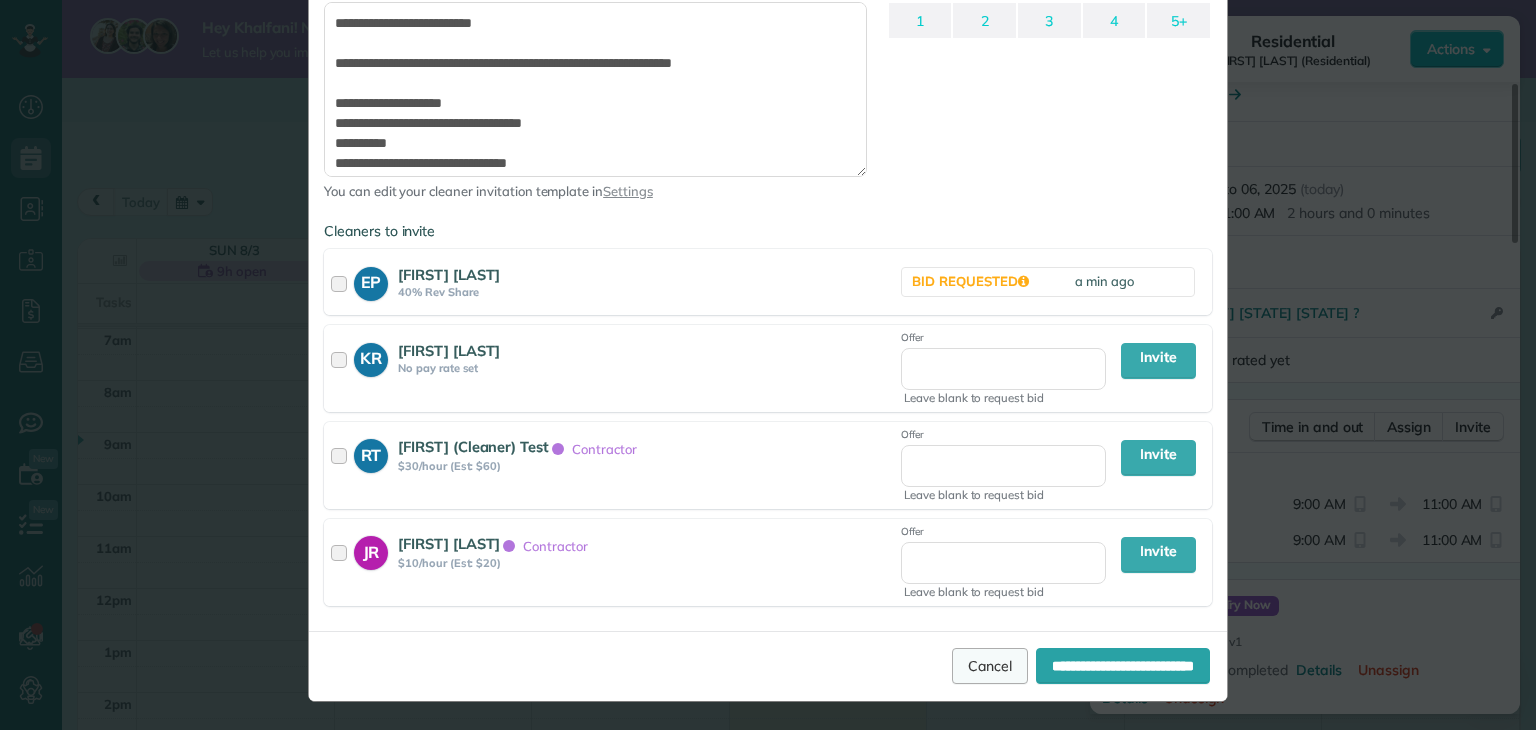 click on "Cancel" at bounding box center (990, 666) 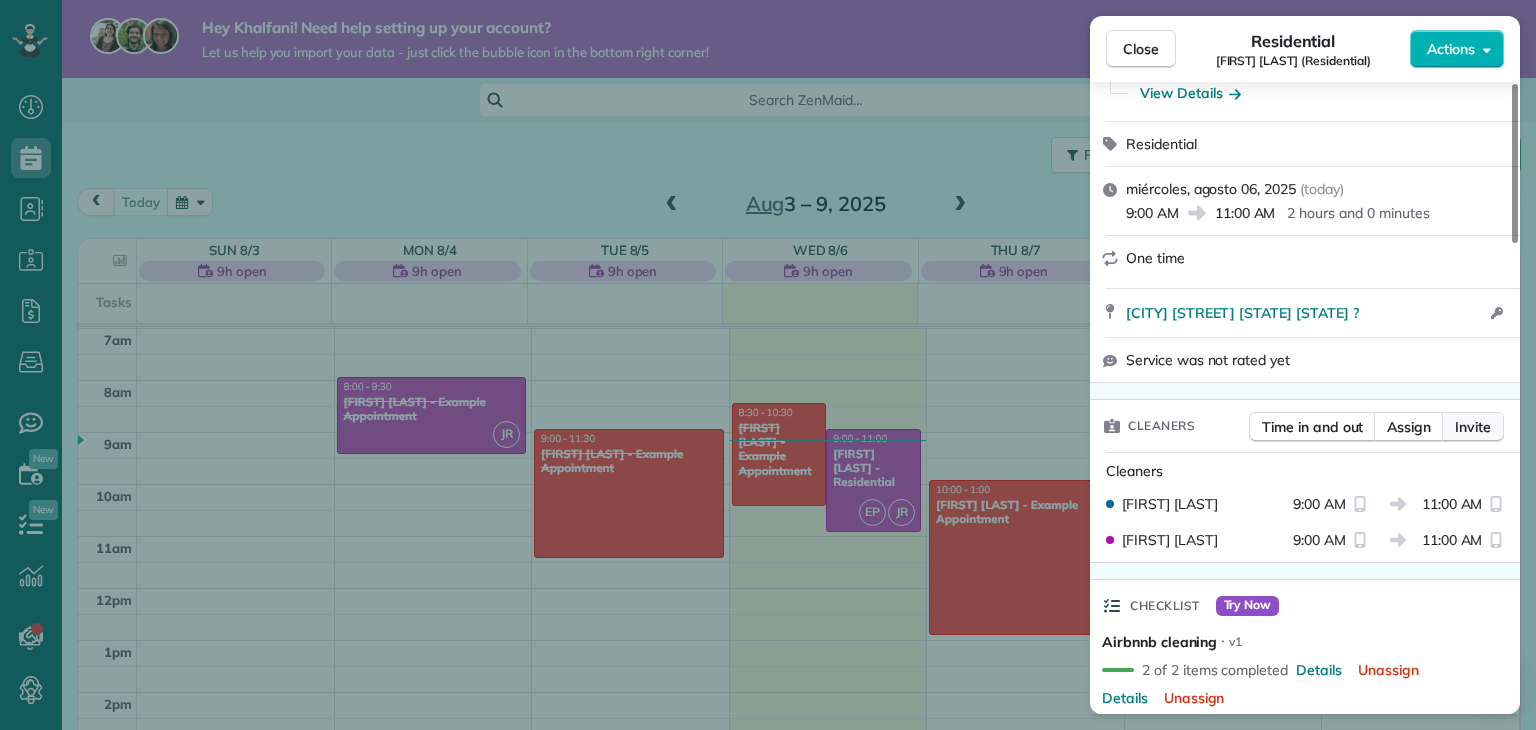 click on "Invite" at bounding box center [1473, 427] 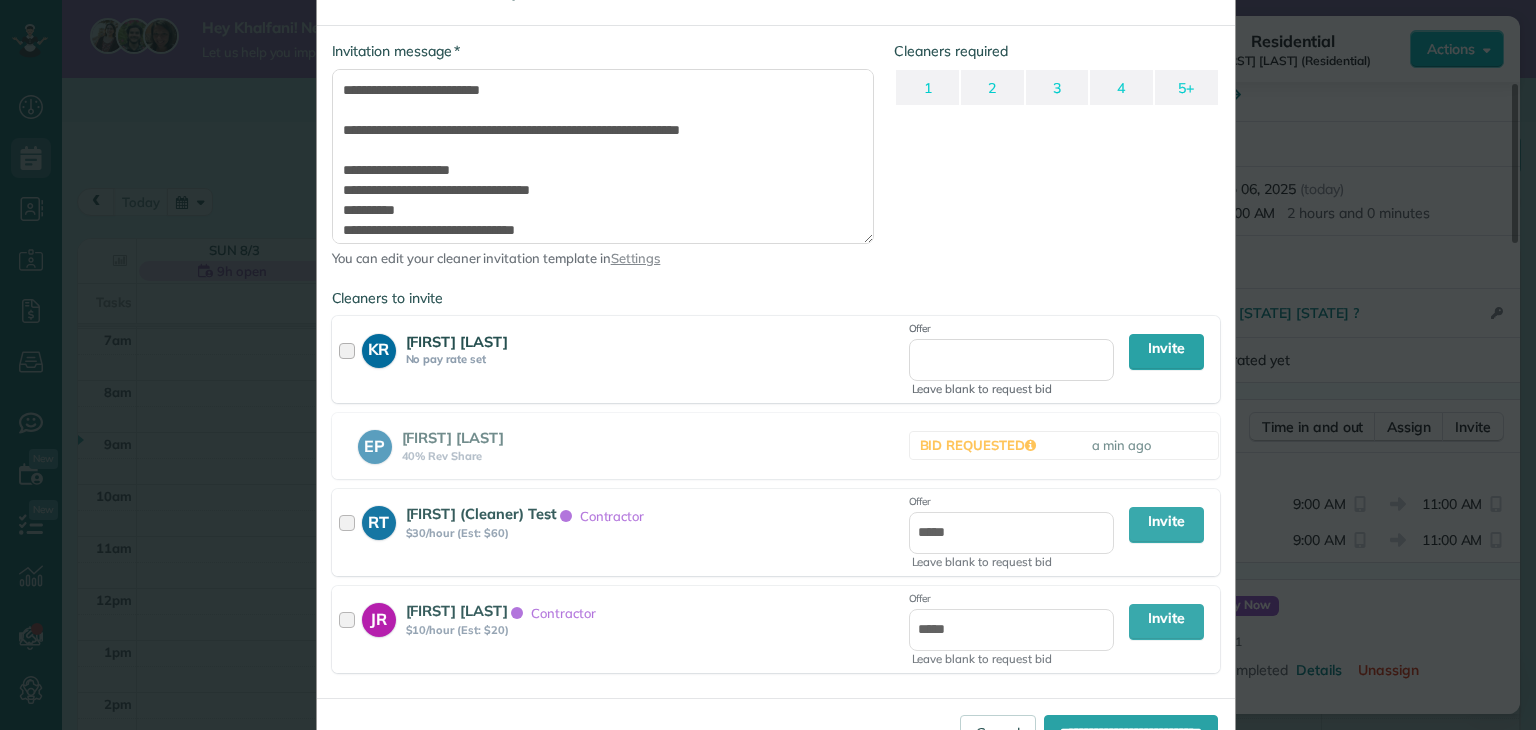 scroll, scrollTop: 140, scrollLeft: 0, axis: vertical 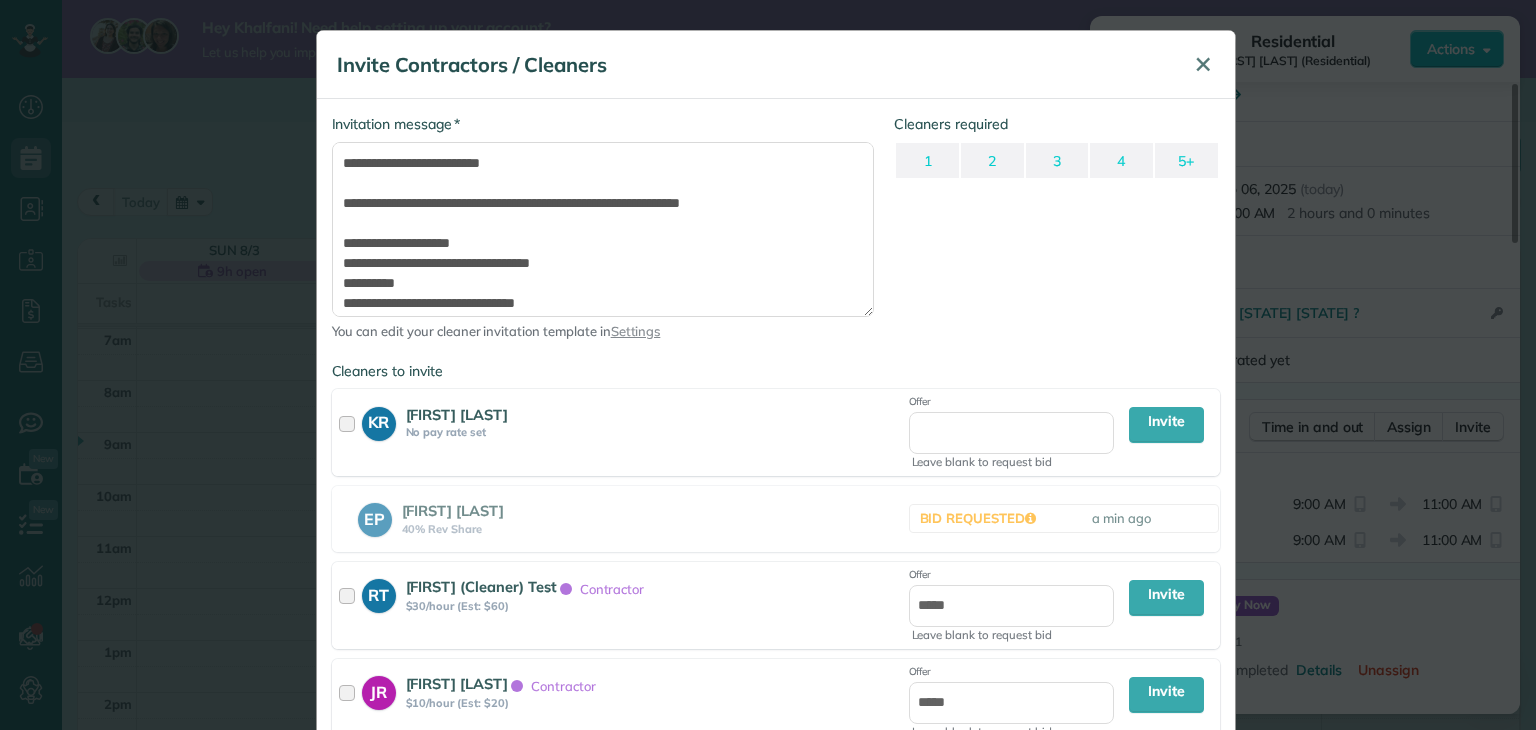 click on "✕" at bounding box center [1203, 64] 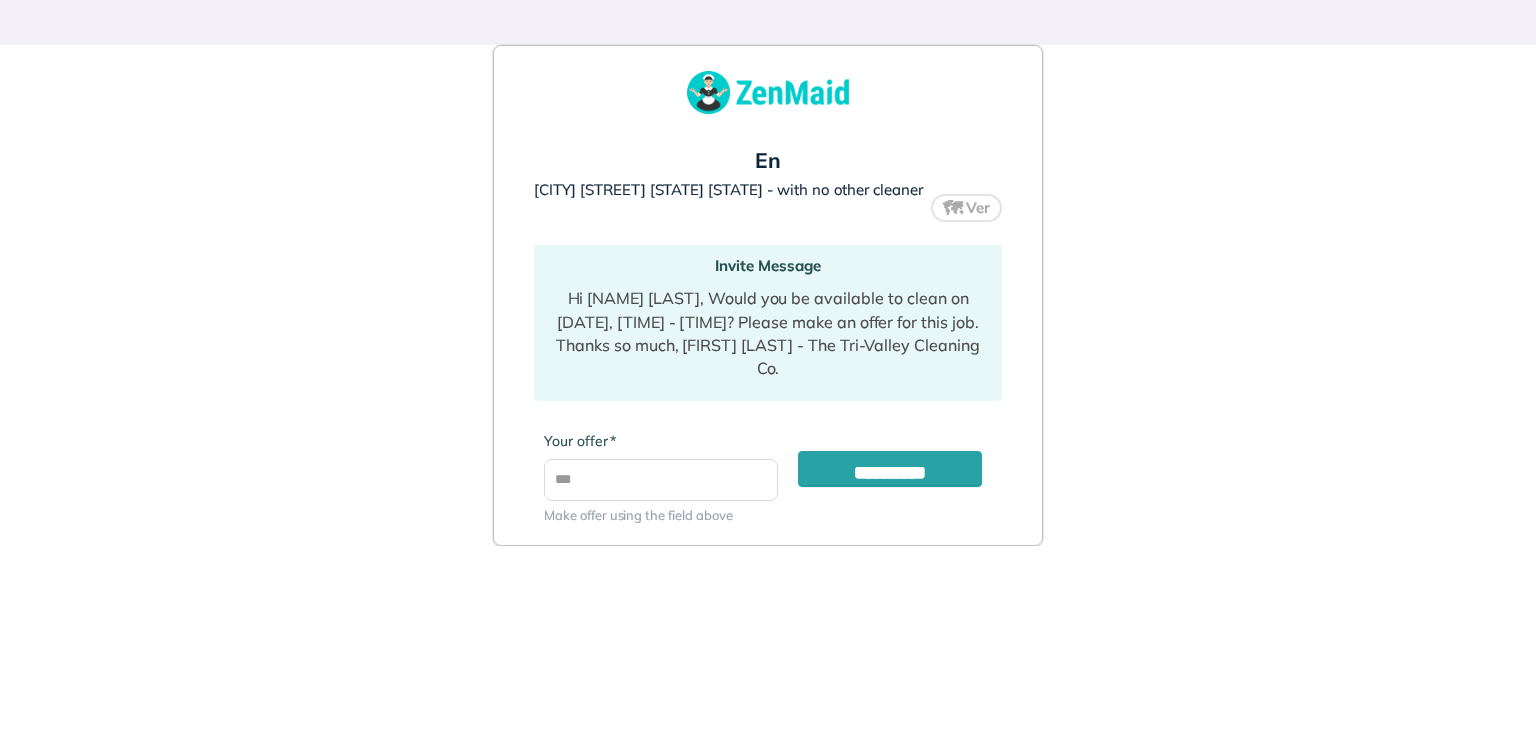 scroll, scrollTop: 0, scrollLeft: 0, axis: both 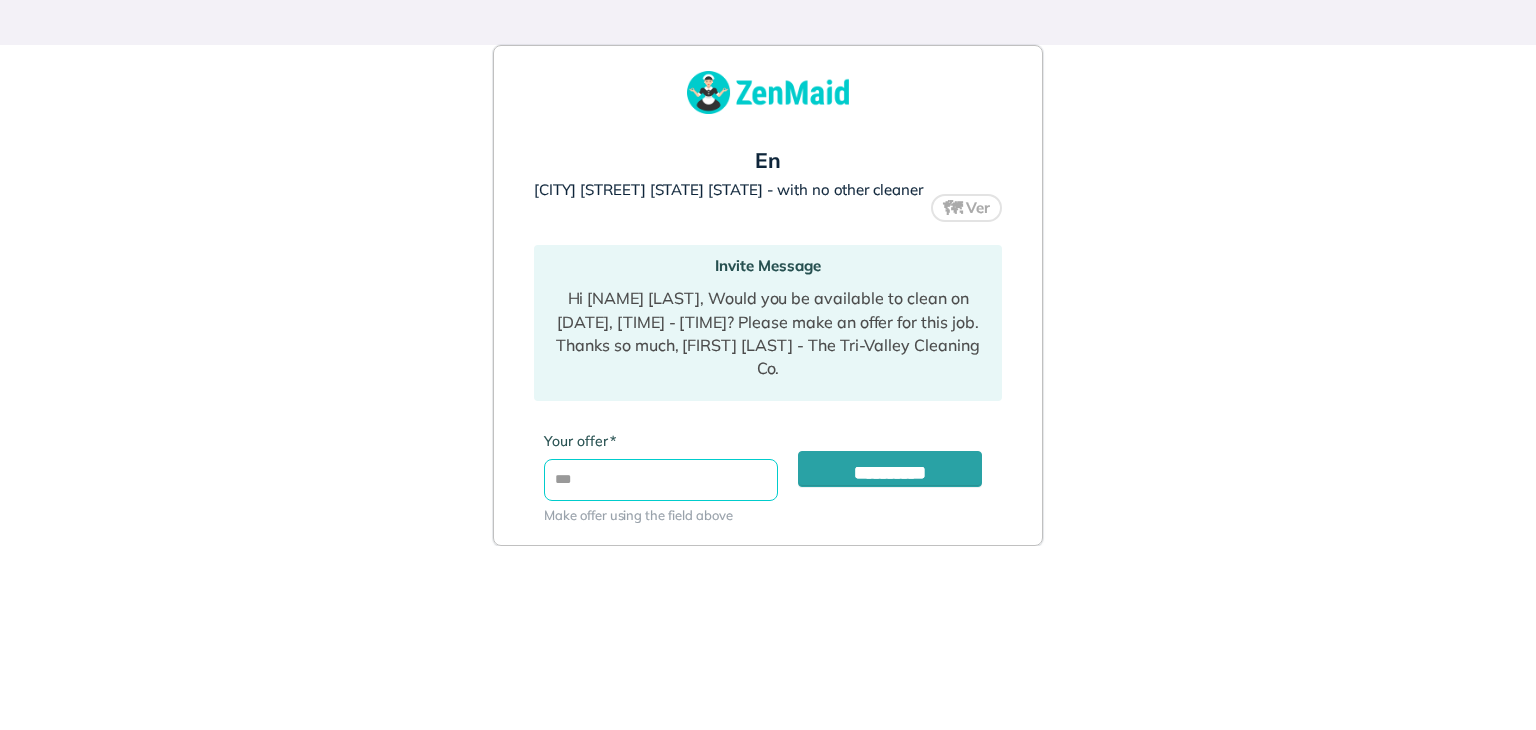 drag, startPoint x: 634, startPoint y: 500, endPoint x: 610, endPoint y: 520, distance: 31.241 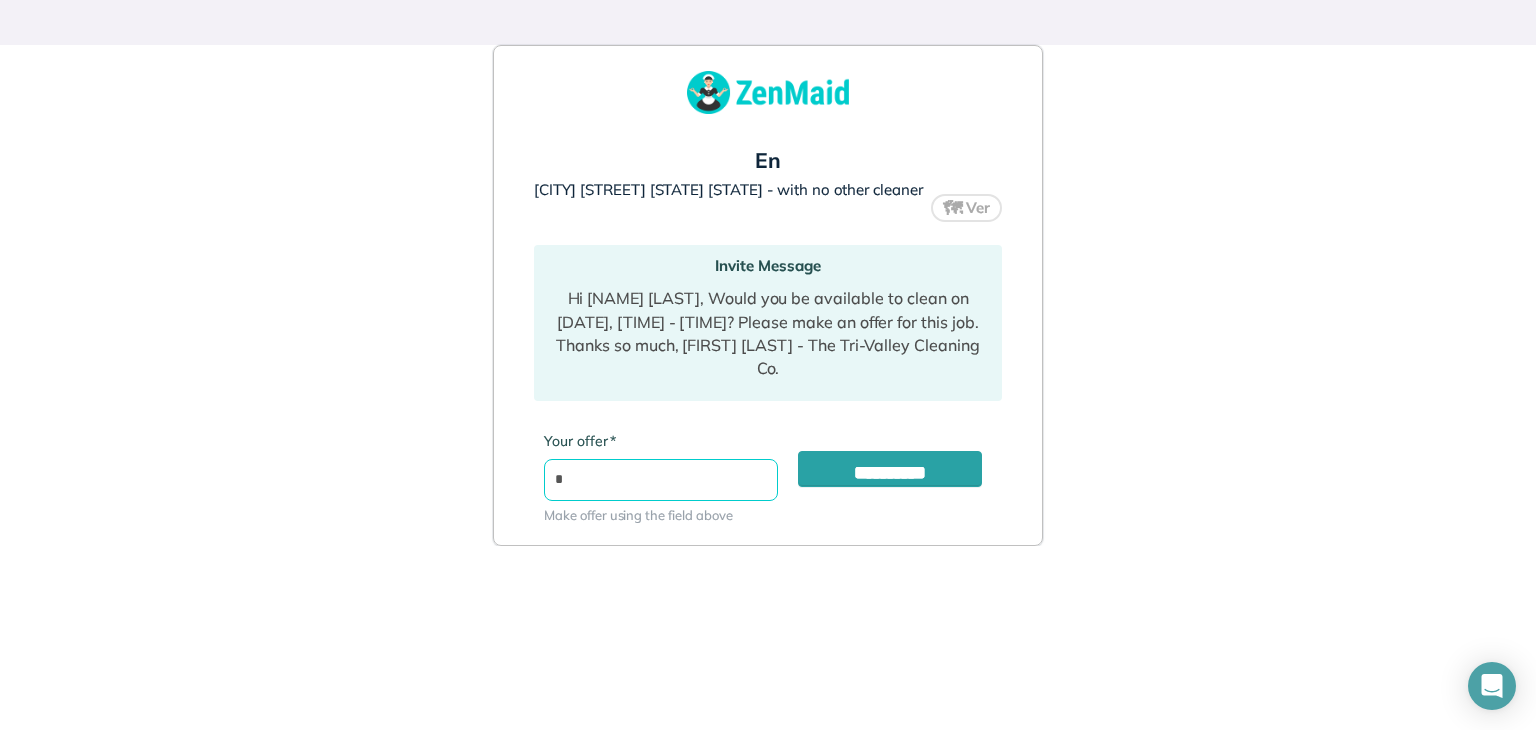 type on "**" 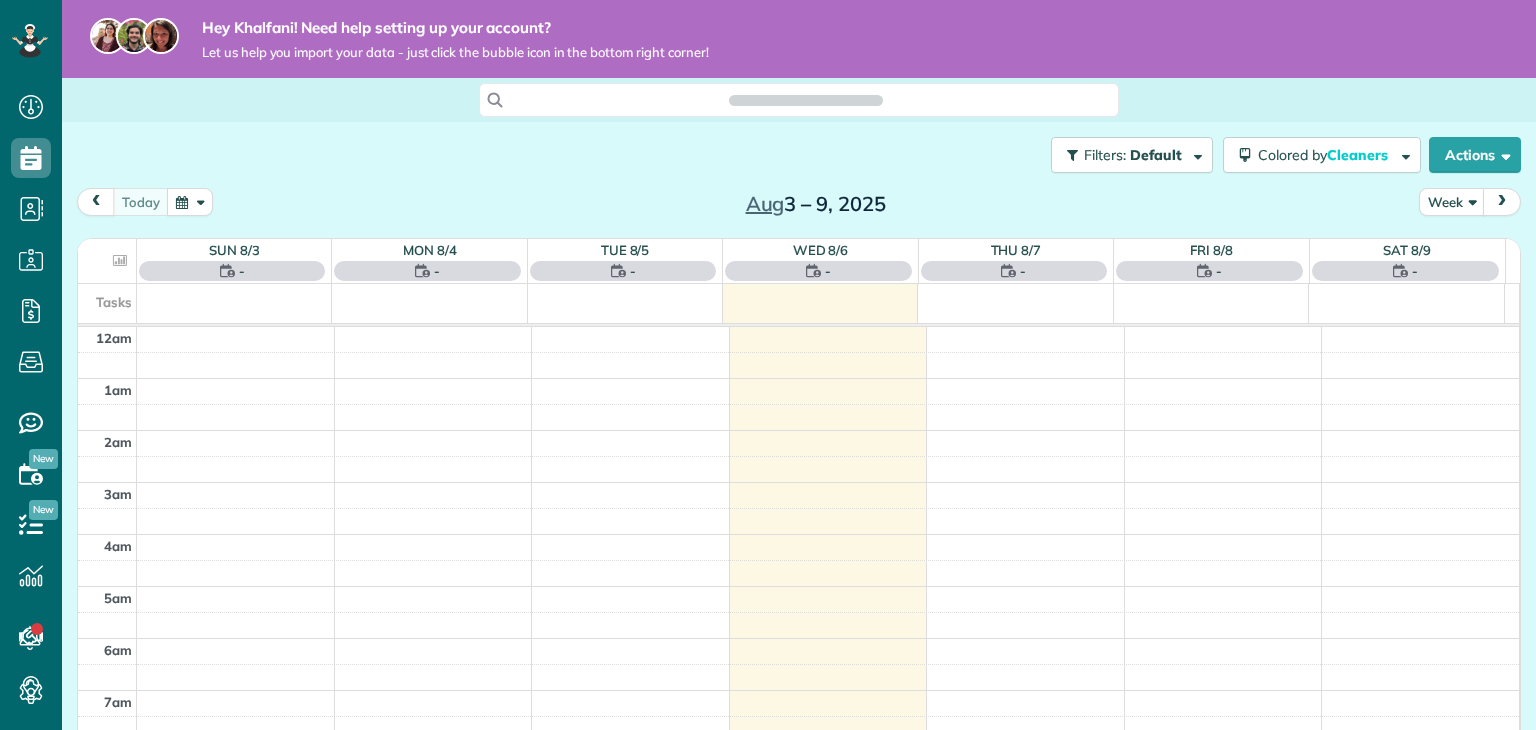 scroll, scrollTop: 0, scrollLeft: 0, axis: both 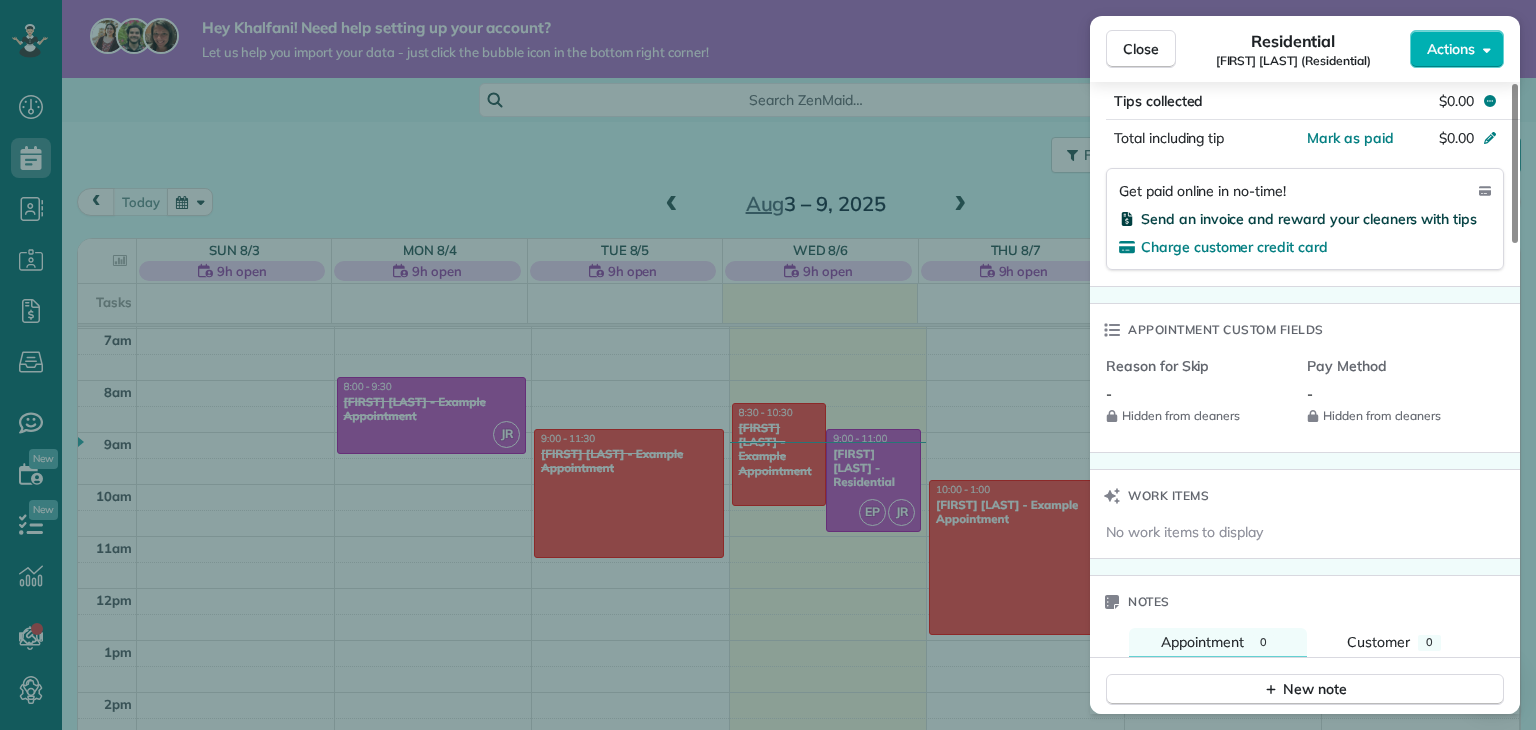 click on "Send an invoice and reward your cleaners with tips" at bounding box center [1309, 219] 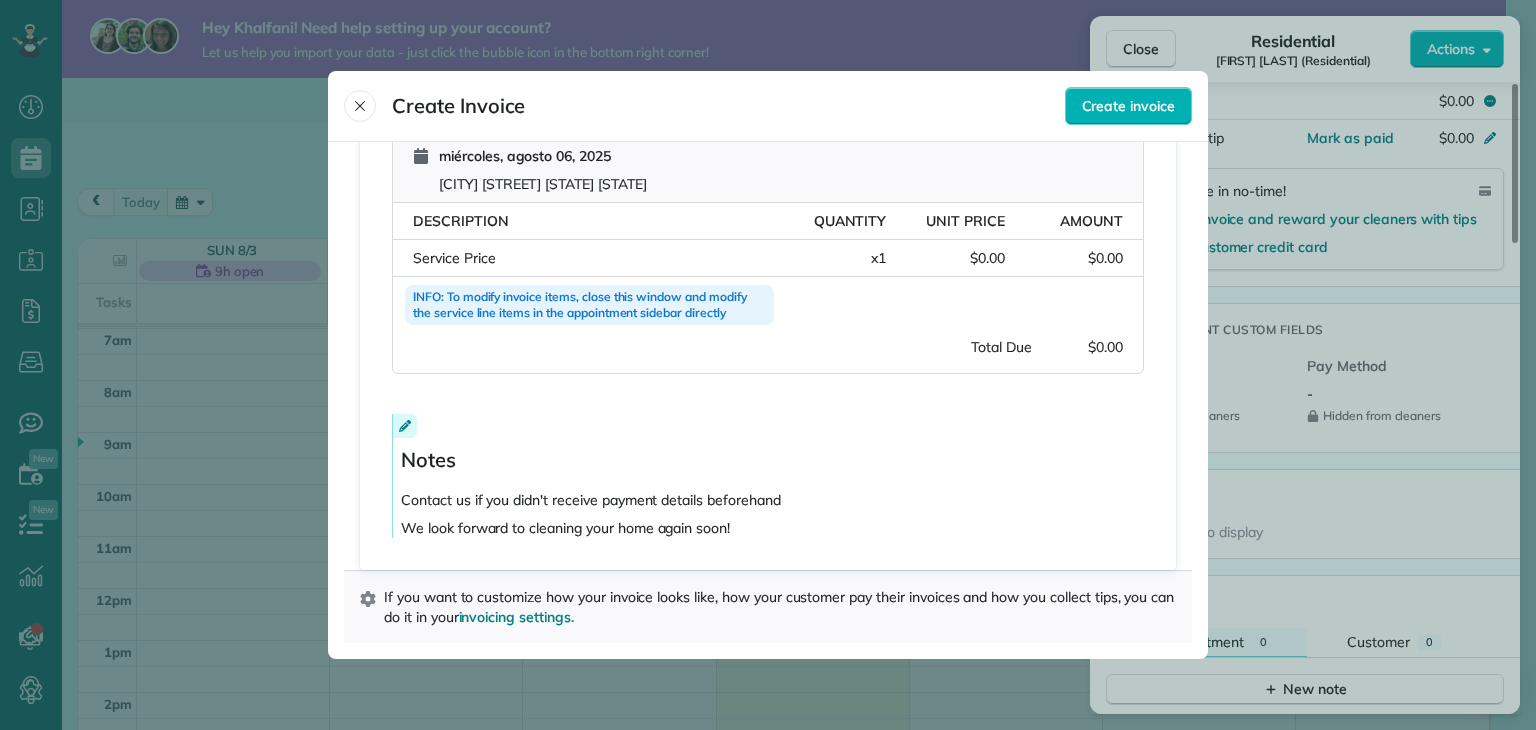 scroll, scrollTop: 0, scrollLeft: 0, axis: both 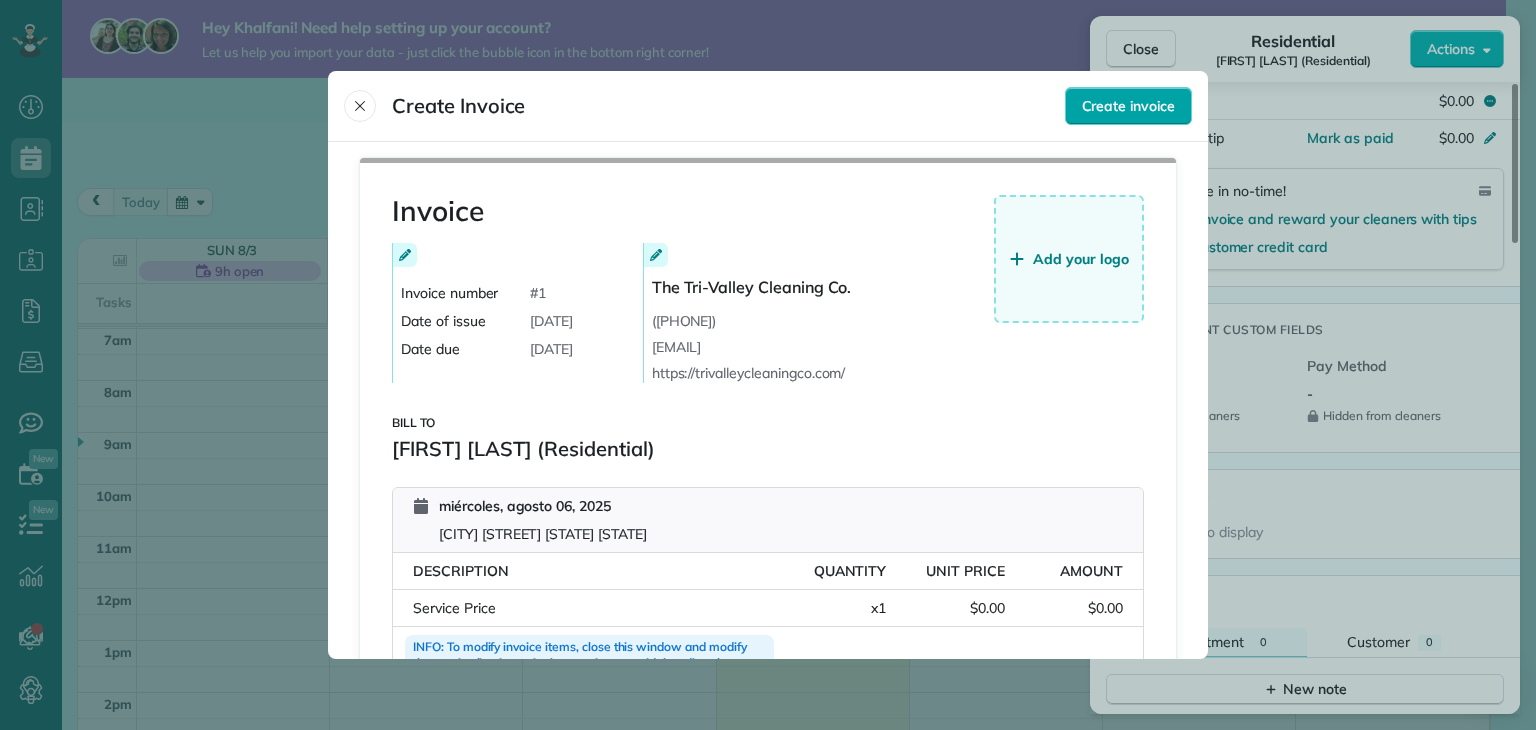 click on "Create invoice" at bounding box center (1128, 106) 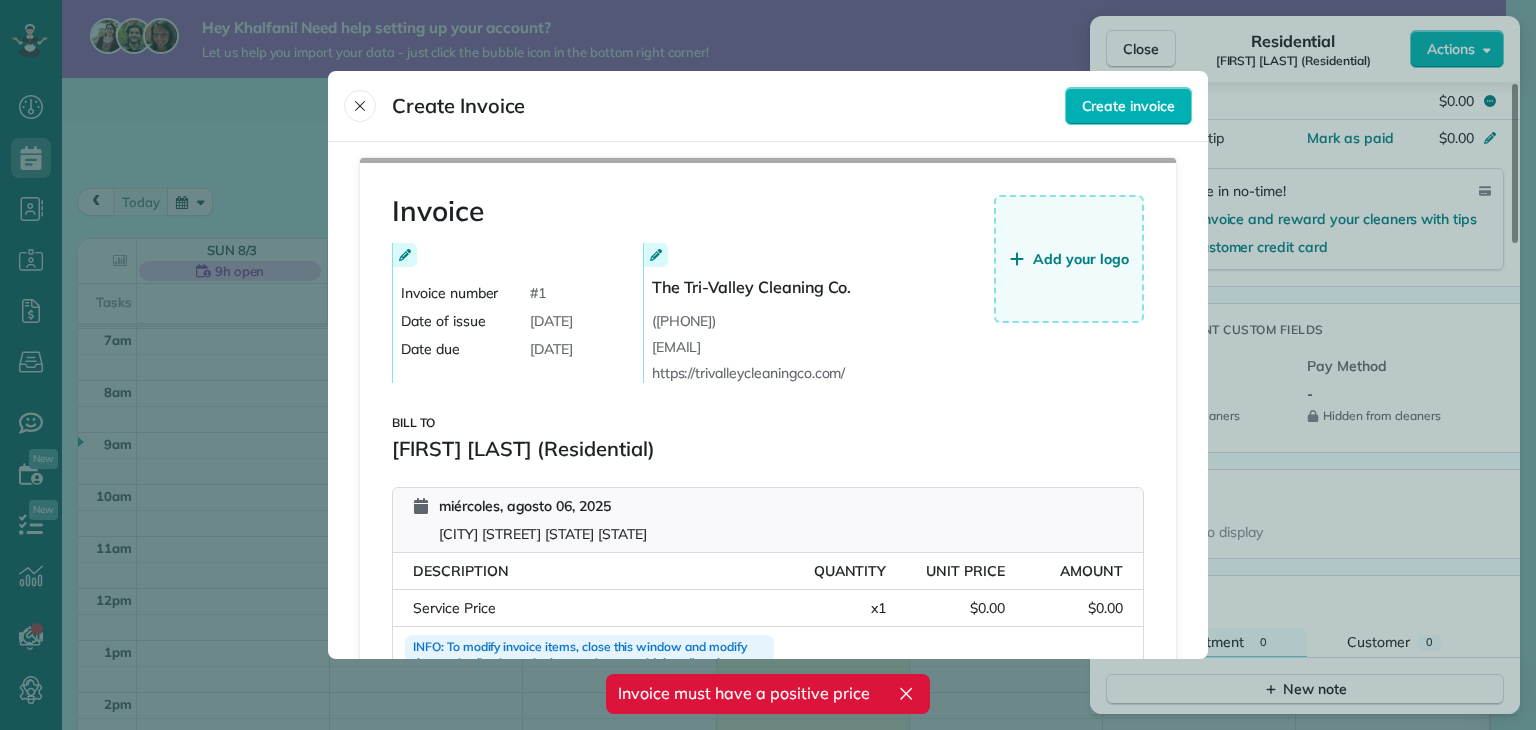 scroll, scrollTop: 200, scrollLeft: 0, axis: vertical 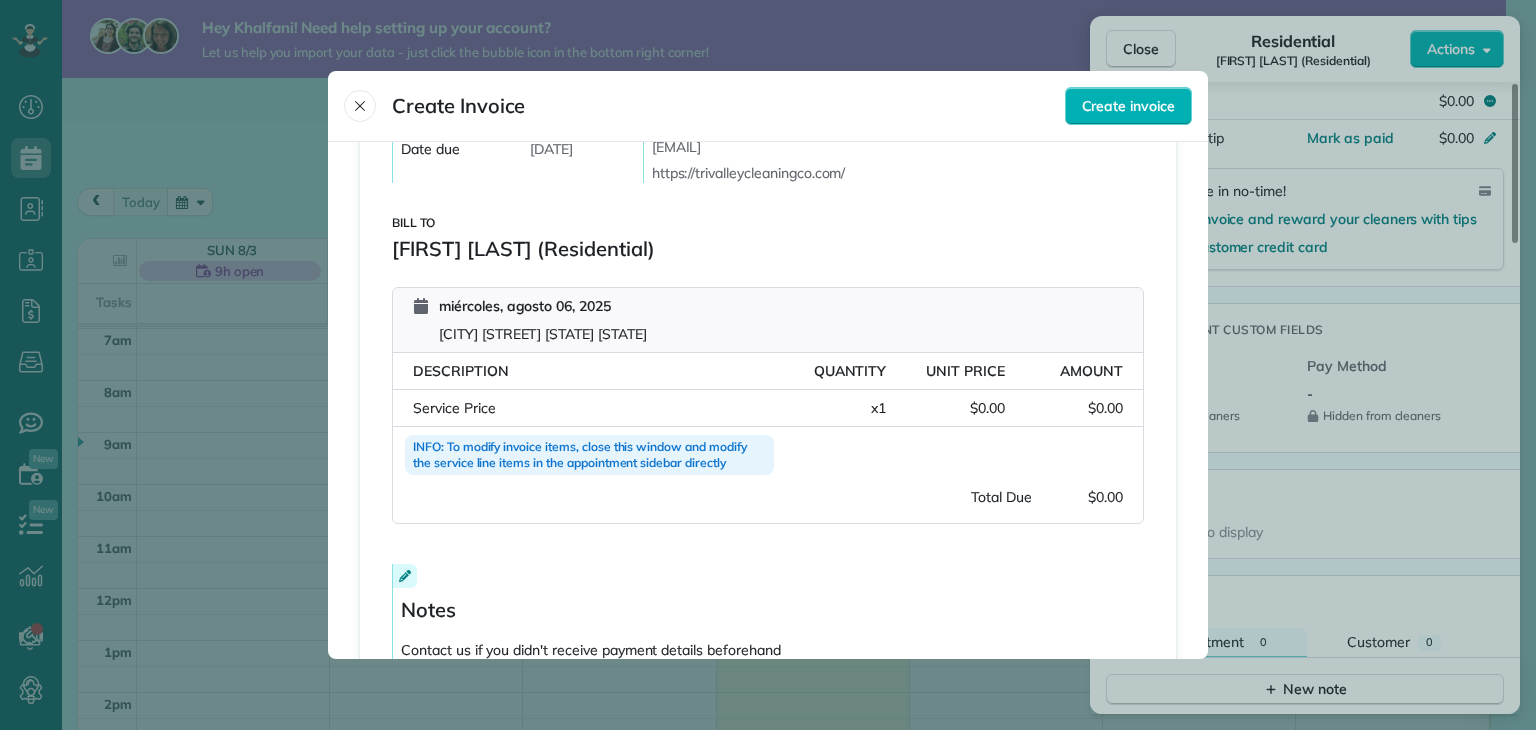 click on "$0.00" at bounding box center [987, 408] 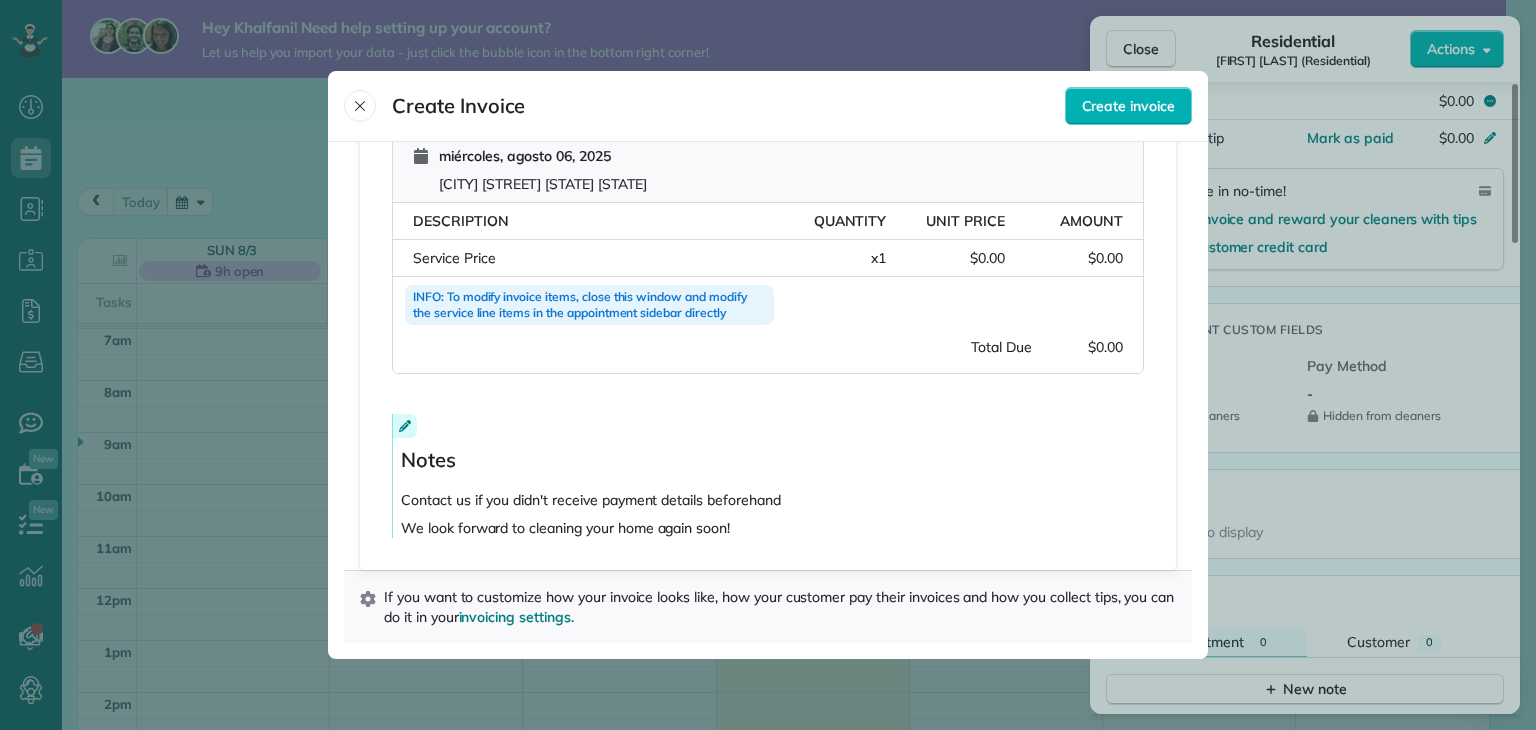 drag, startPoint x: 361, startPoint y: 110, endPoint x: 936, endPoint y: 191, distance: 580.6772 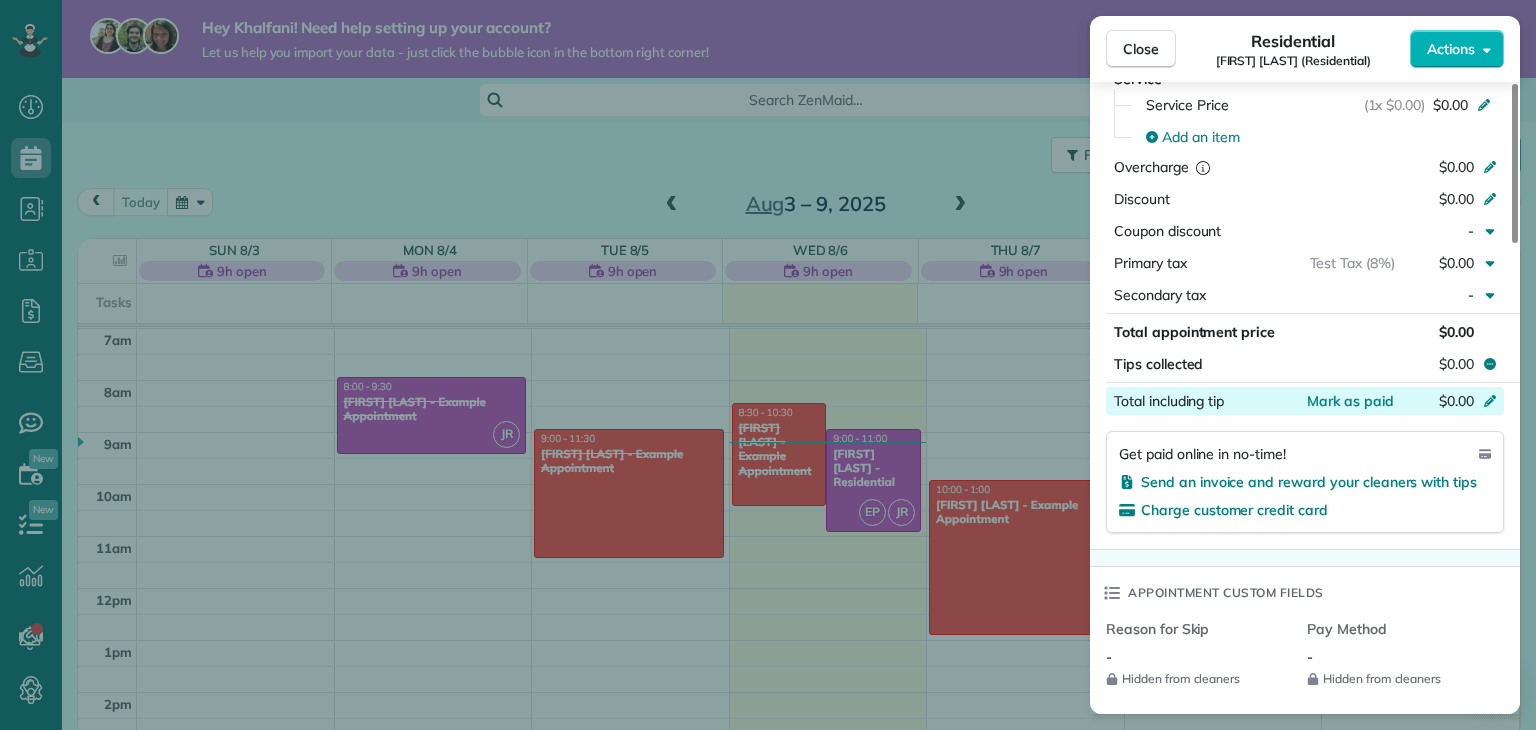 scroll, scrollTop: 796, scrollLeft: 0, axis: vertical 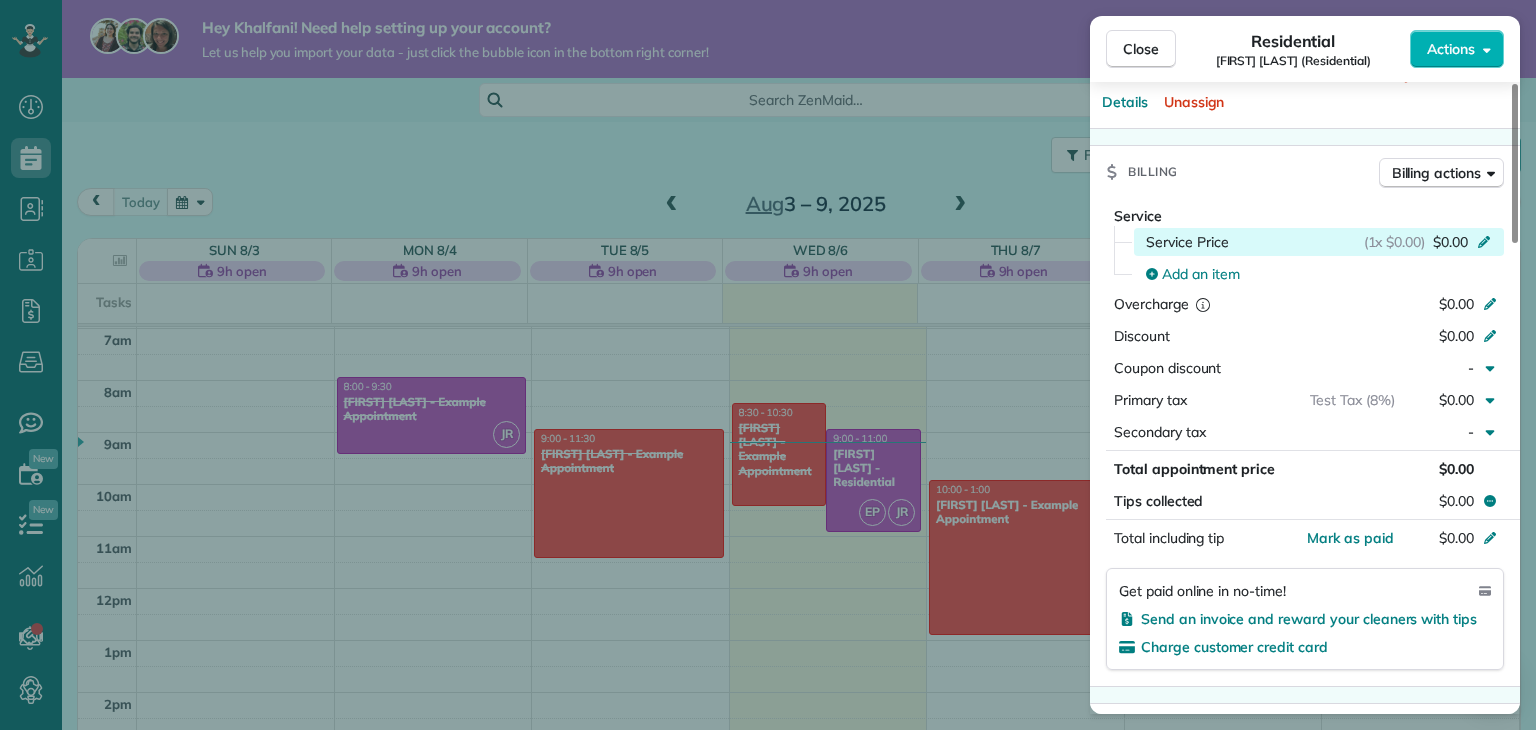 click 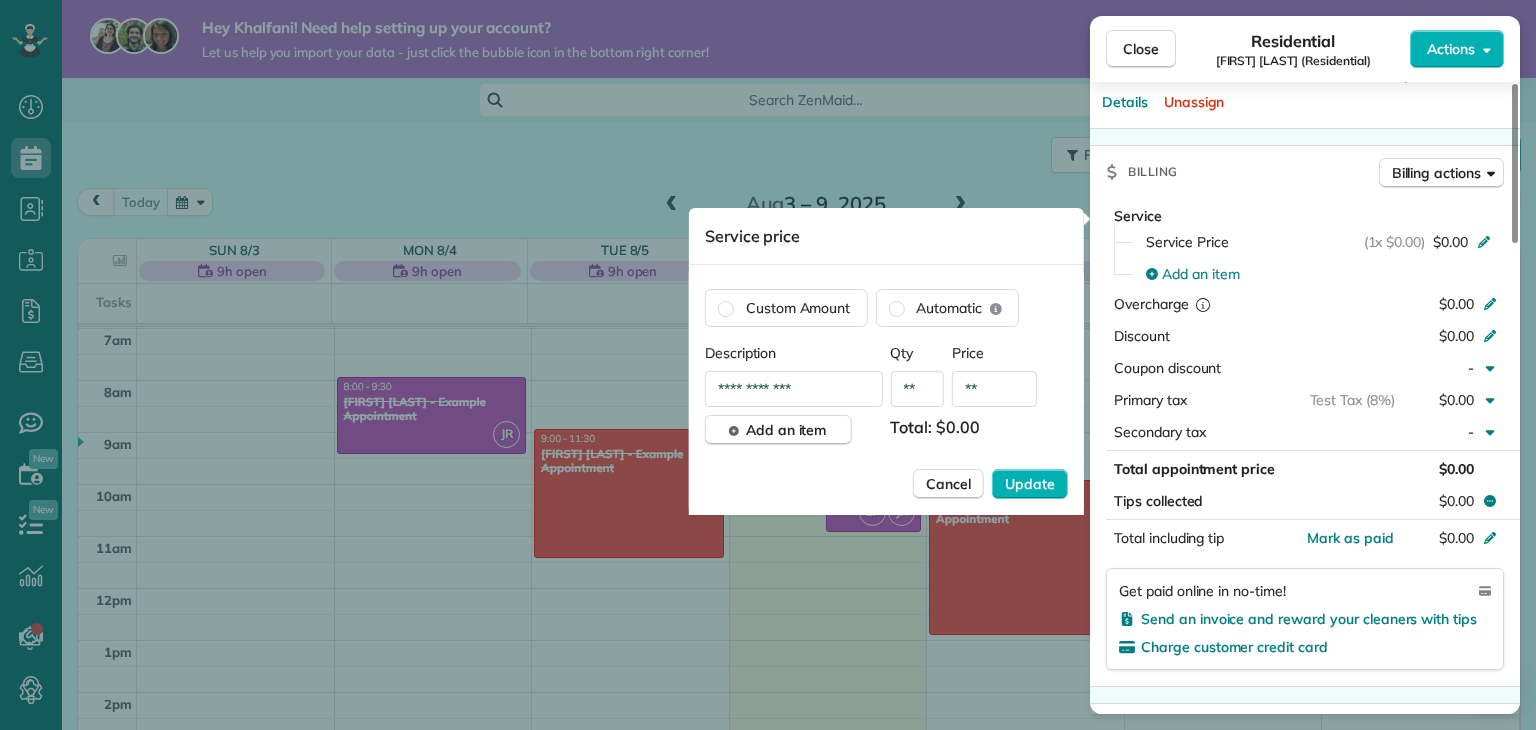click on "**" at bounding box center (994, 389) 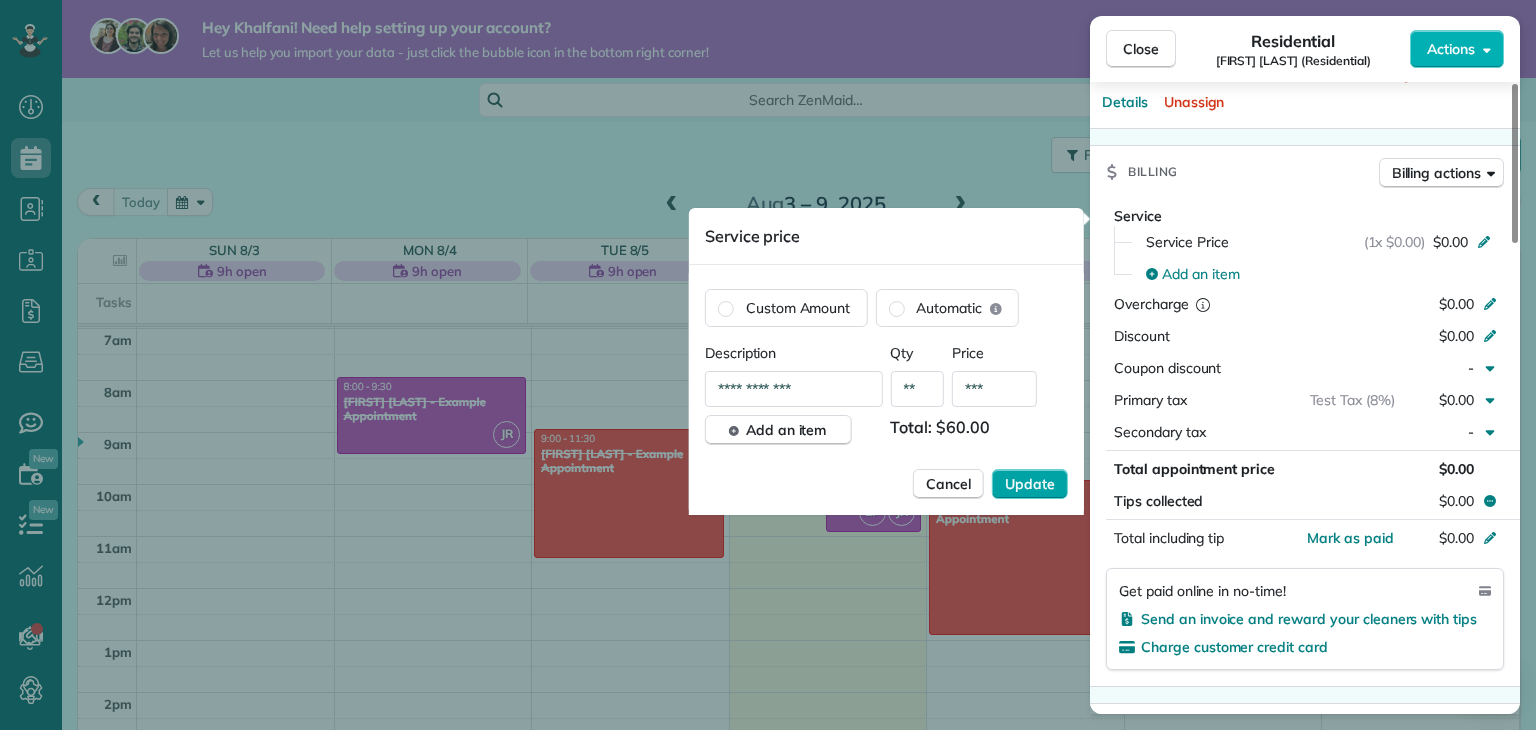 type on "***" 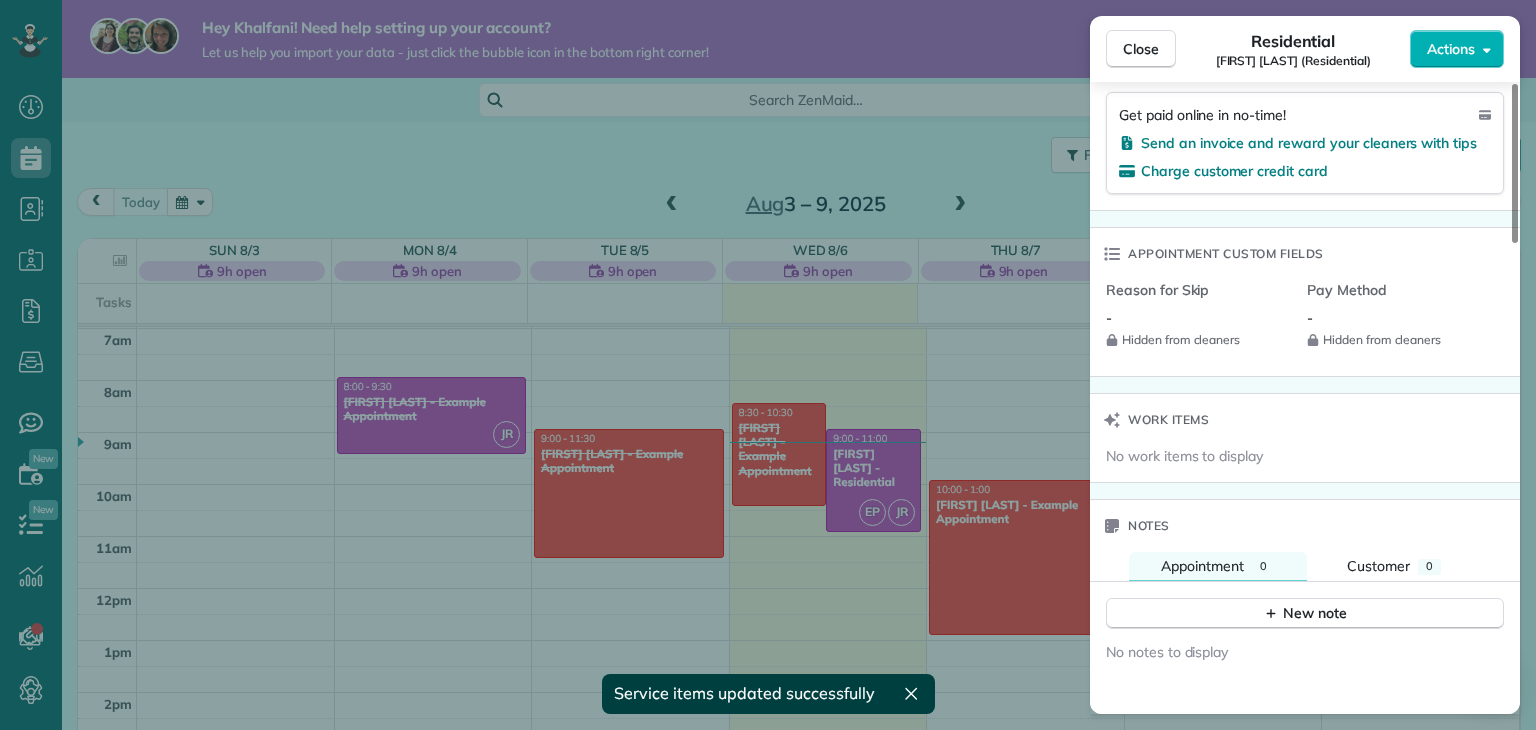 scroll, scrollTop: 1296, scrollLeft: 0, axis: vertical 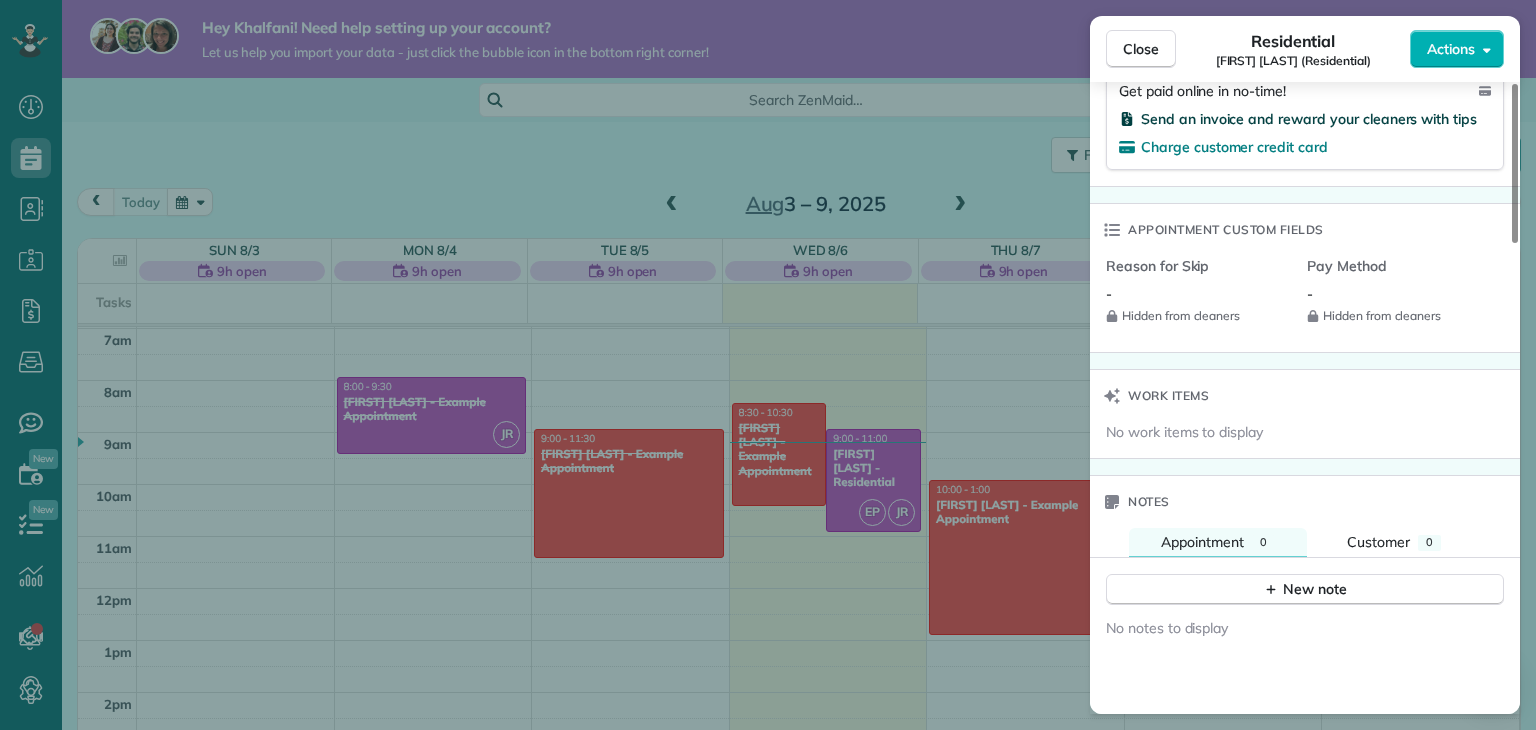 click on "Send an invoice and reward your cleaners with tips" at bounding box center [1309, 119] 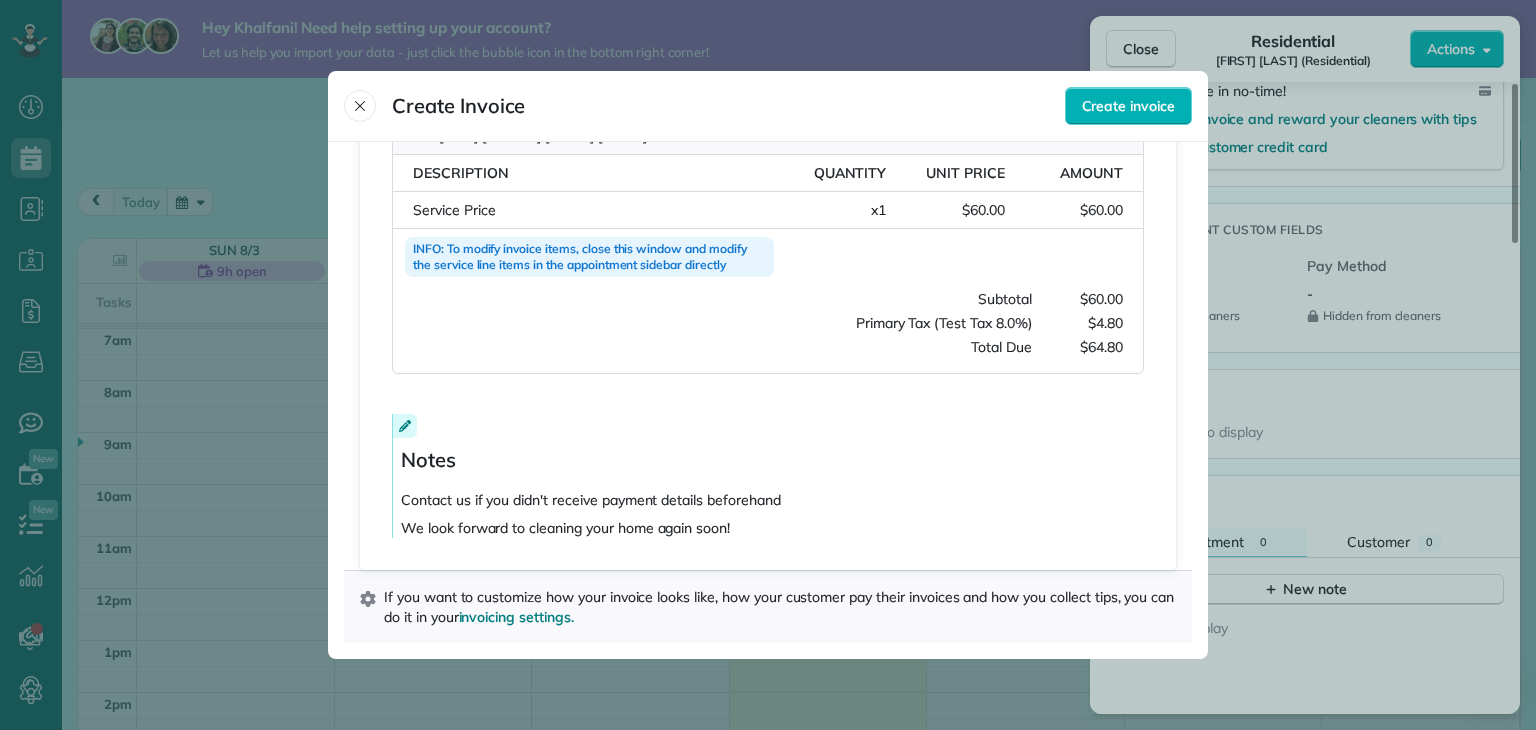 scroll, scrollTop: 0, scrollLeft: 0, axis: both 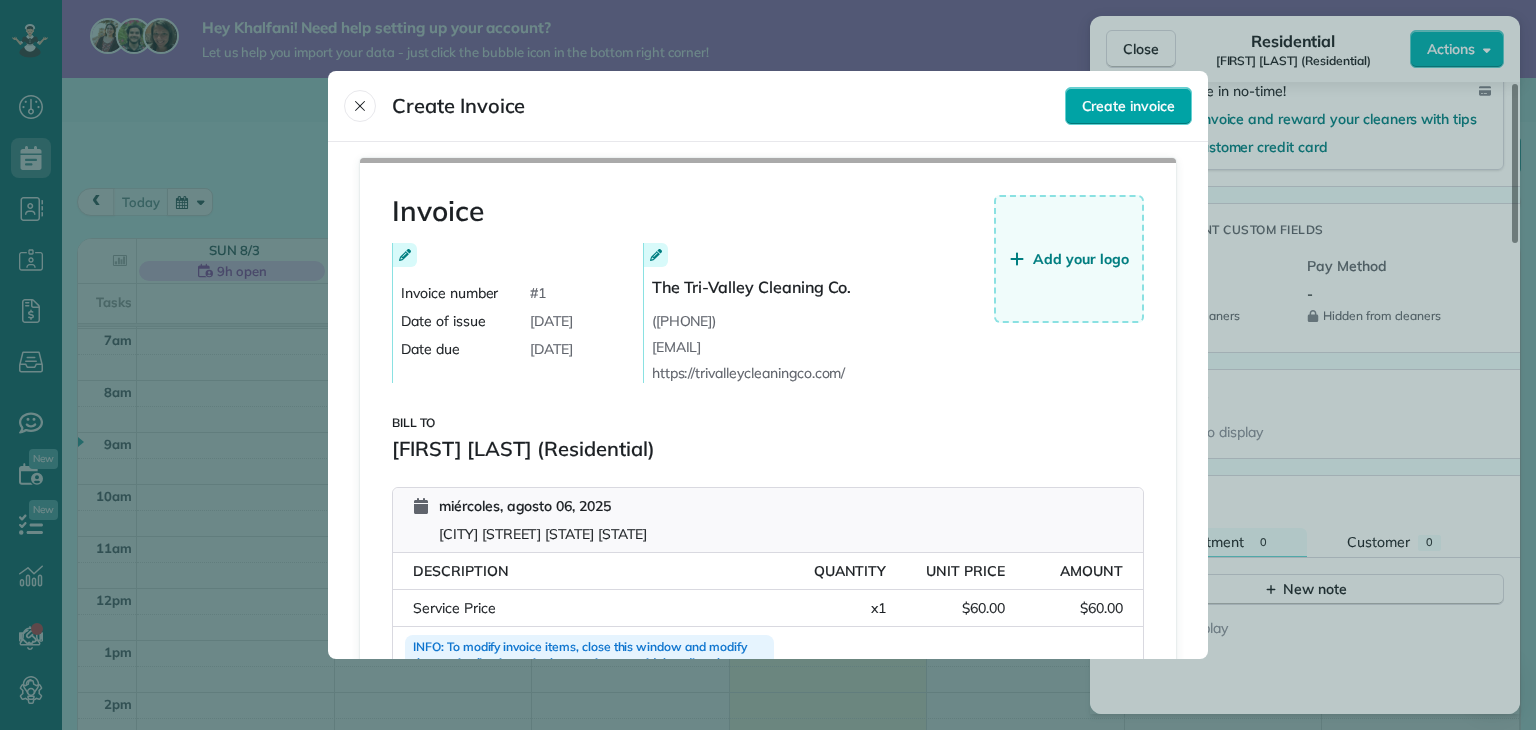 click on "Create invoice" at bounding box center (1128, 106) 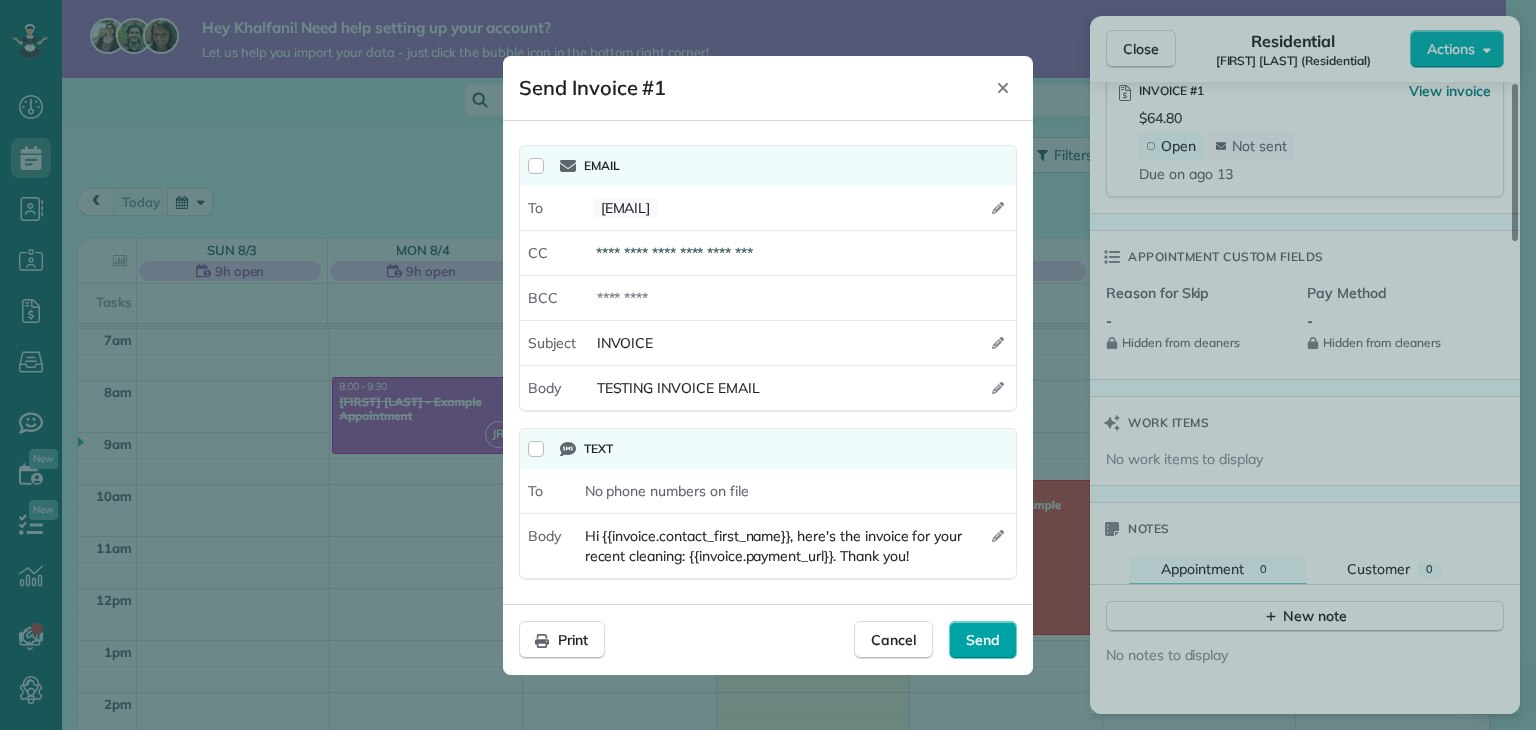 click on "Send" at bounding box center [983, 640] 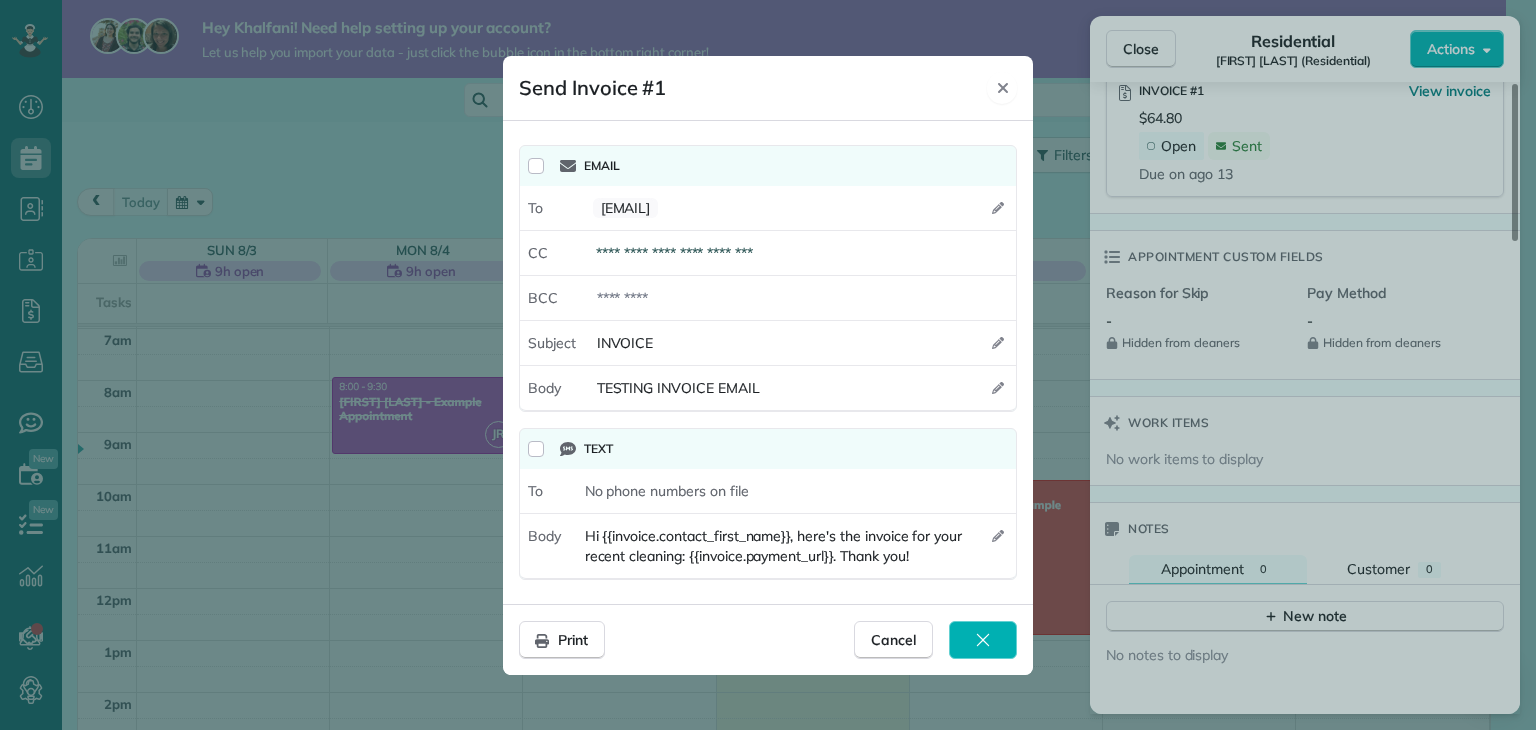 click on "Close" at bounding box center (1002, 88) 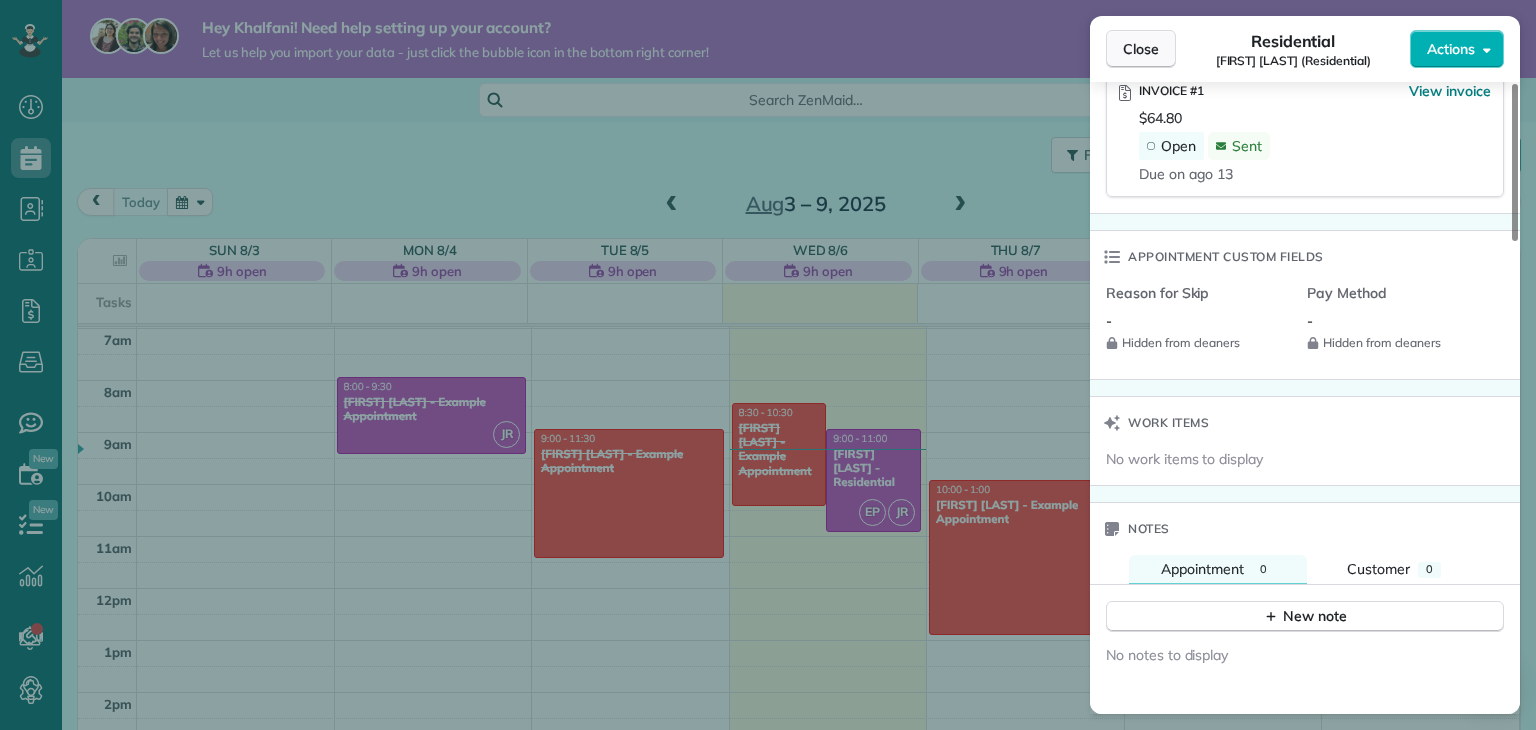 click on "Close" at bounding box center [1141, 49] 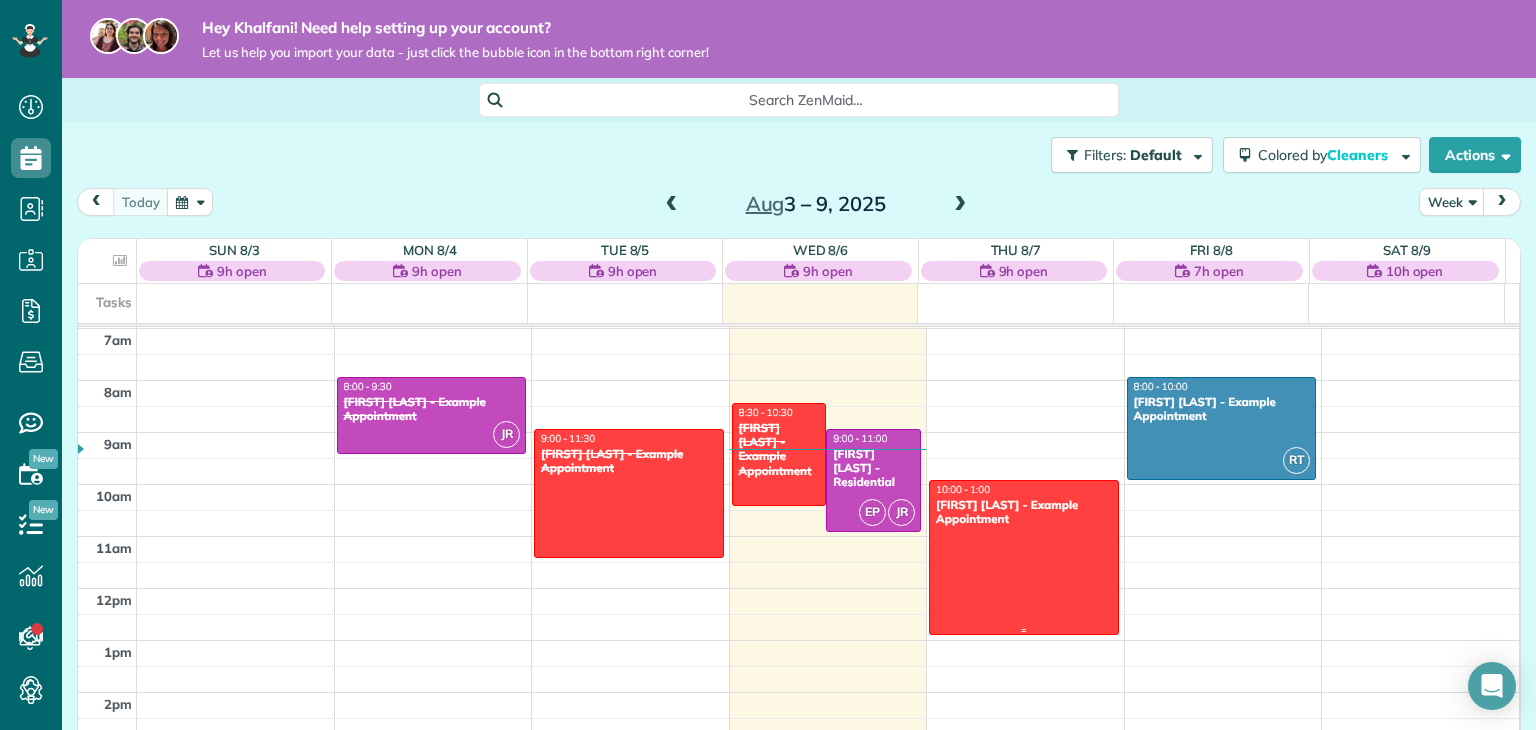 click on "Amar Ghose - Example Appointment" at bounding box center (1024, 512) 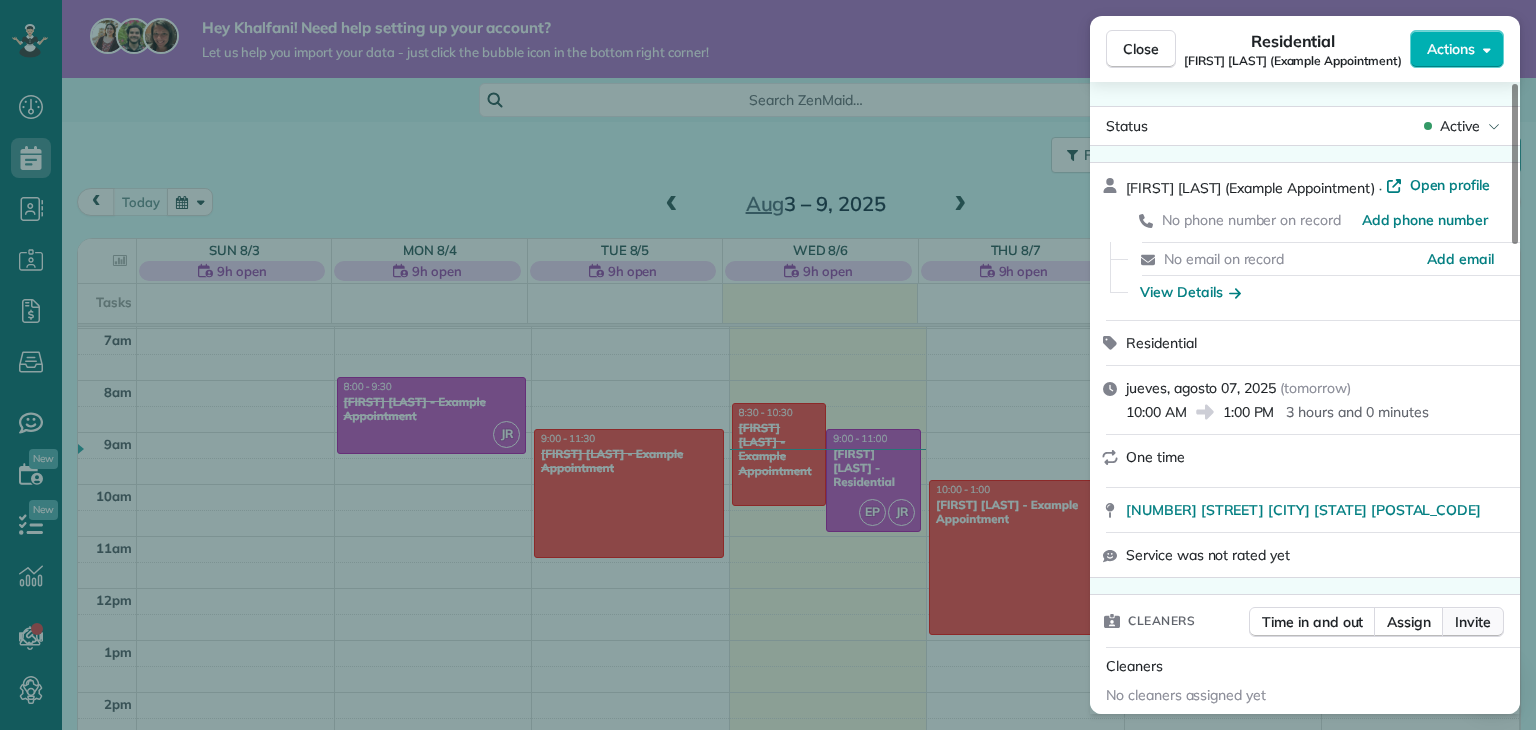 click on "Invite" at bounding box center [1473, 622] 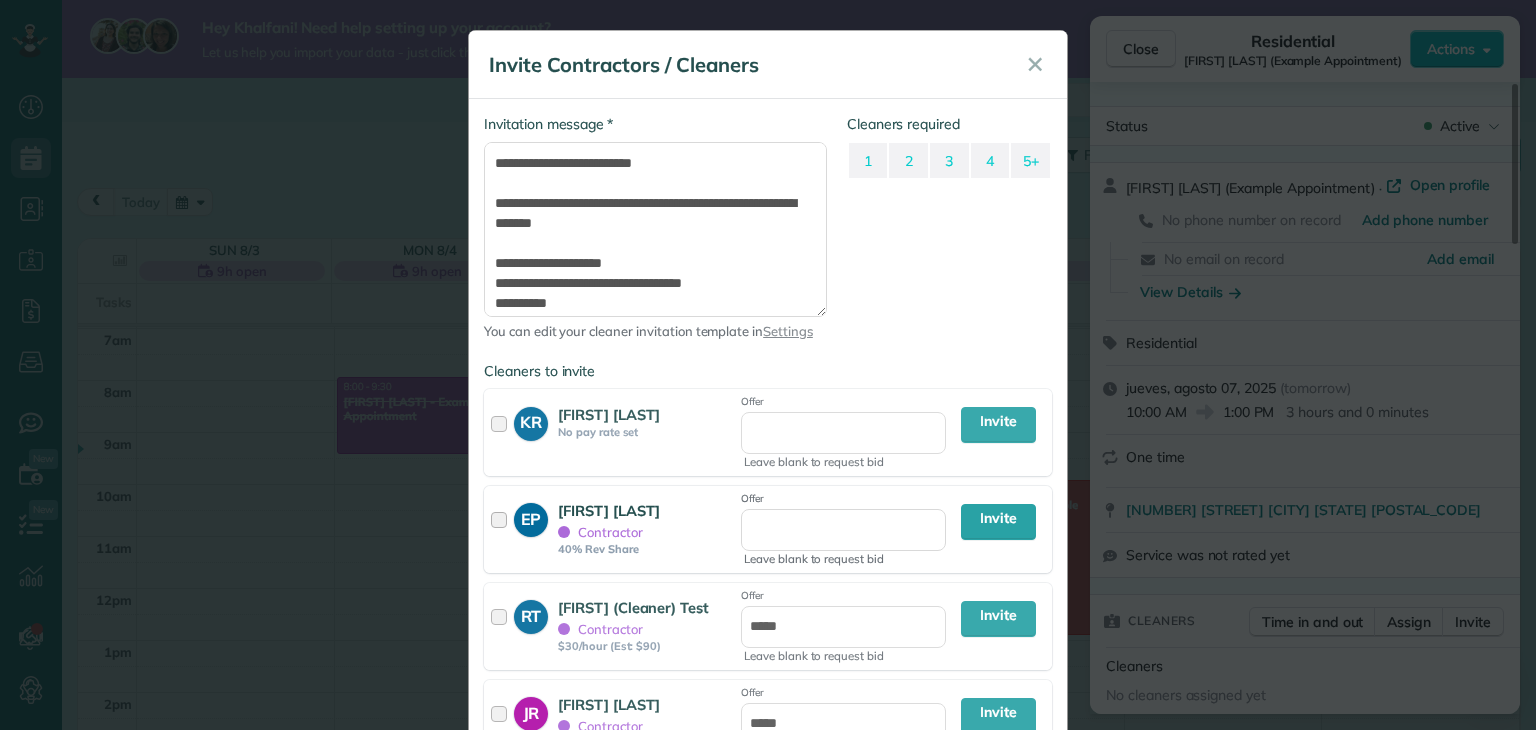 click at bounding box center [502, 529] 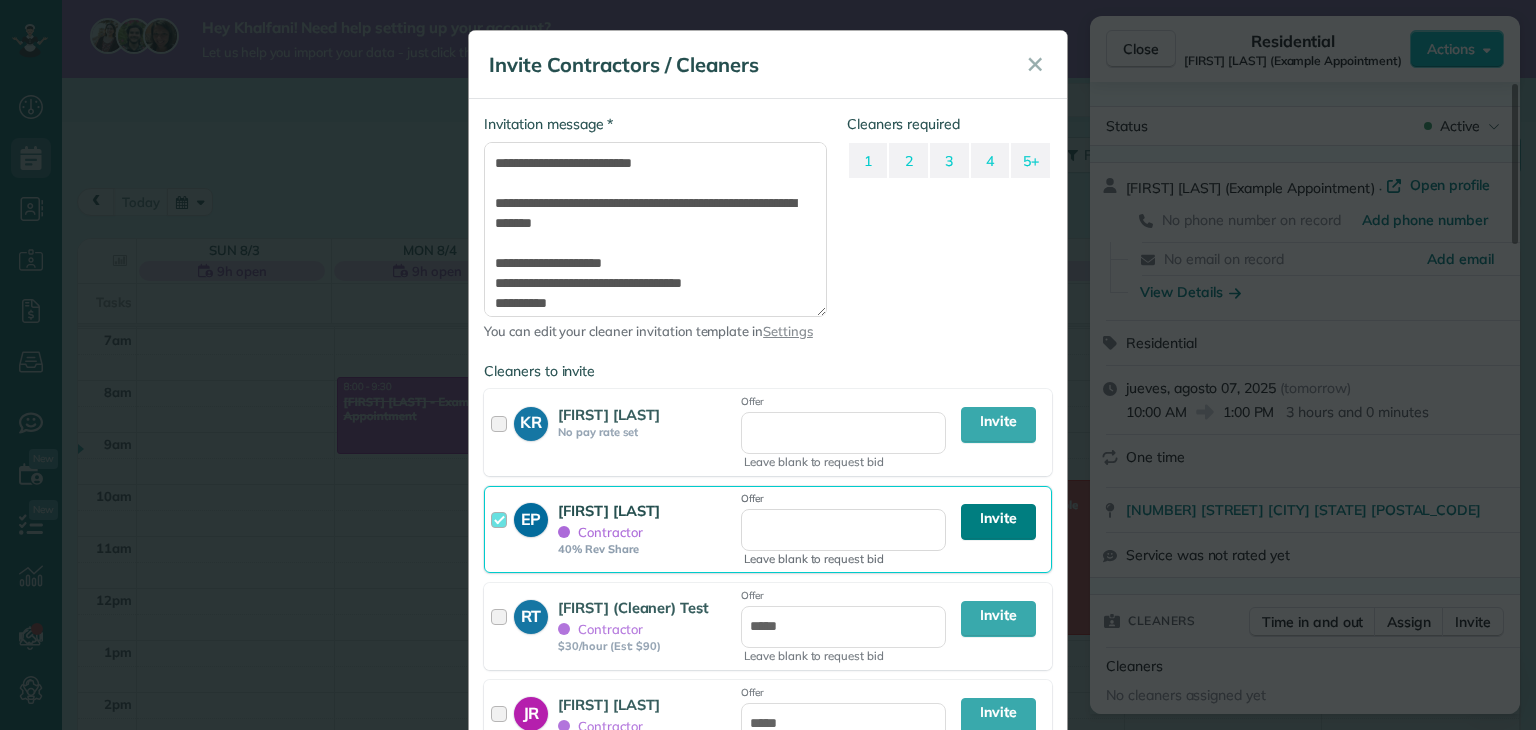 click on "Invite" at bounding box center (998, 522) 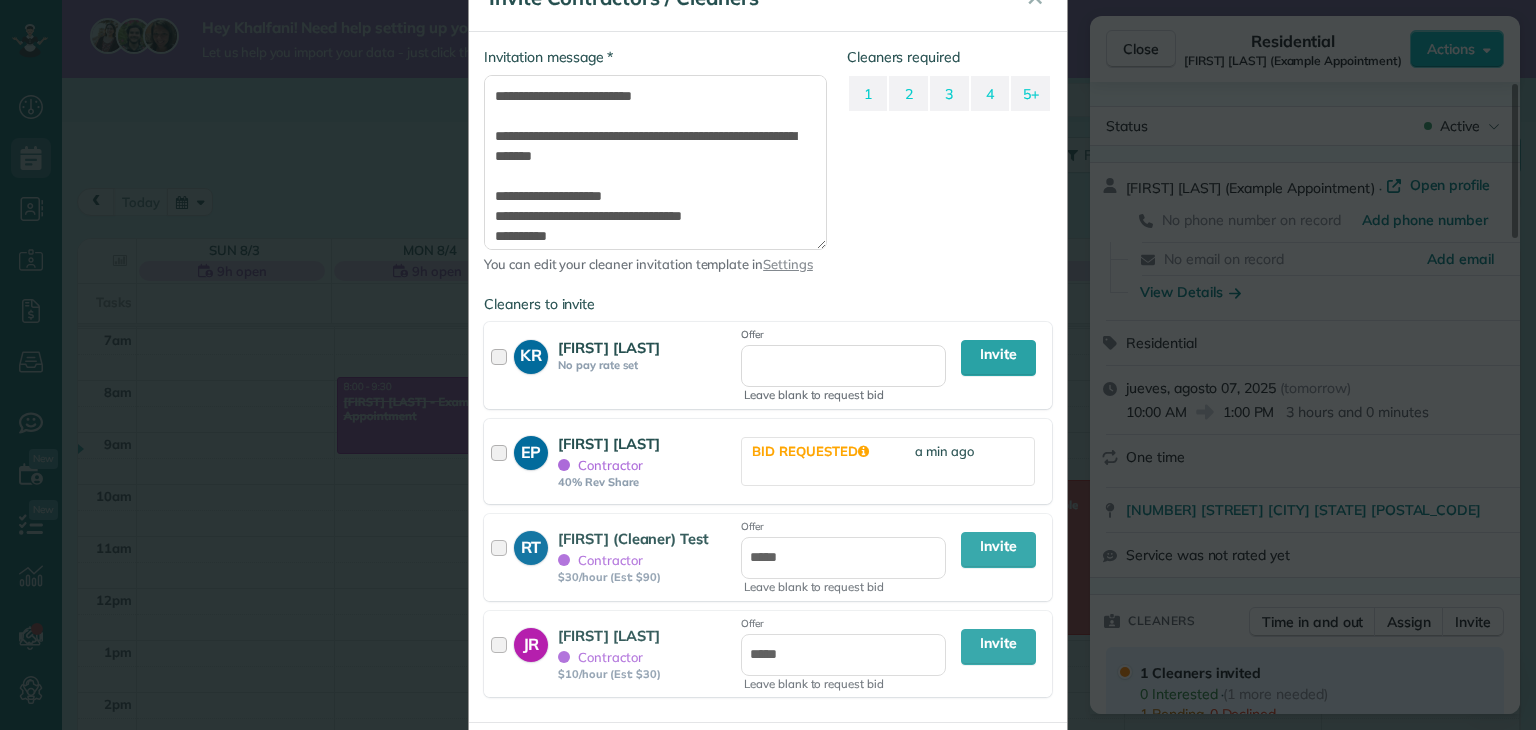 scroll, scrollTop: 100, scrollLeft: 0, axis: vertical 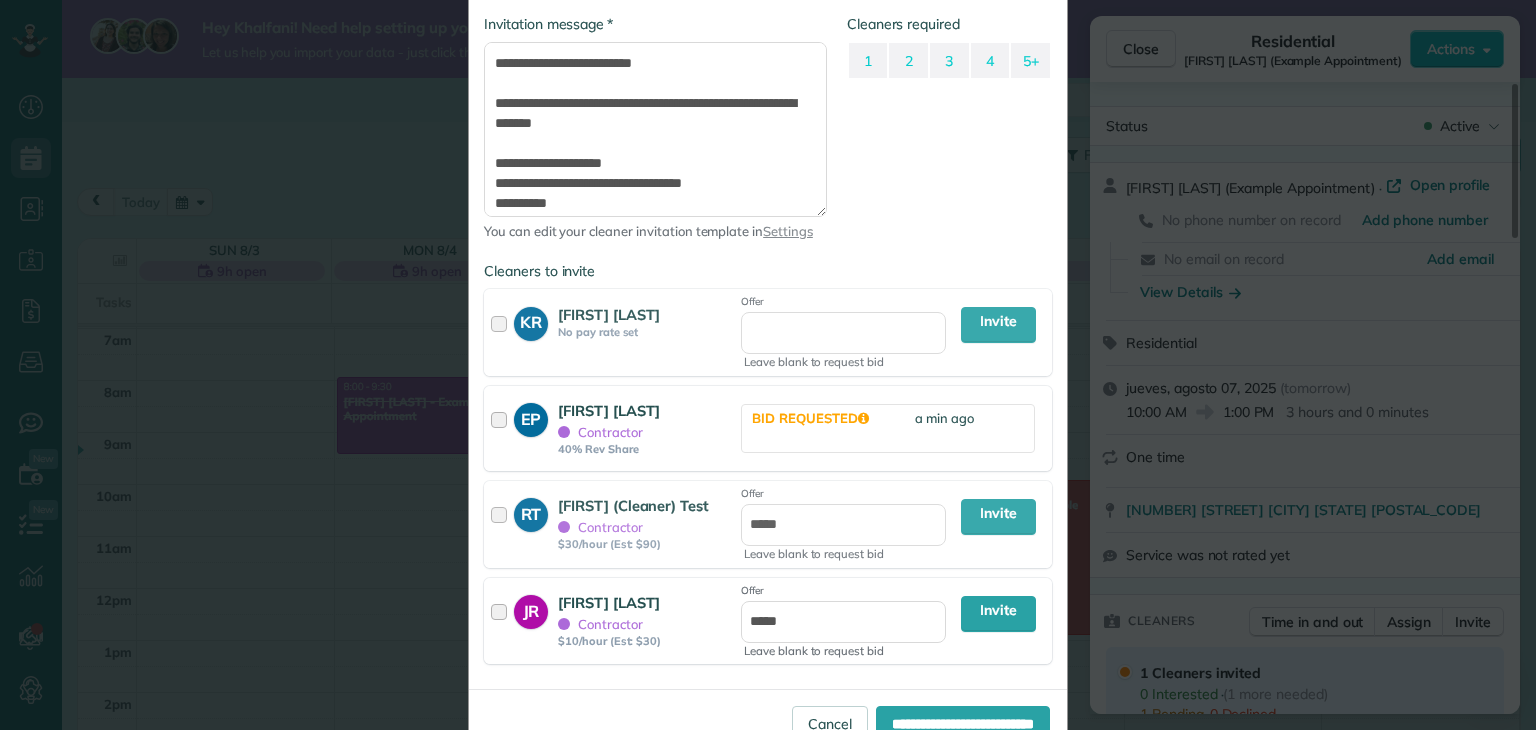 click at bounding box center (502, 621) 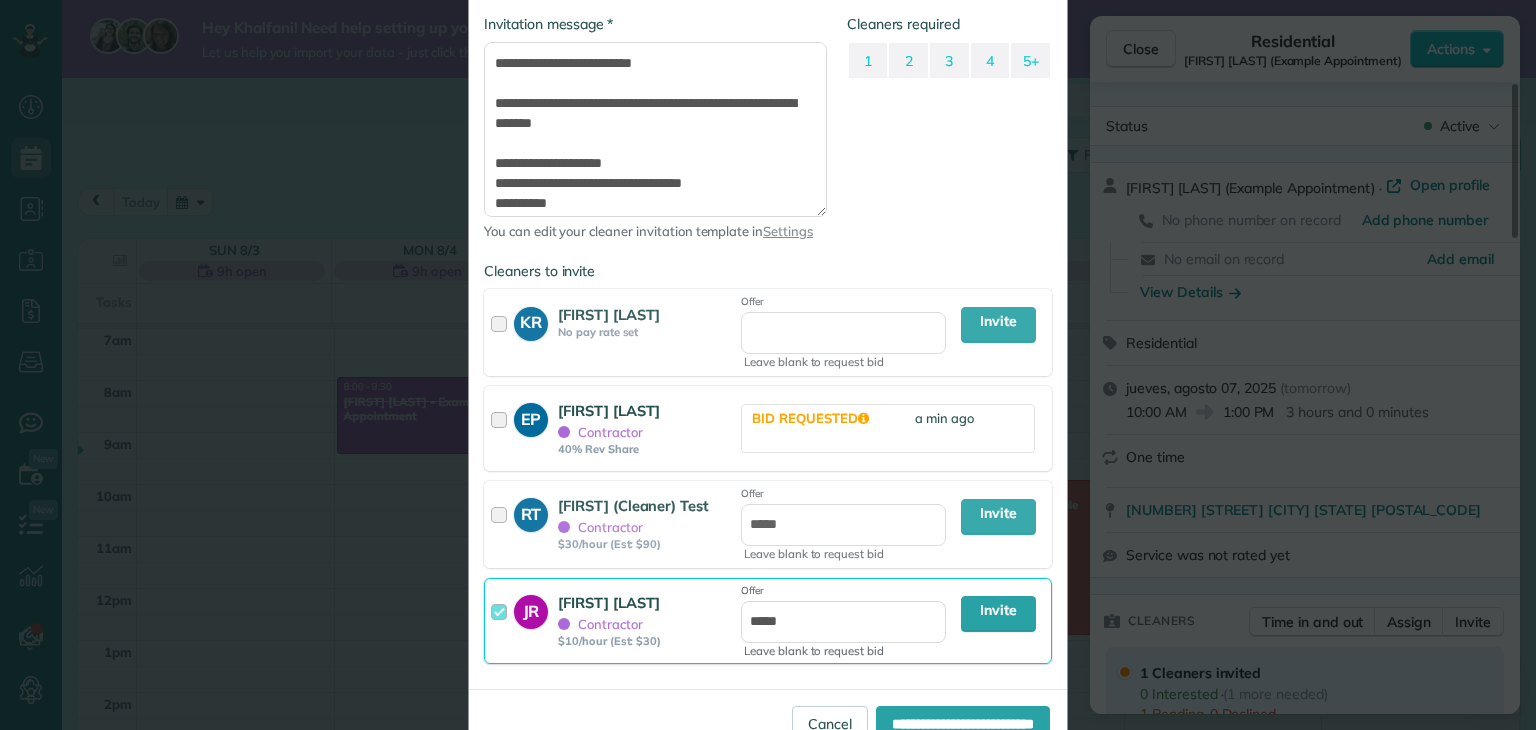 click at bounding box center (502, 621) 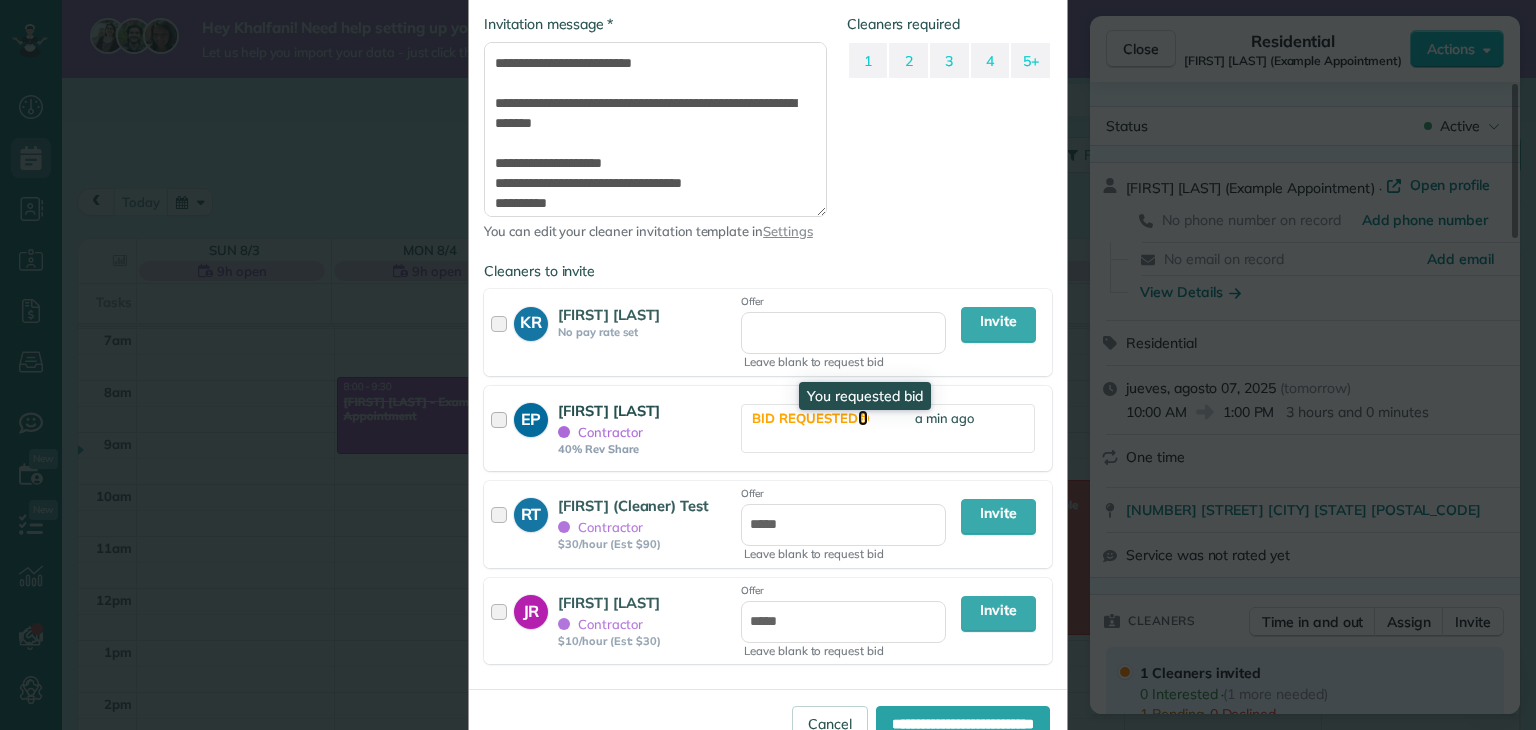 click at bounding box center [863, 418] 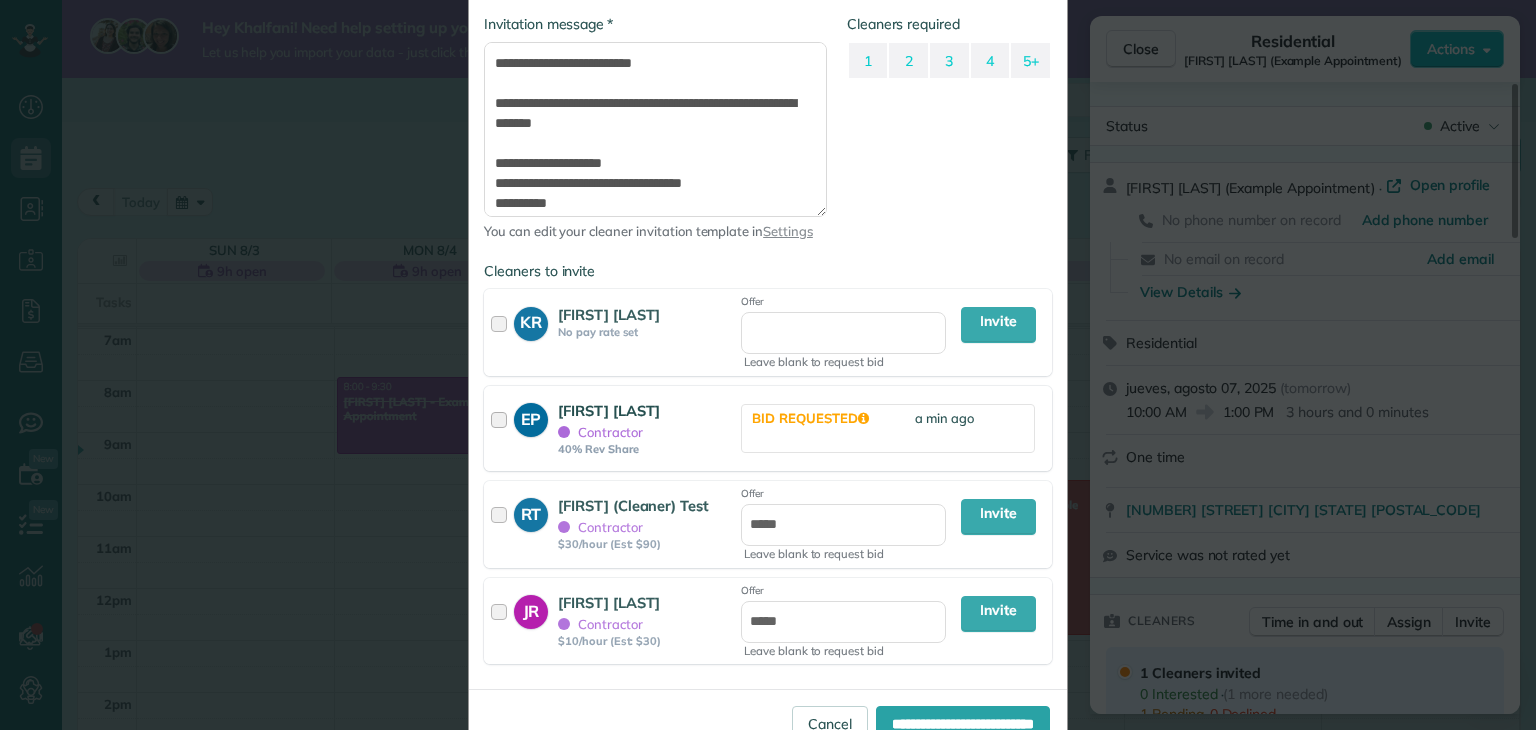 click on "Bid Requested" at bounding box center (833, 428) 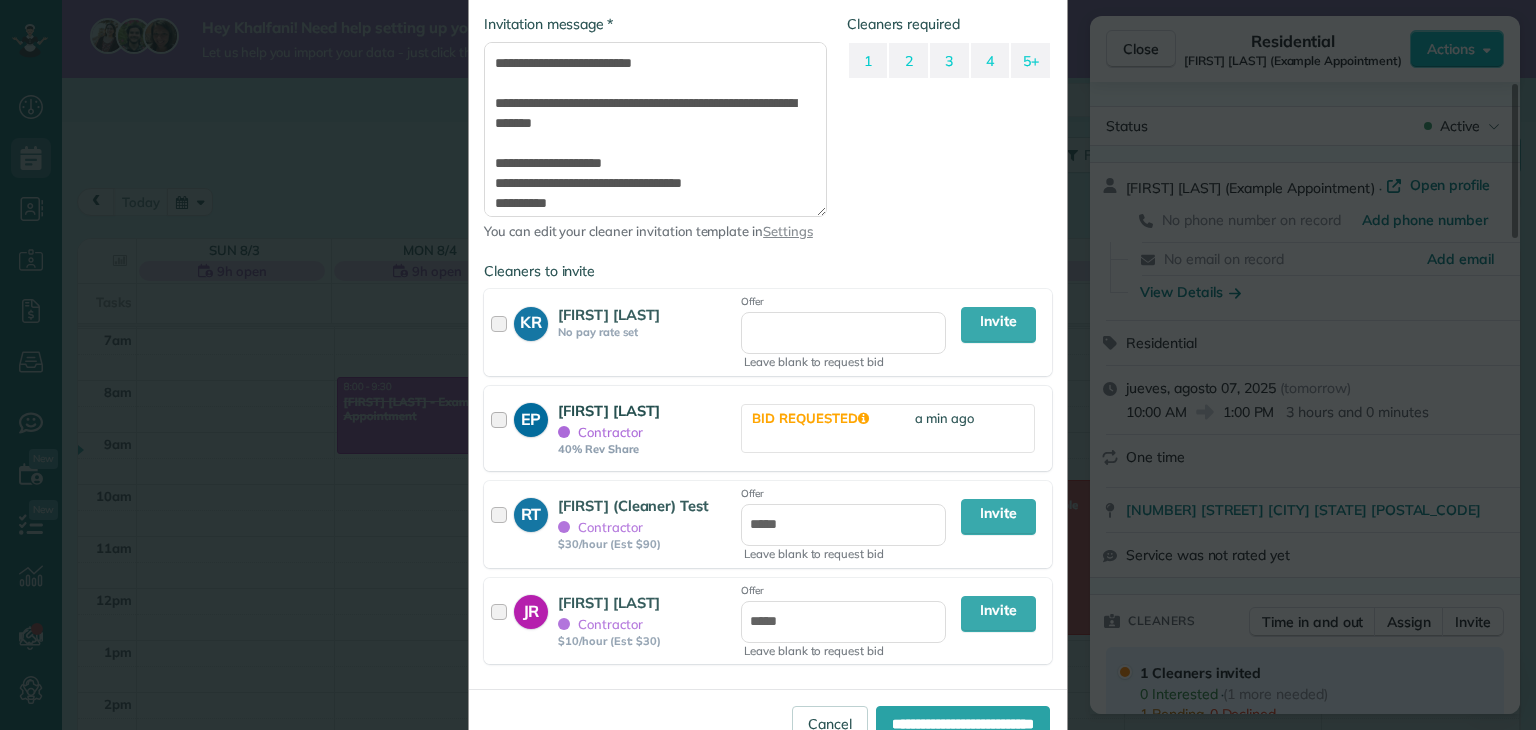 click on "Bid Requested" at bounding box center (833, 428) 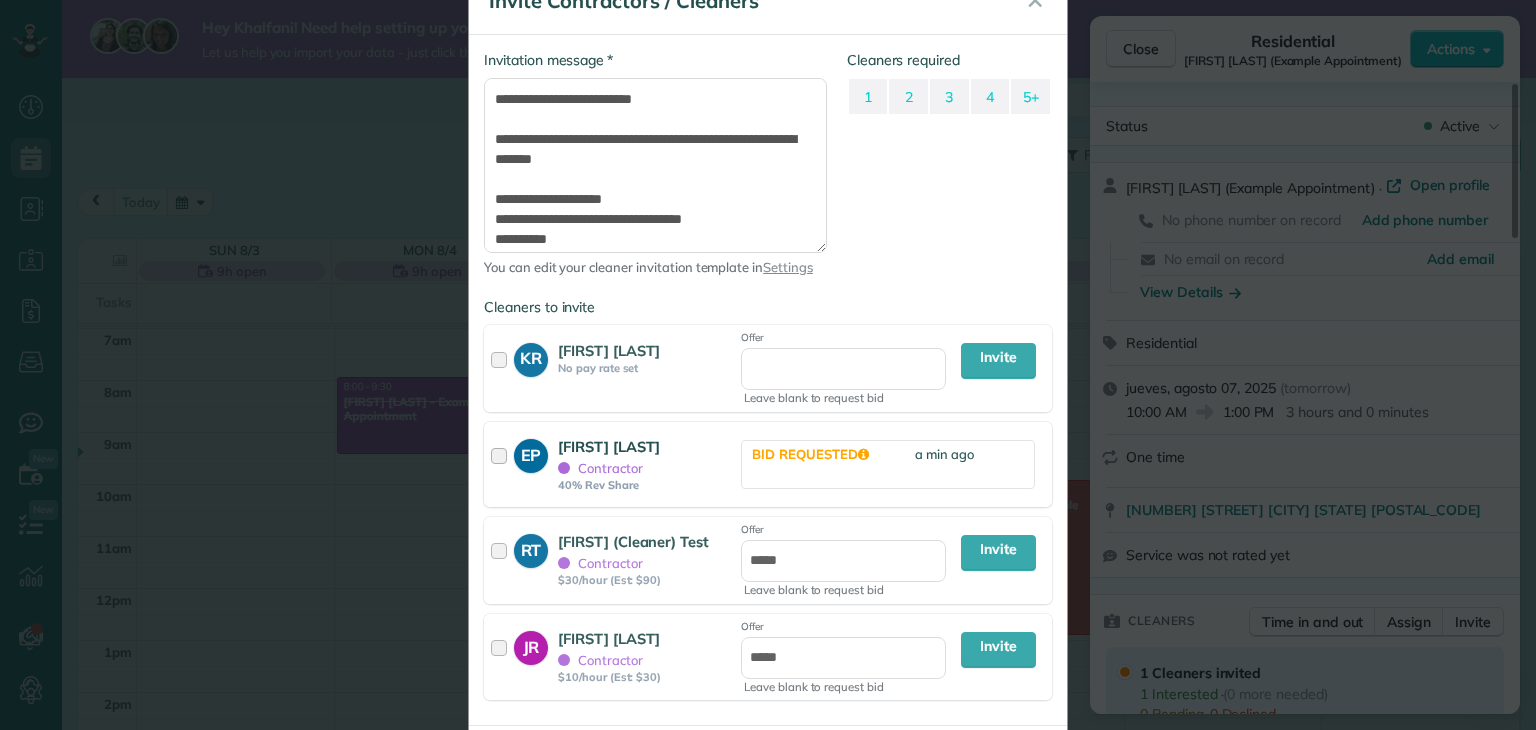 scroll, scrollTop: 0, scrollLeft: 0, axis: both 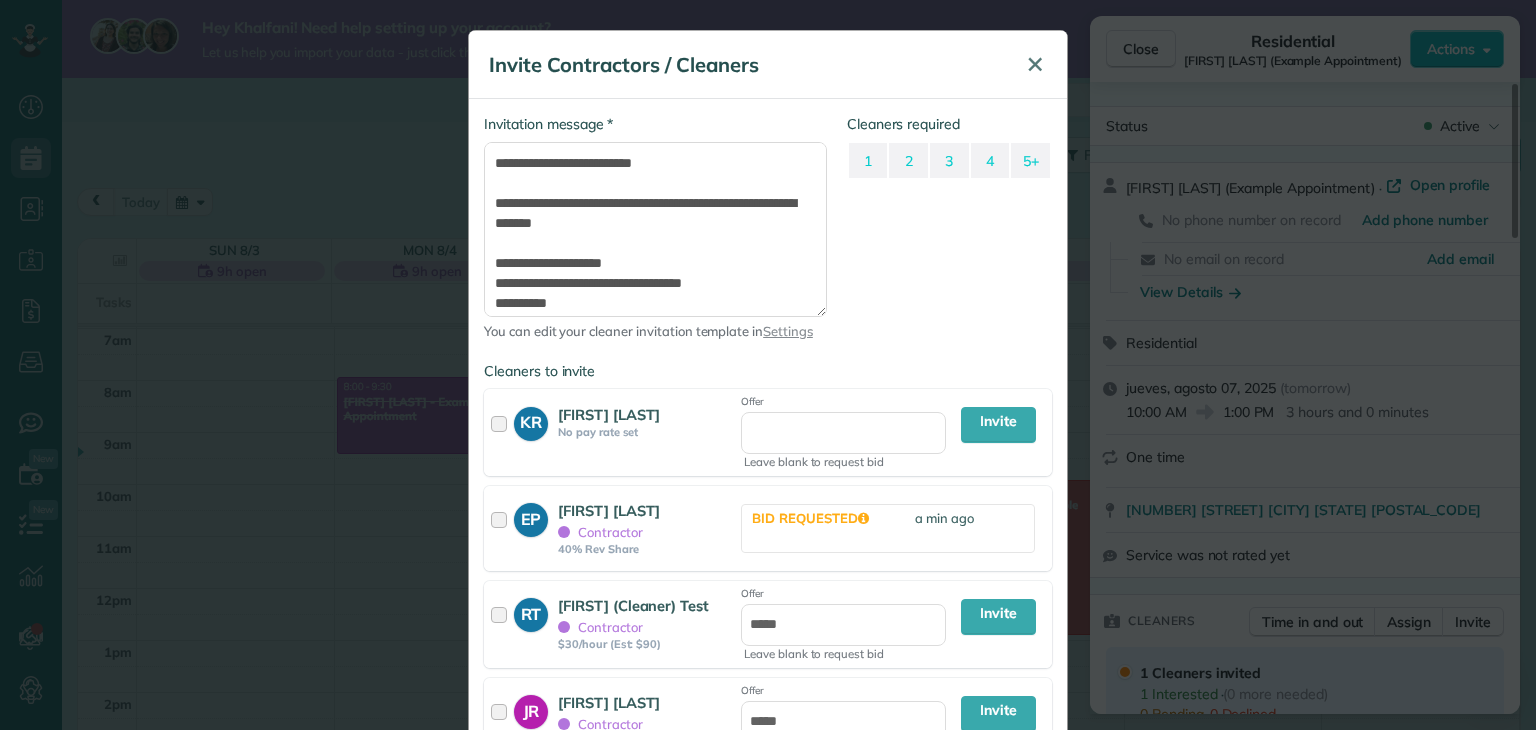 click on "✕" at bounding box center (1035, 64) 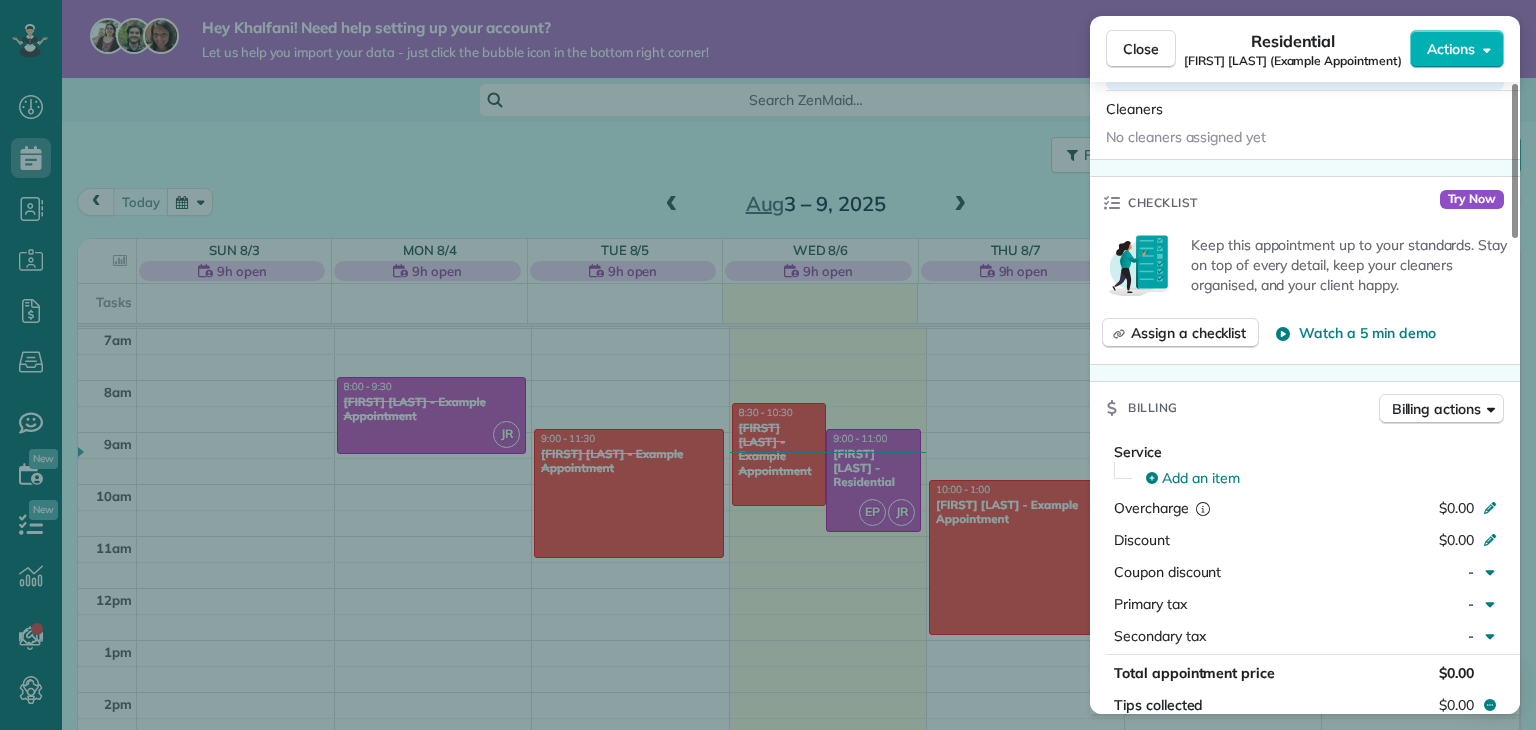 scroll, scrollTop: 698, scrollLeft: 0, axis: vertical 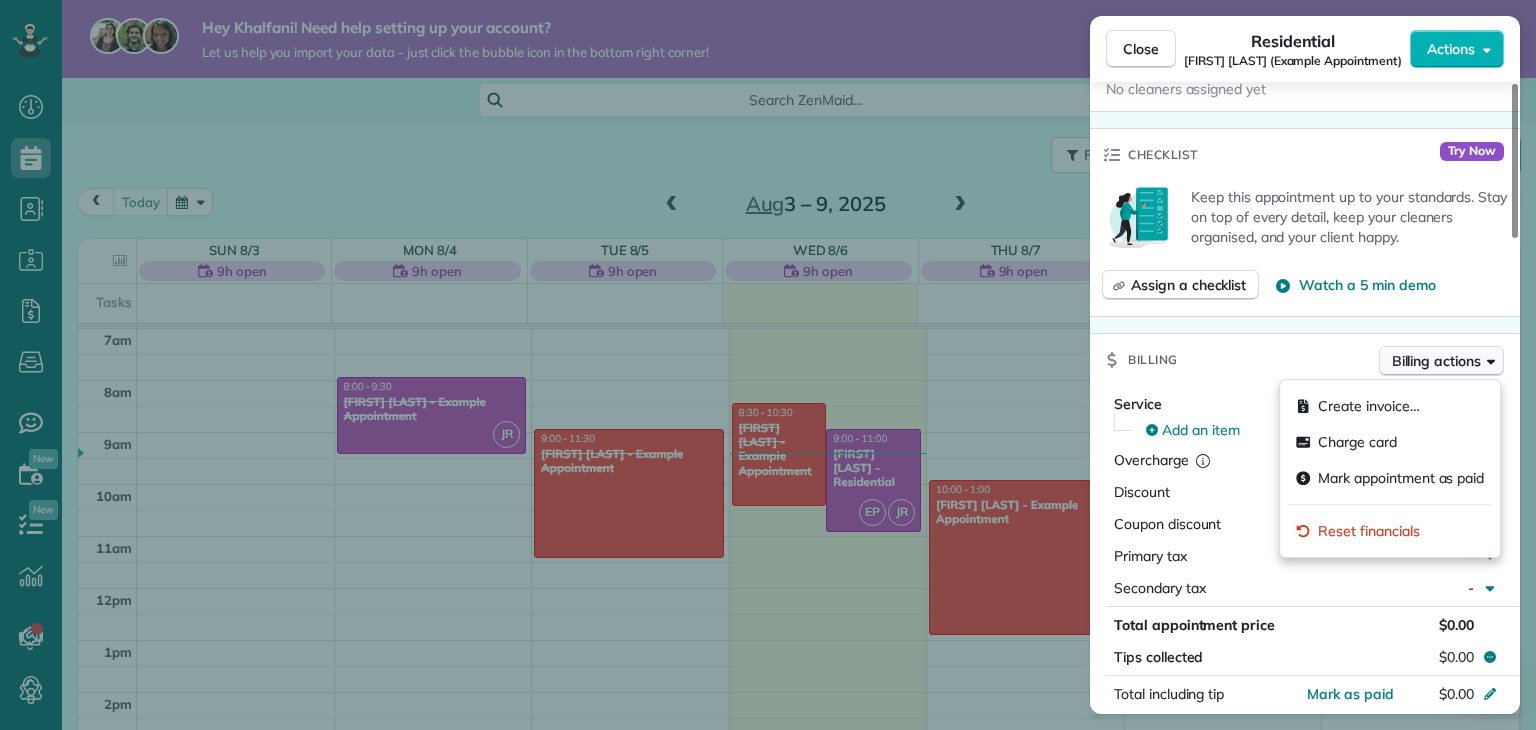click on "Billing actions" at bounding box center (1436, 361) 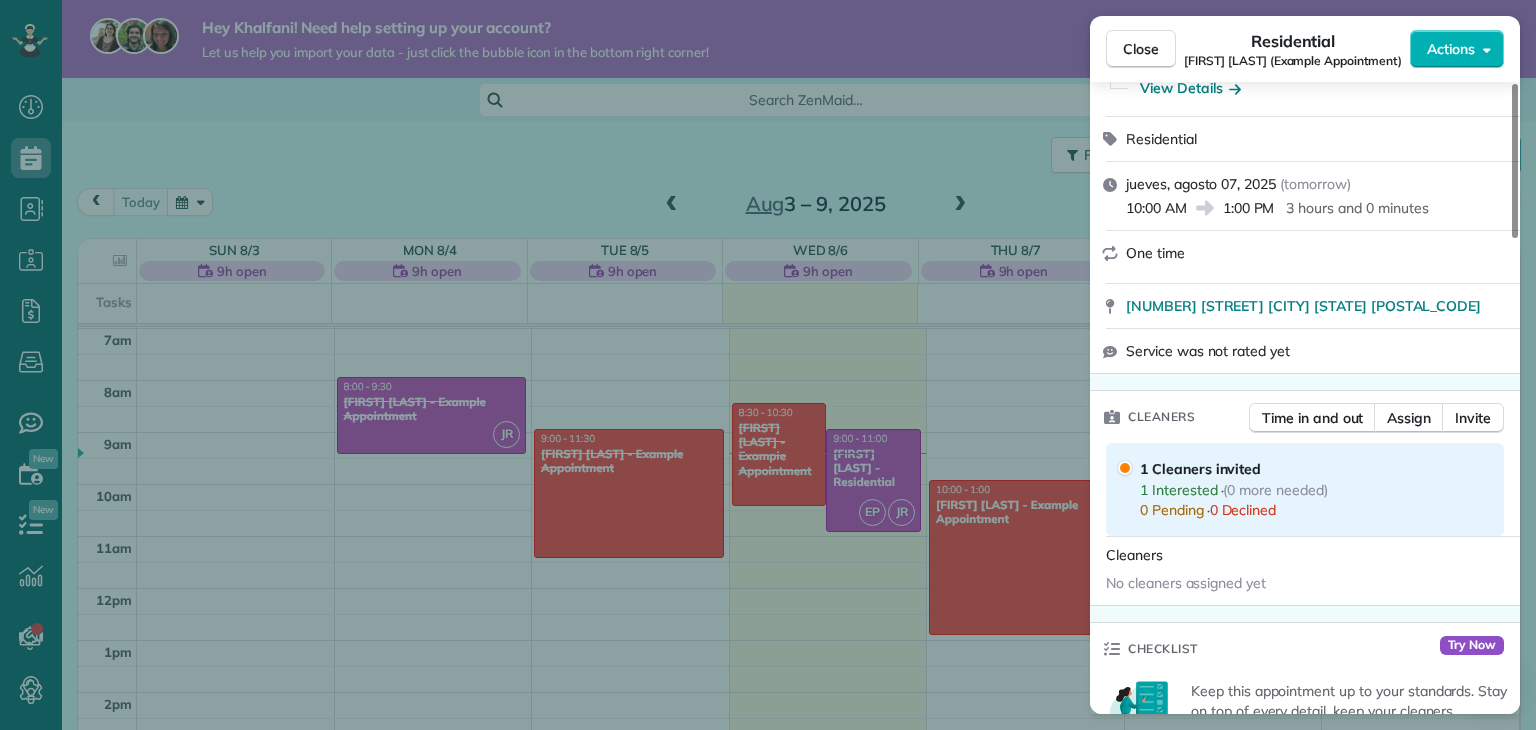 scroll, scrollTop: 196, scrollLeft: 0, axis: vertical 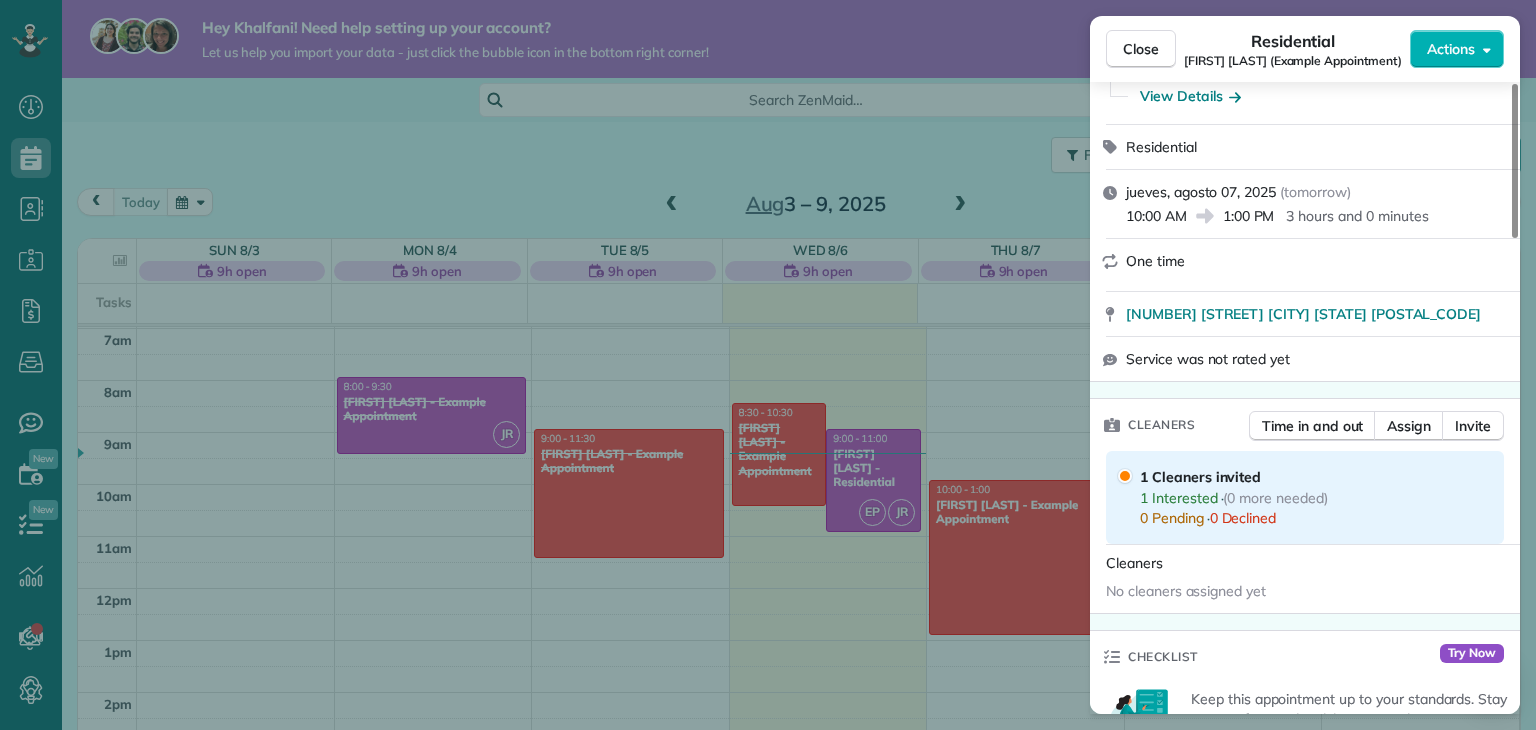 click at bounding box center (1125, 476) 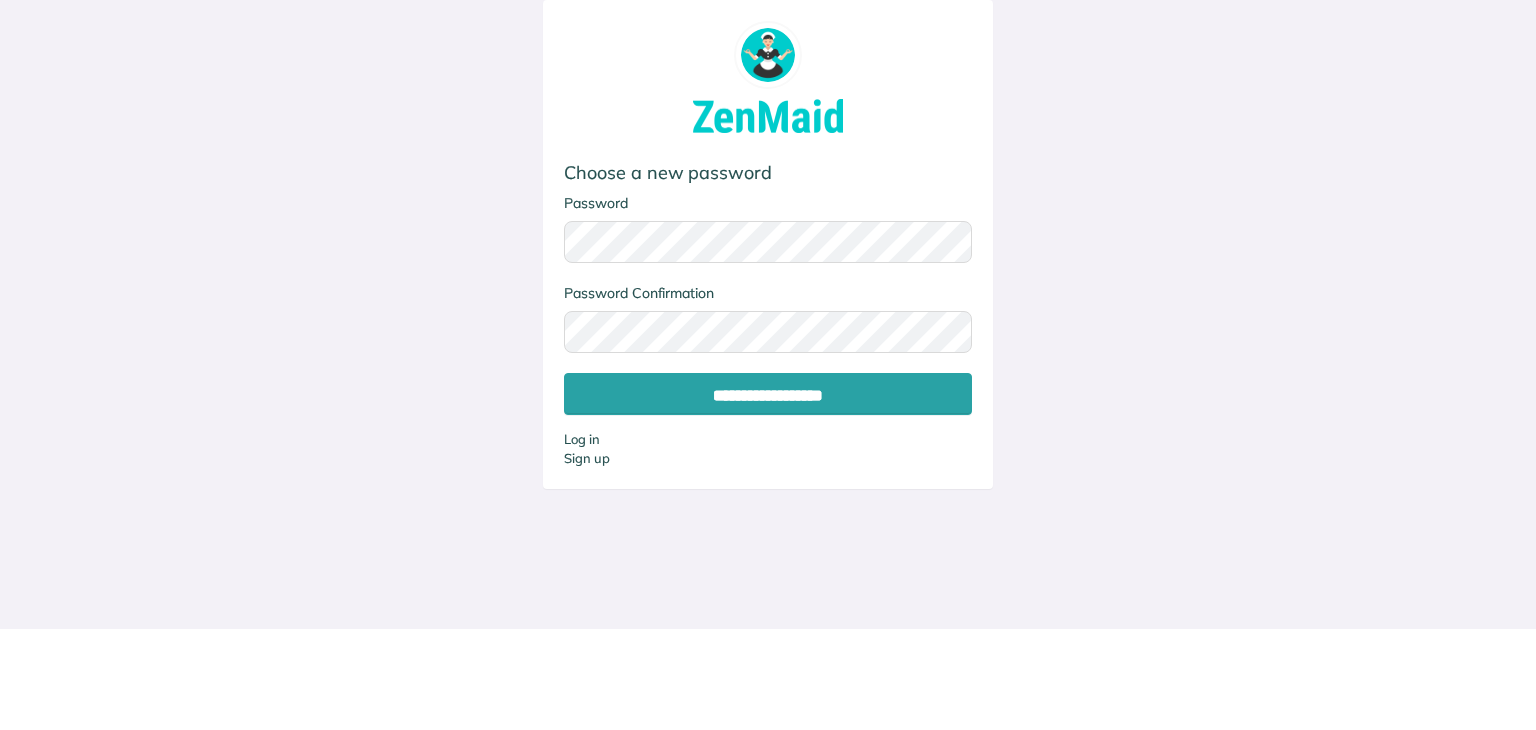scroll, scrollTop: 0, scrollLeft: 0, axis: both 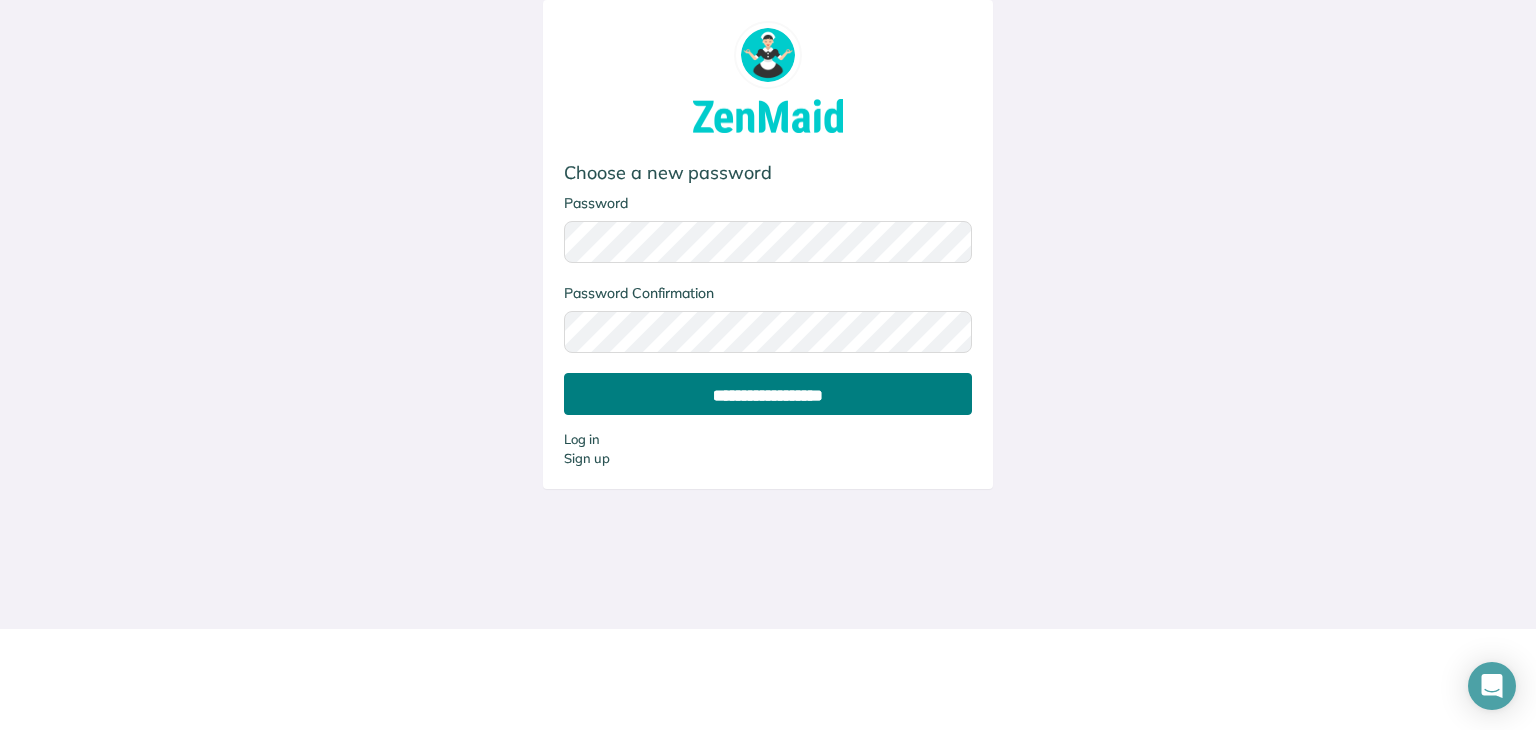 click on "**********" at bounding box center (768, 394) 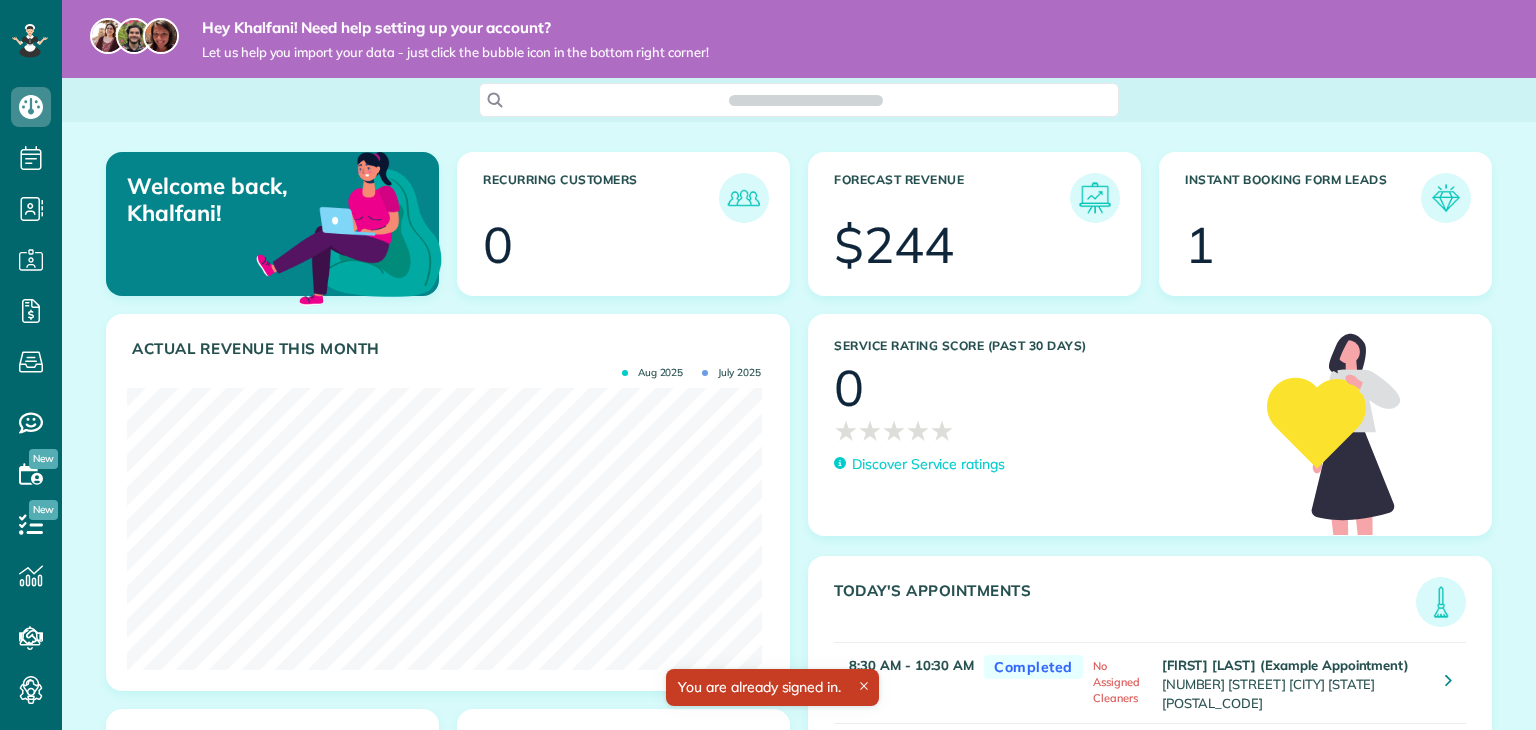 scroll, scrollTop: 0, scrollLeft: 0, axis: both 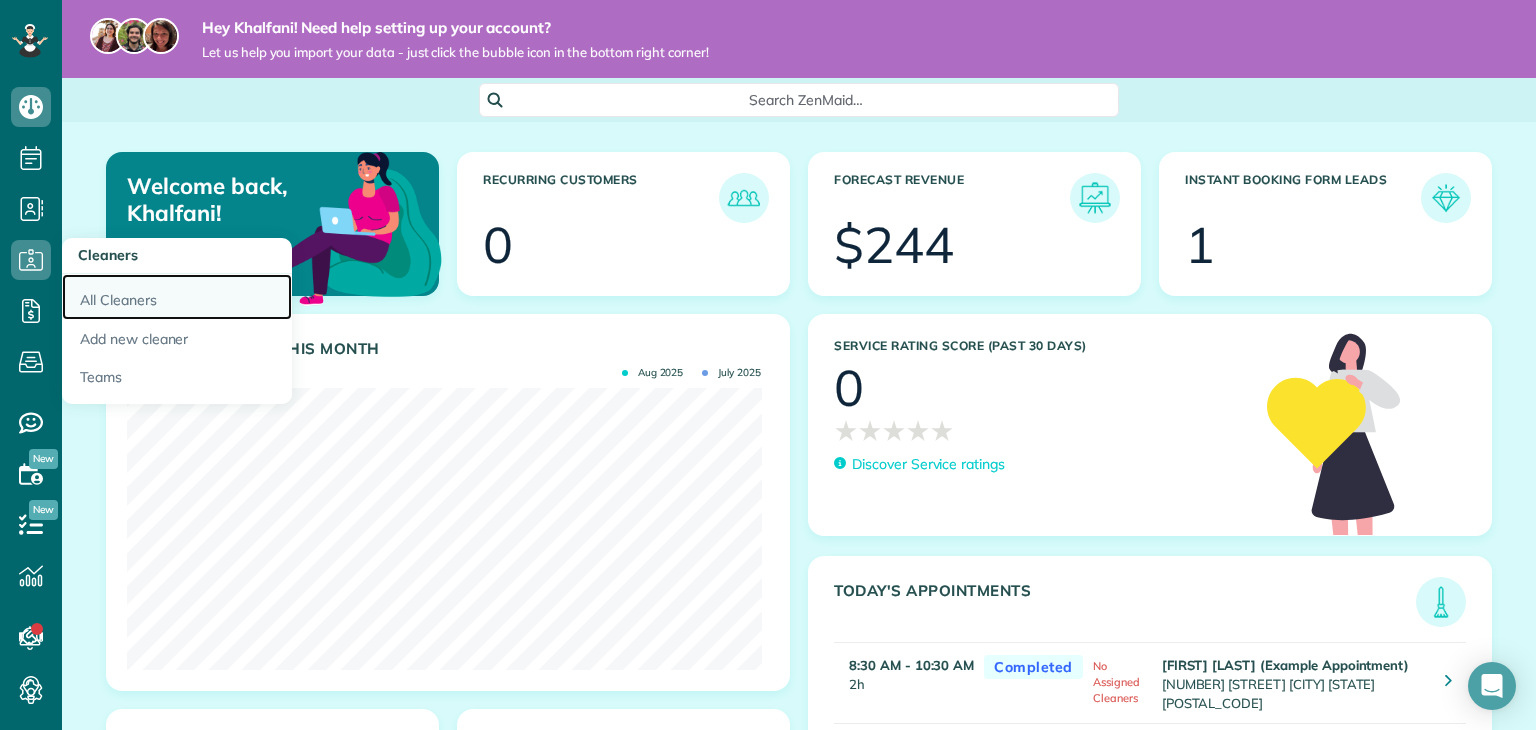 click on "All Cleaners" at bounding box center [177, 297] 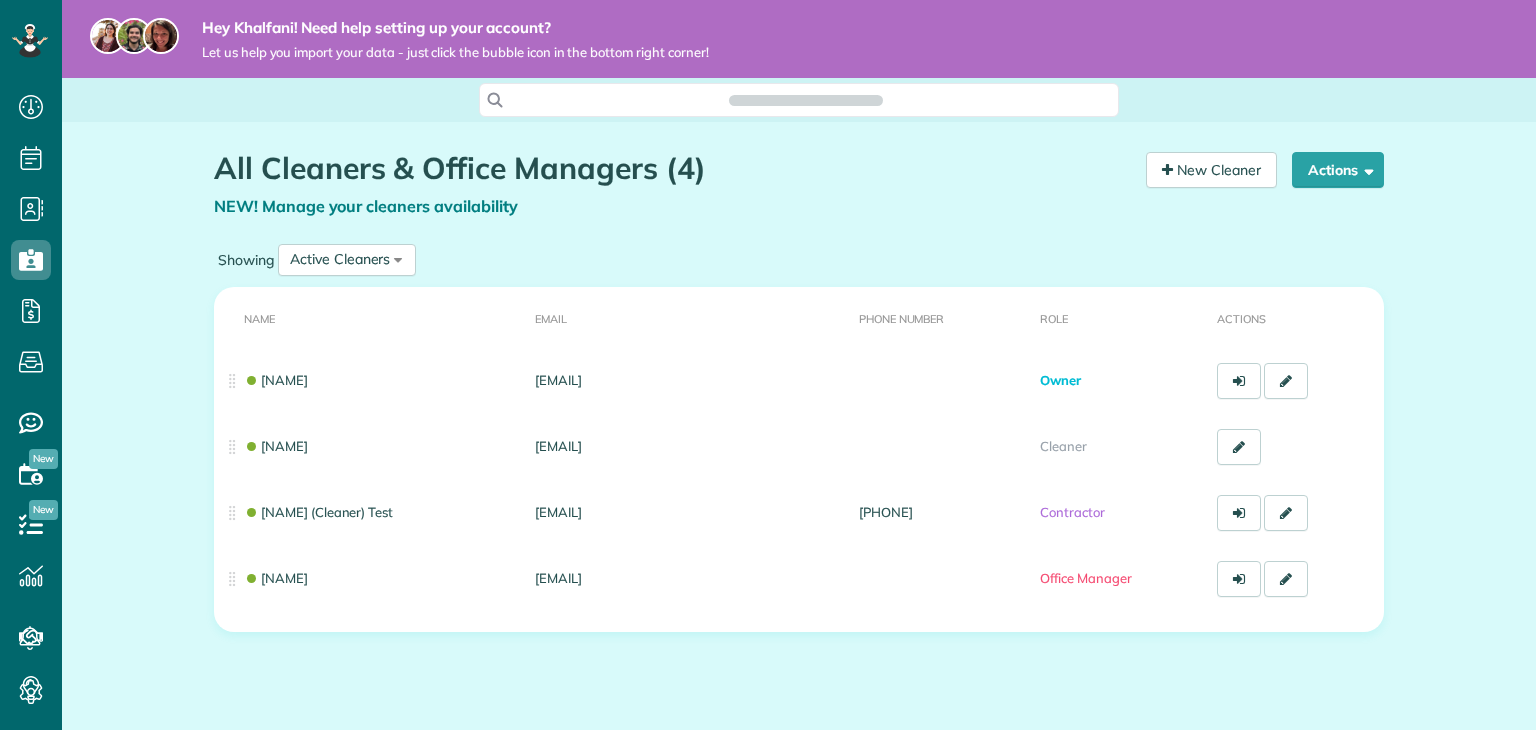 scroll, scrollTop: 0, scrollLeft: 0, axis: both 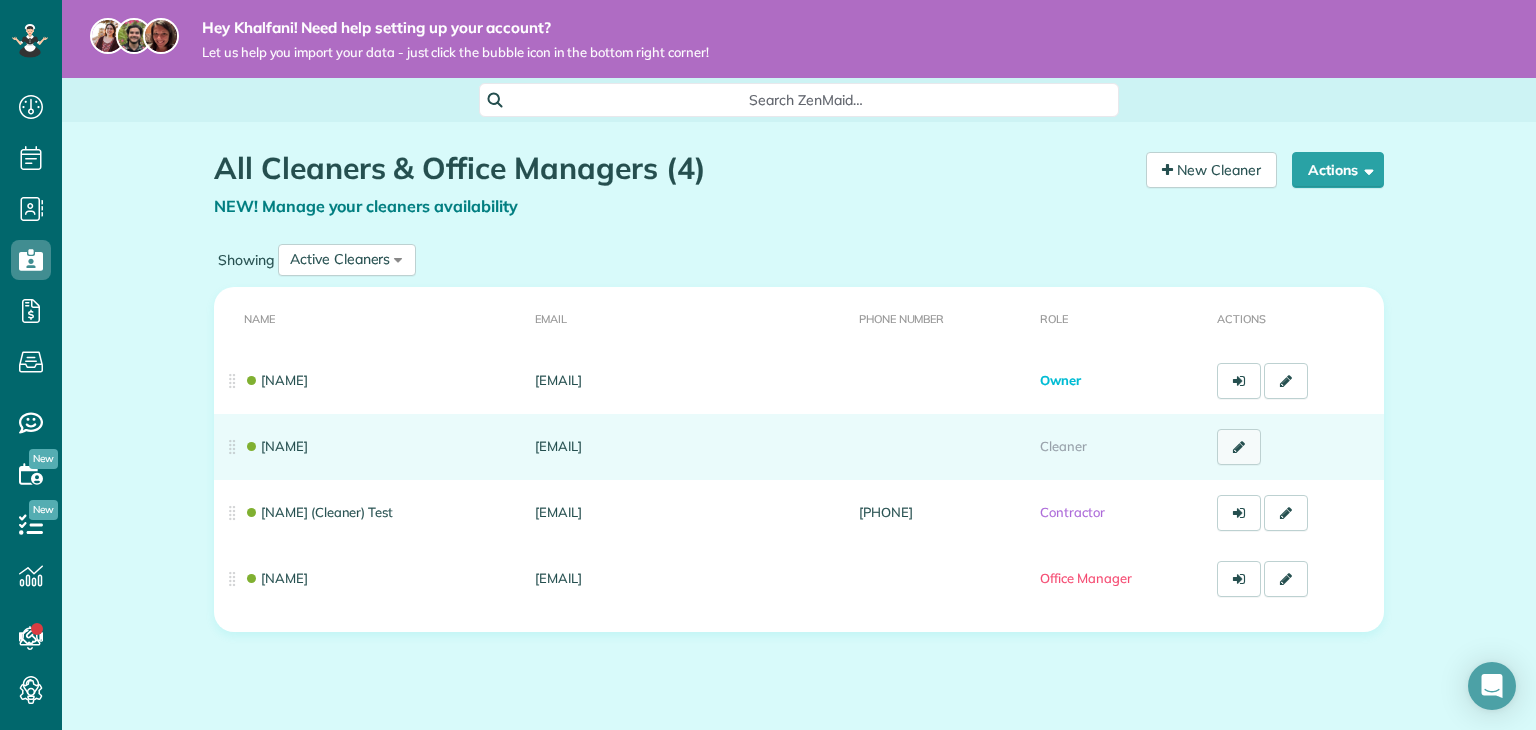 click at bounding box center (1239, 447) 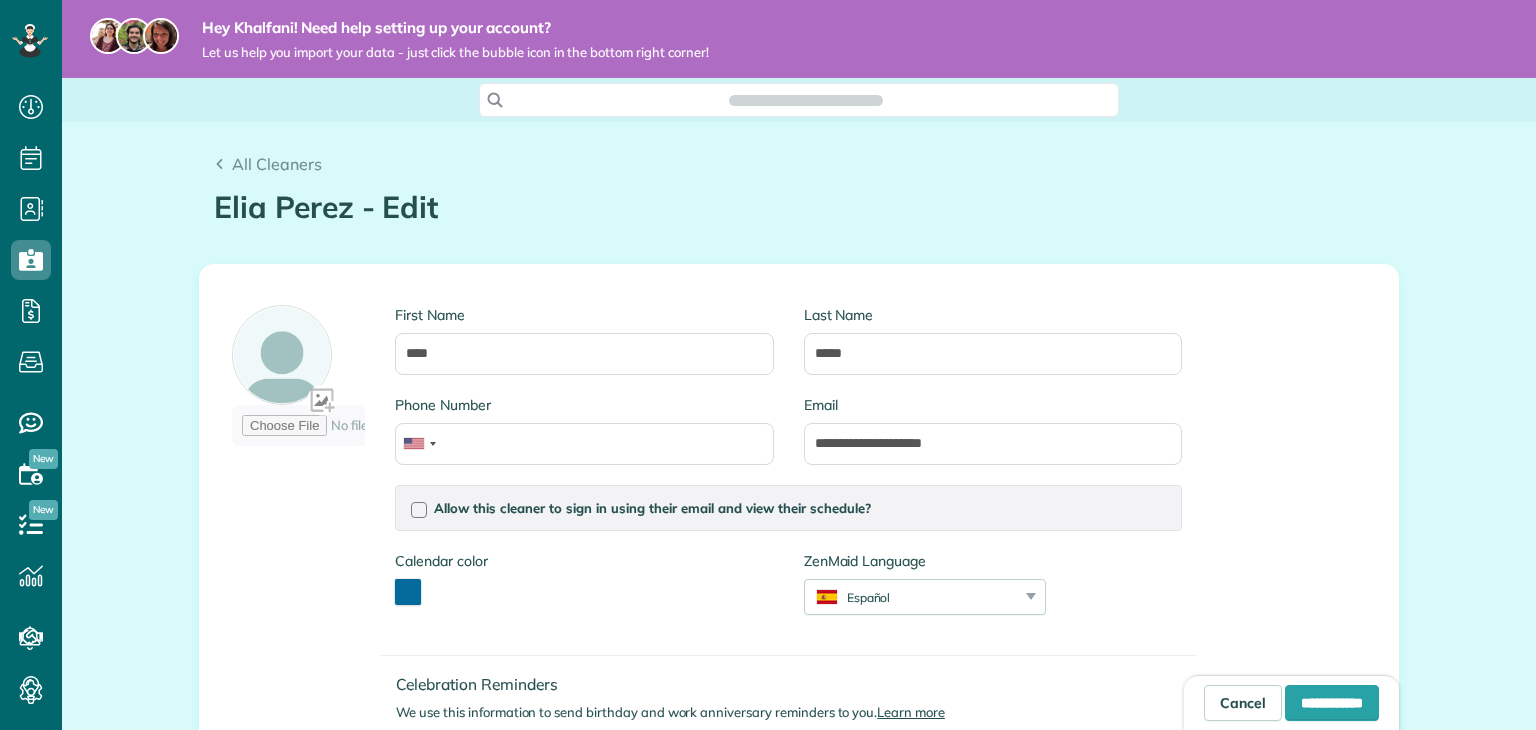 scroll, scrollTop: 0, scrollLeft: 0, axis: both 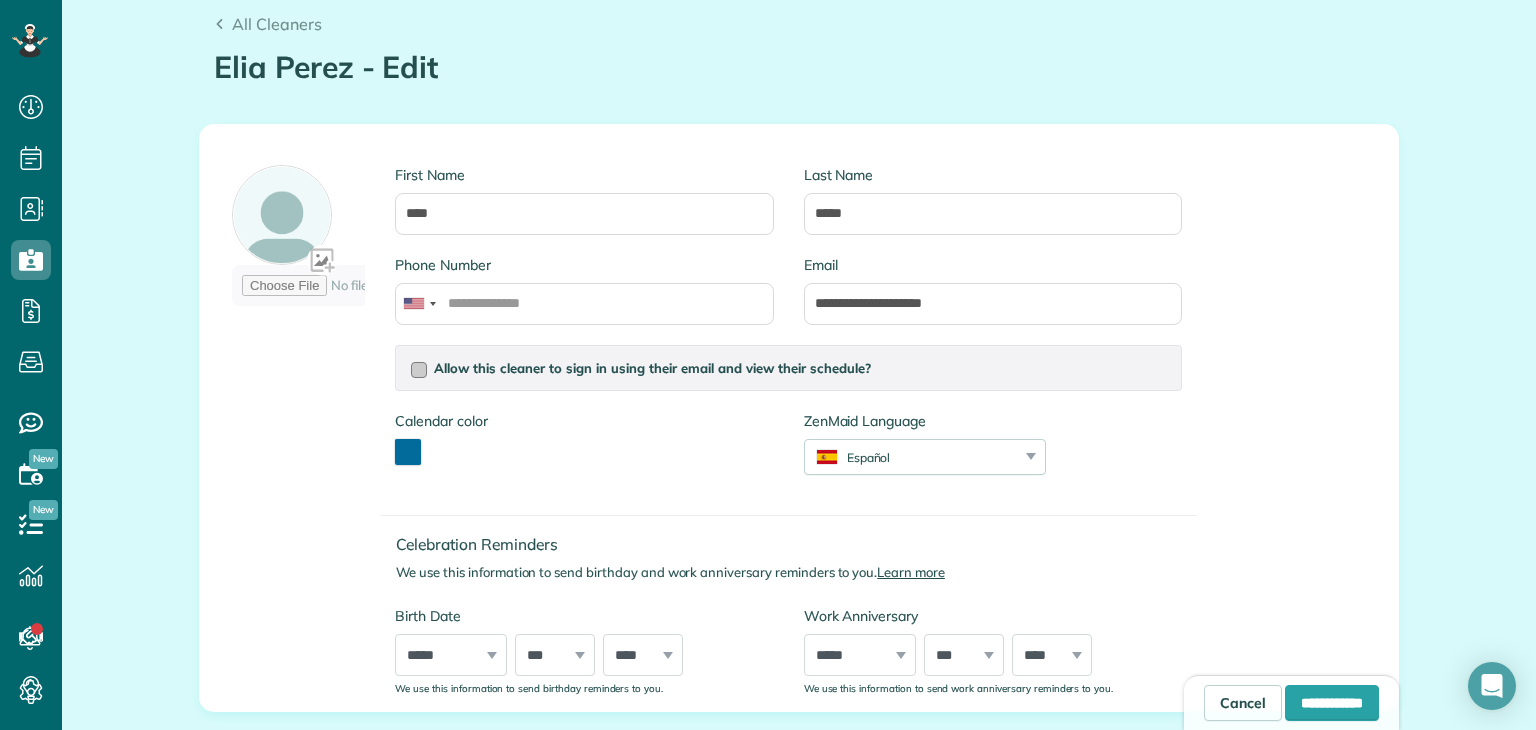 click at bounding box center [419, 370] 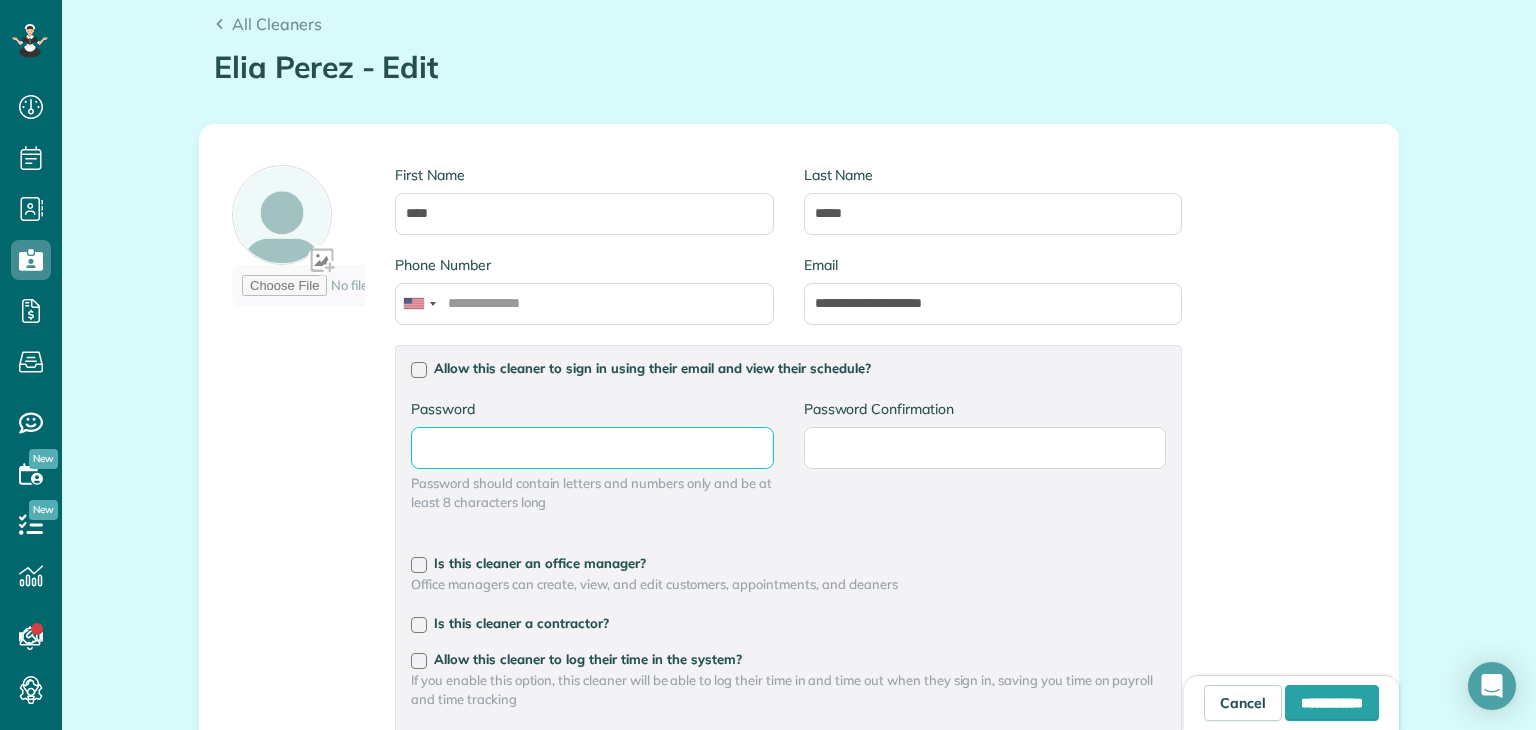 click on "Password" at bounding box center [0, 0] 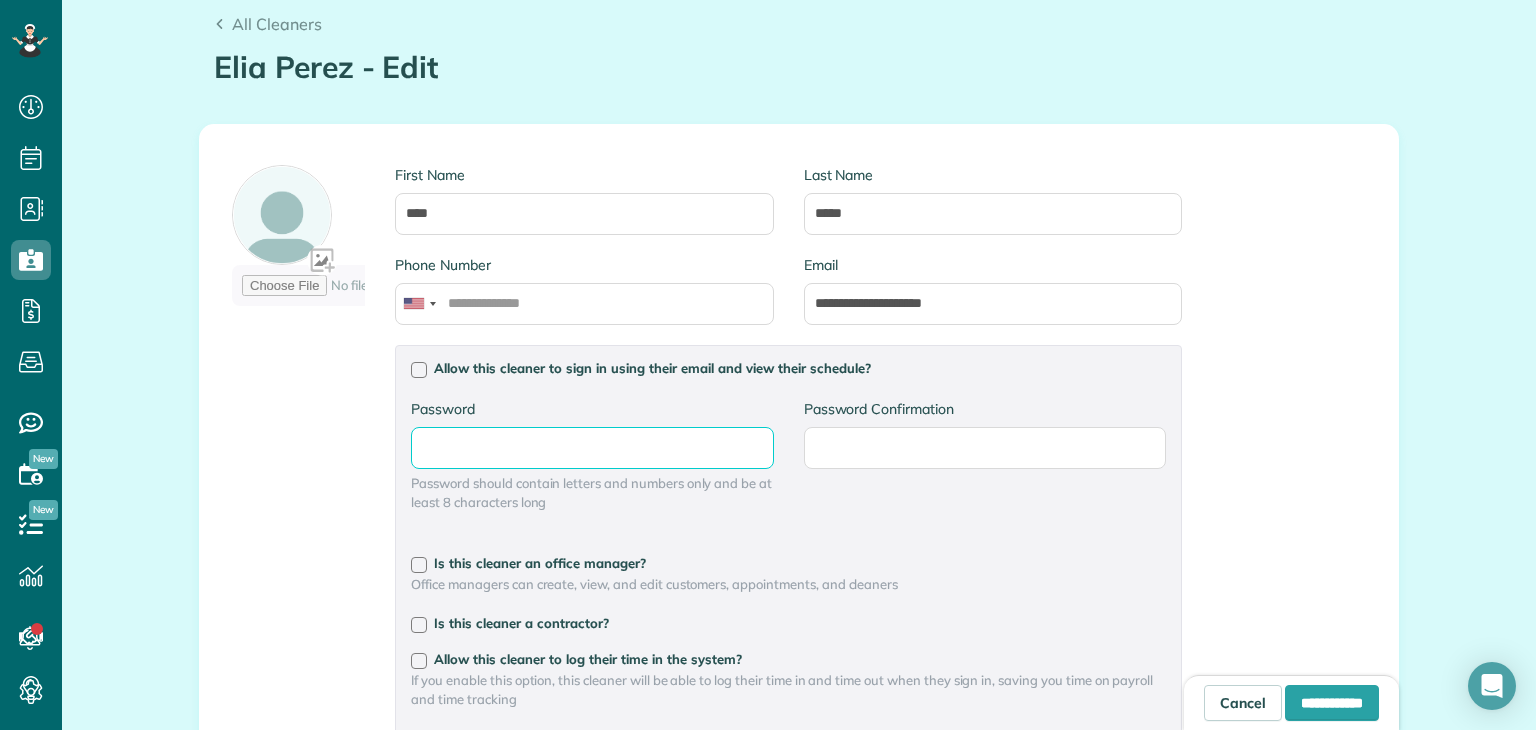 click on "Password" at bounding box center [0, 0] 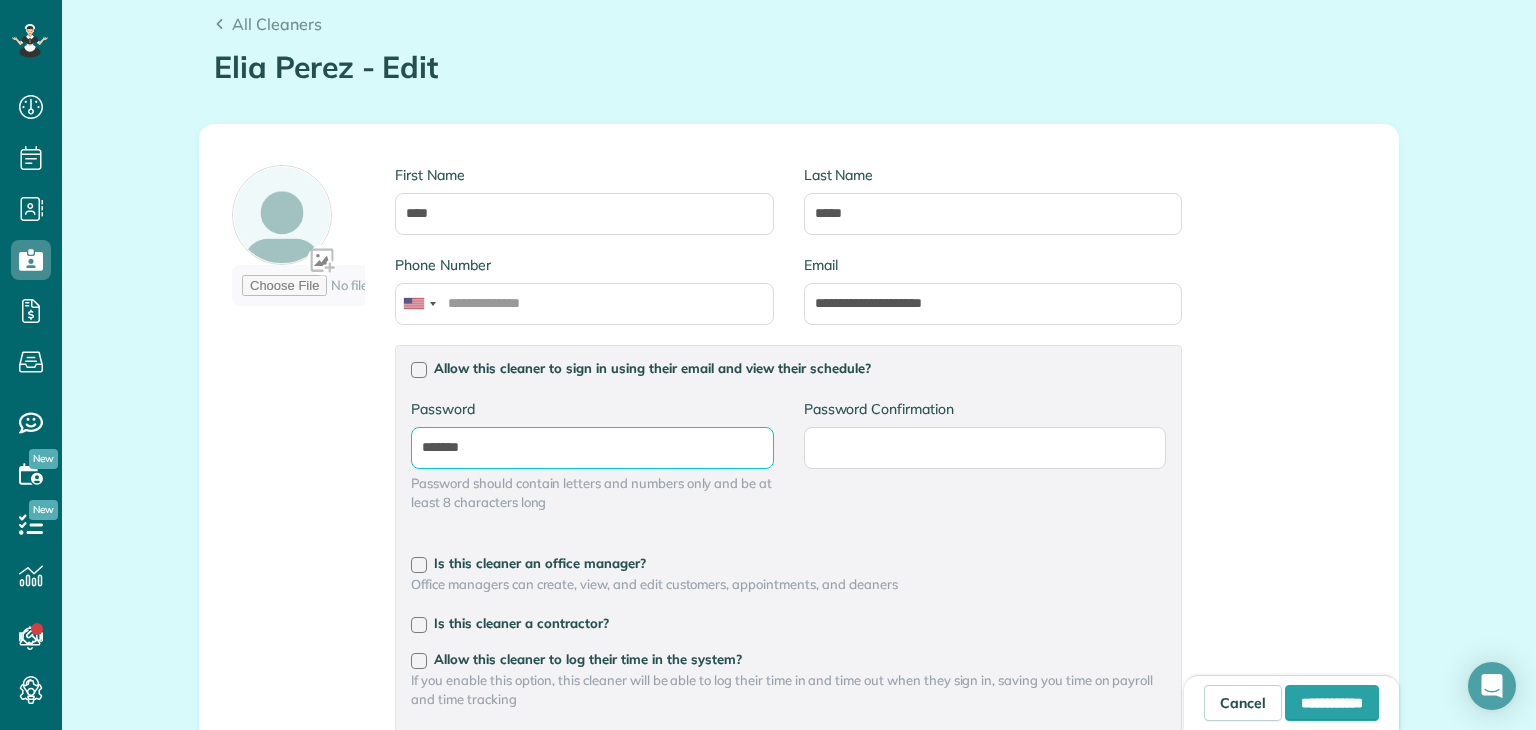 click on "*******" at bounding box center (0, 0) 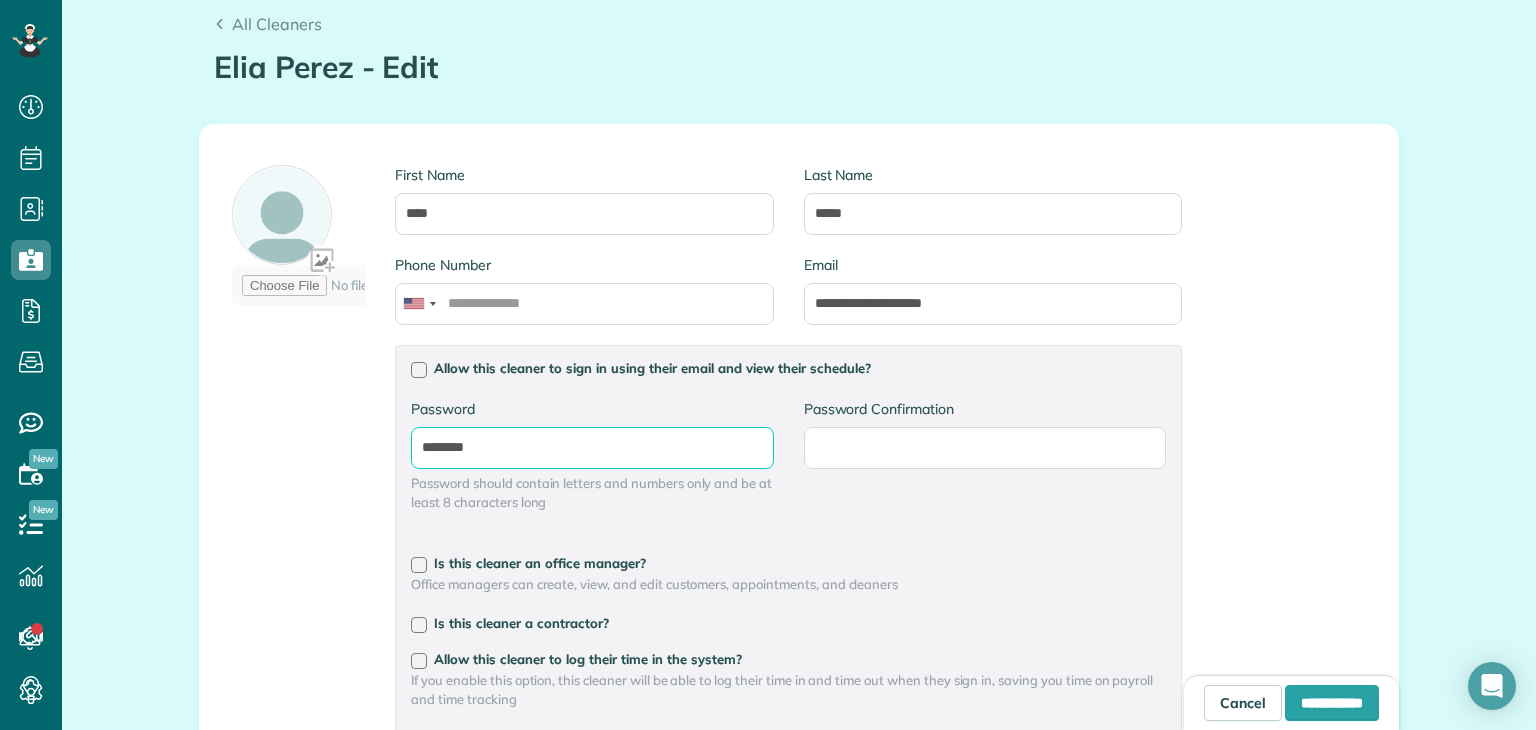 drag, startPoint x: 542, startPoint y: 446, endPoint x: 392, endPoint y: 433, distance: 150.56229 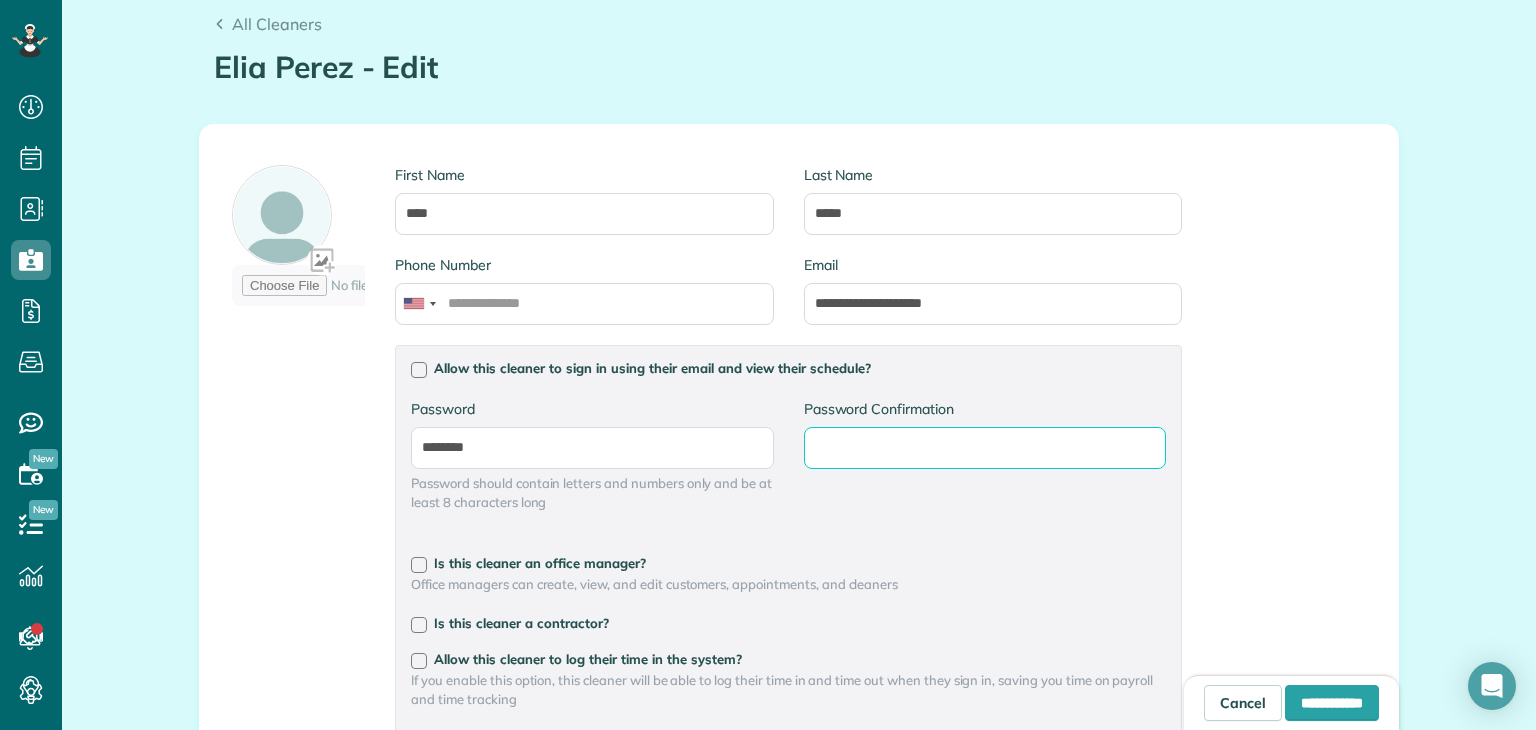 click on "Password Confirmation" at bounding box center [0, 0] 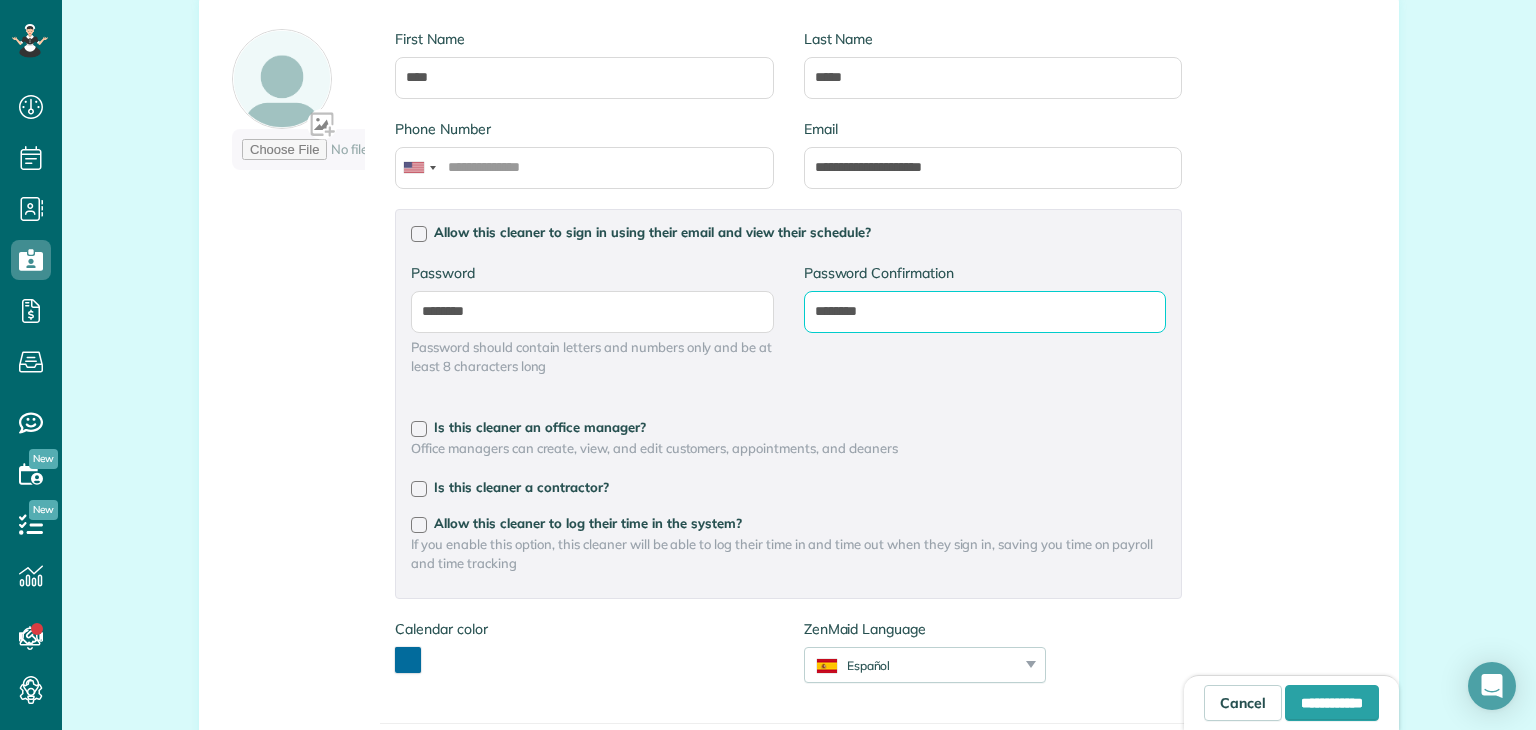 scroll, scrollTop: 340, scrollLeft: 0, axis: vertical 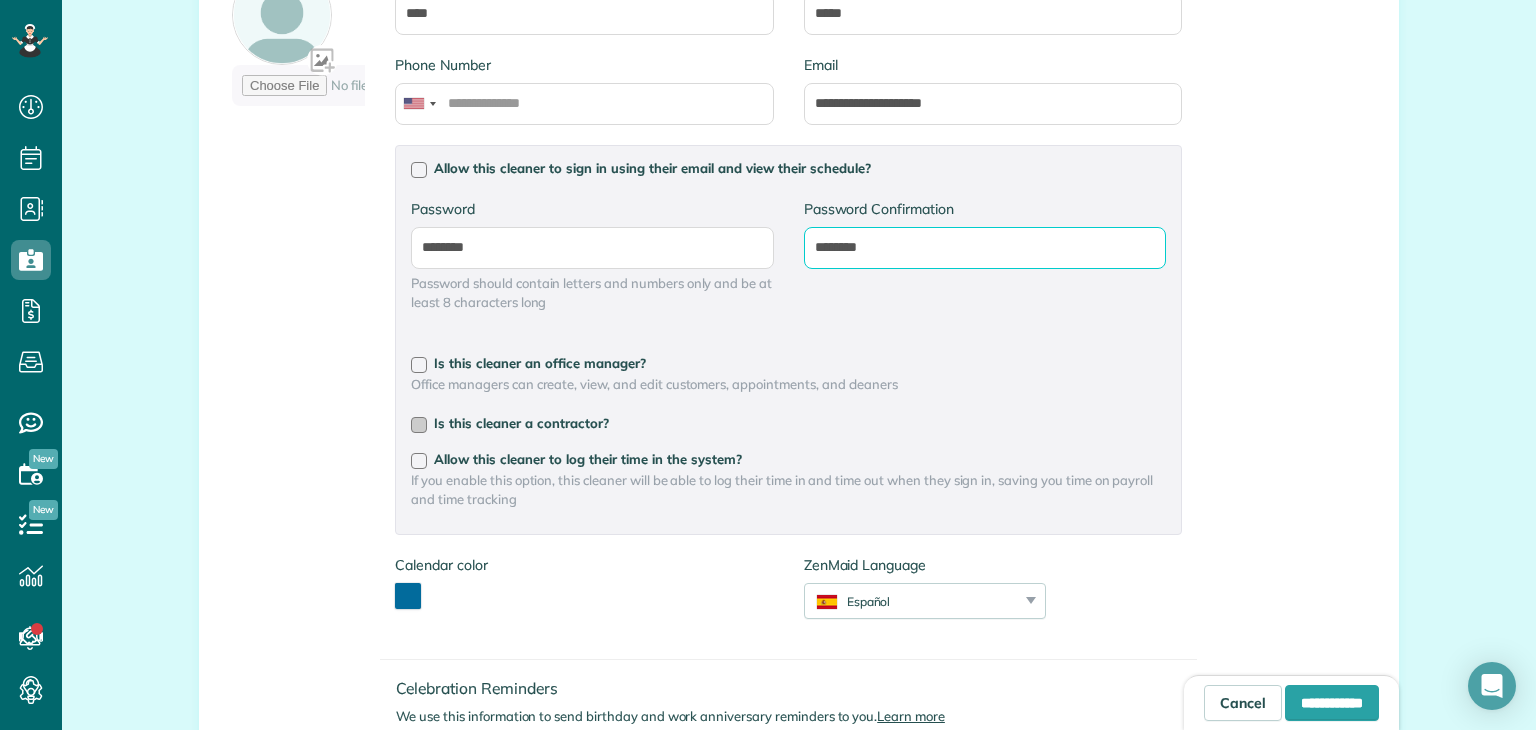 type on "********" 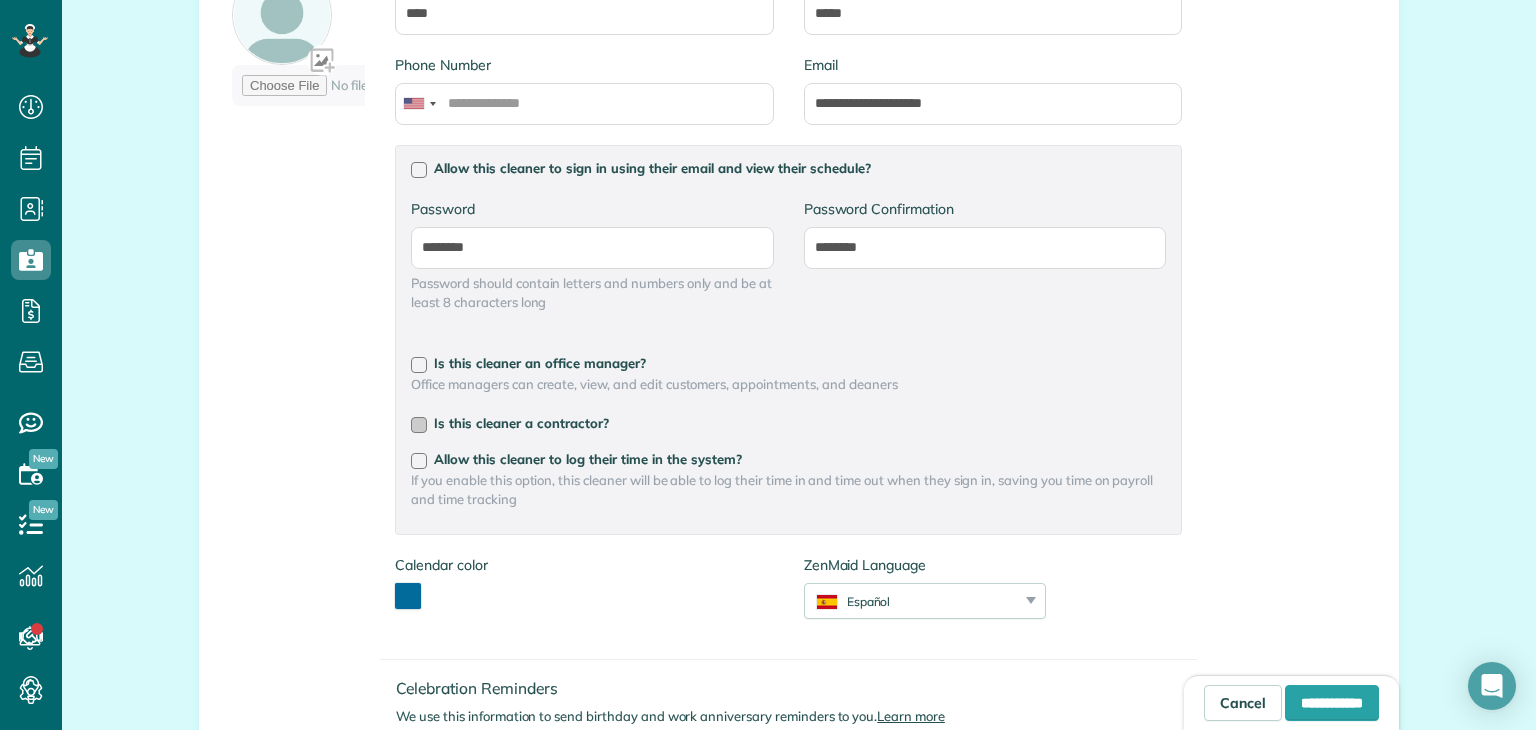click at bounding box center [419, 425] 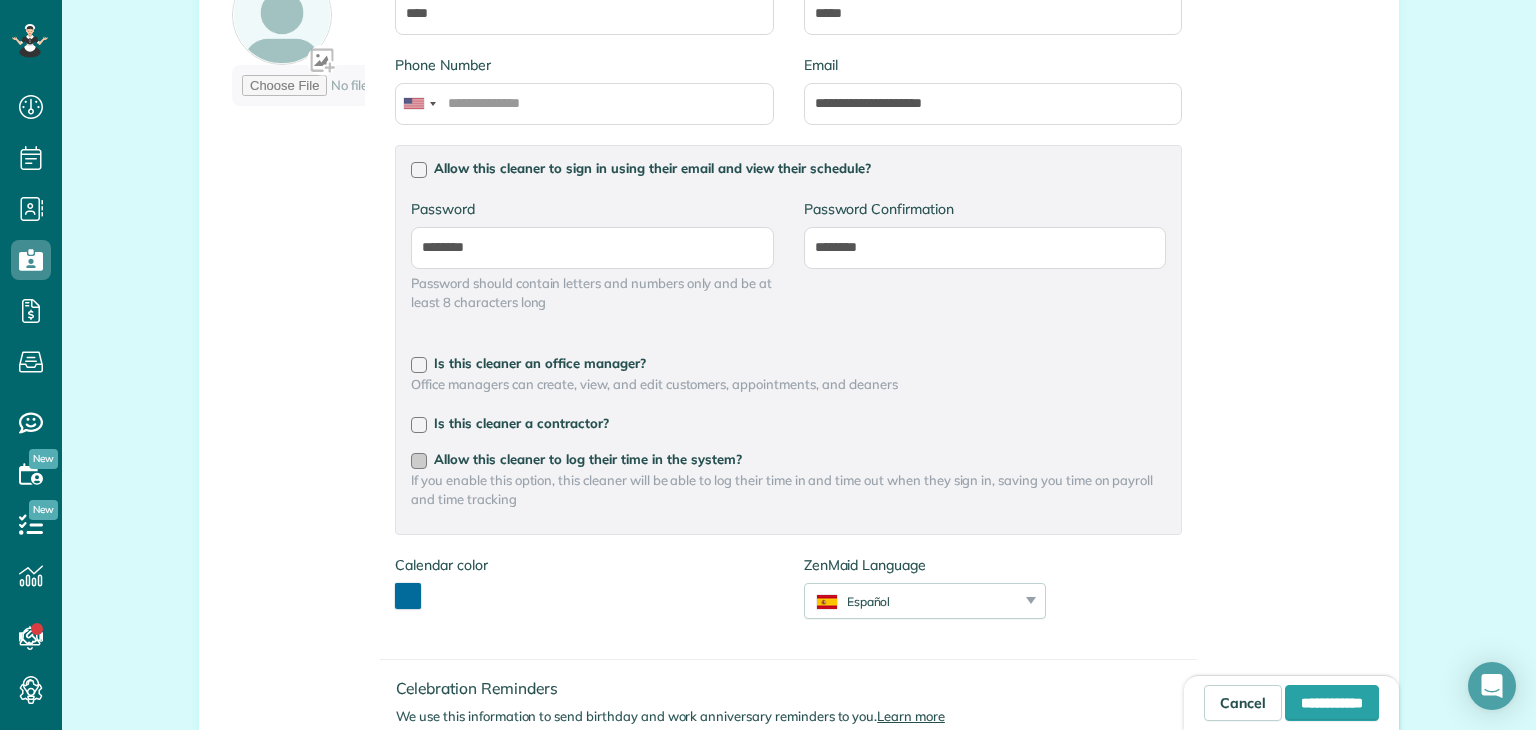 click at bounding box center [419, 461] 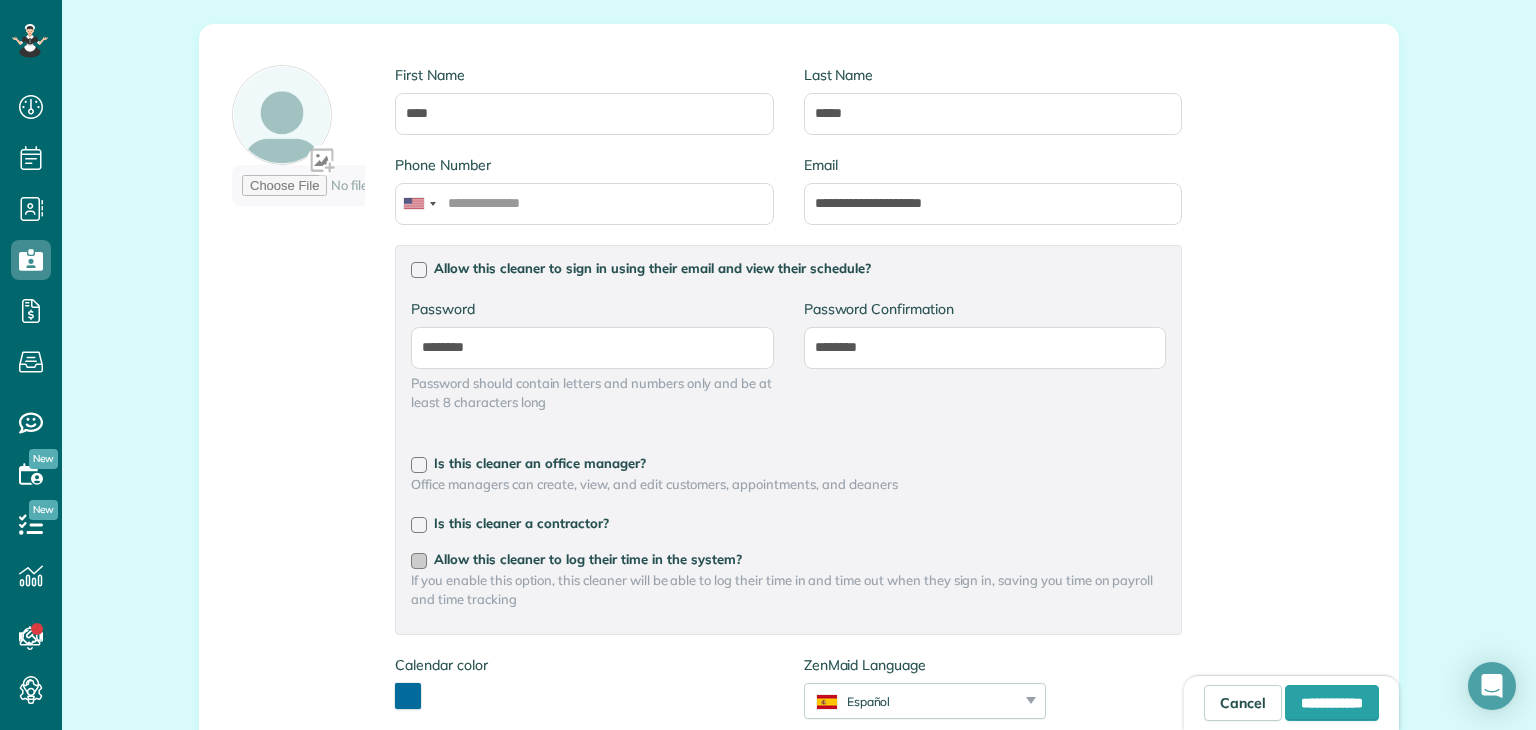 scroll, scrollTop: 240, scrollLeft: 0, axis: vertical 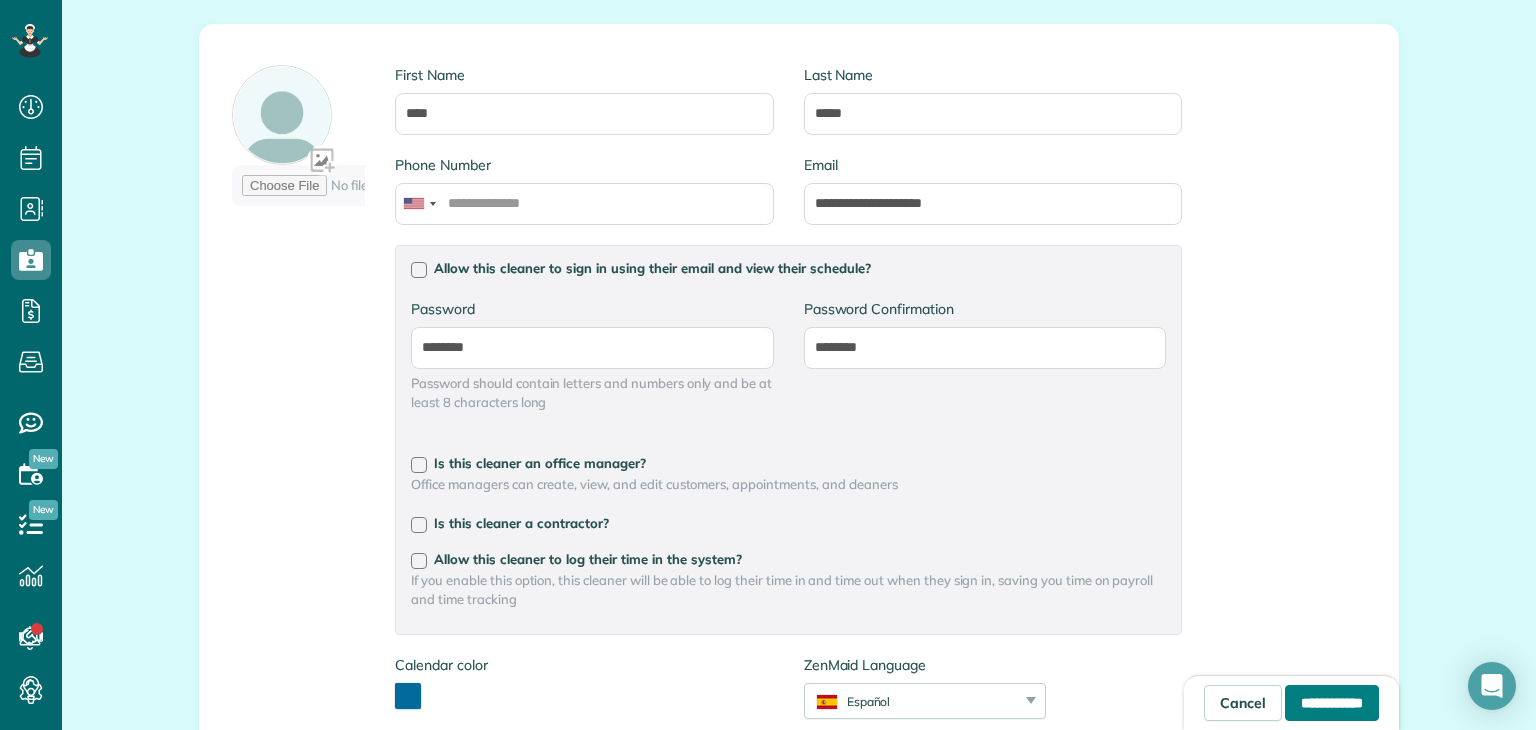 click on "**********" at bounding box center (1332, 703) 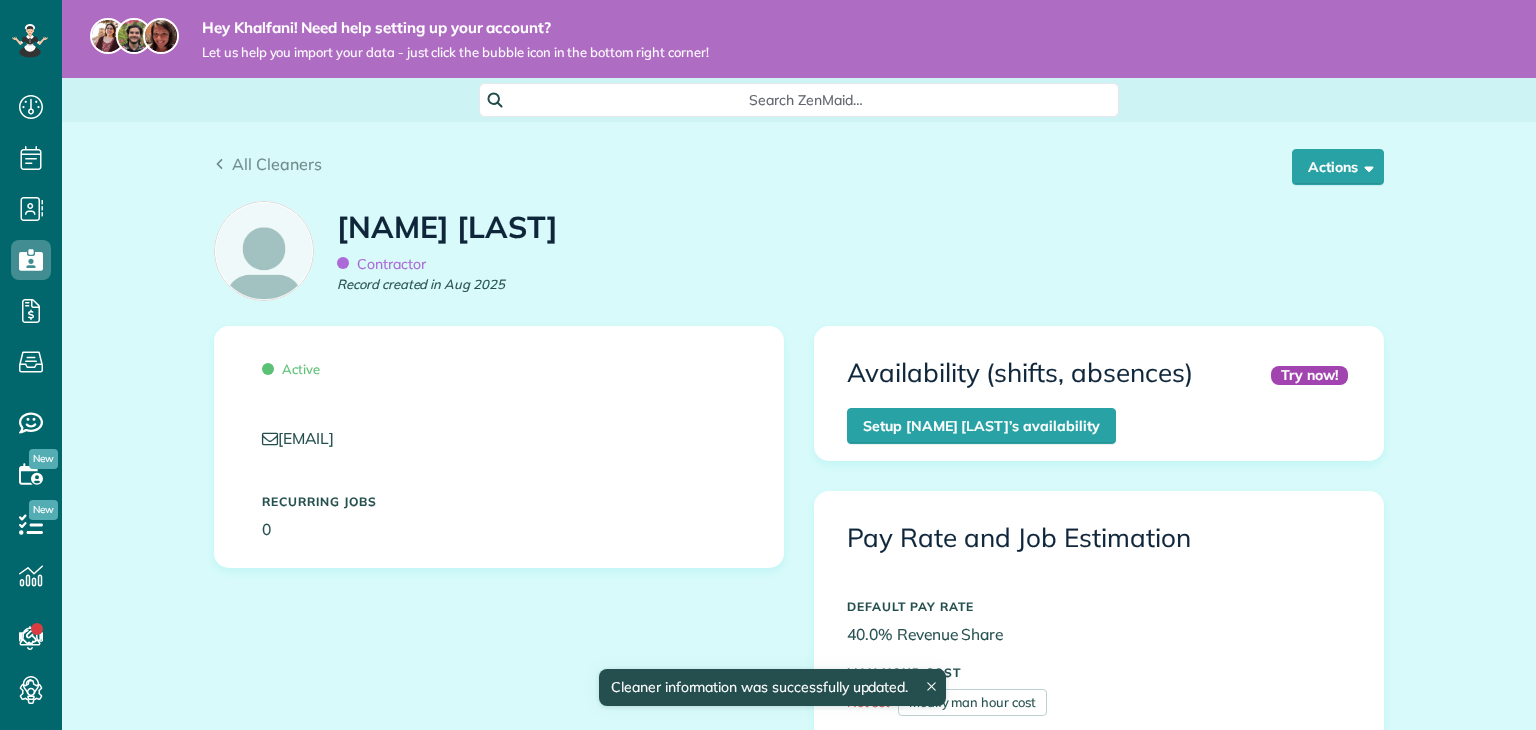 scroll, scrollTop: 0, scrollLeft: 0, axis: both 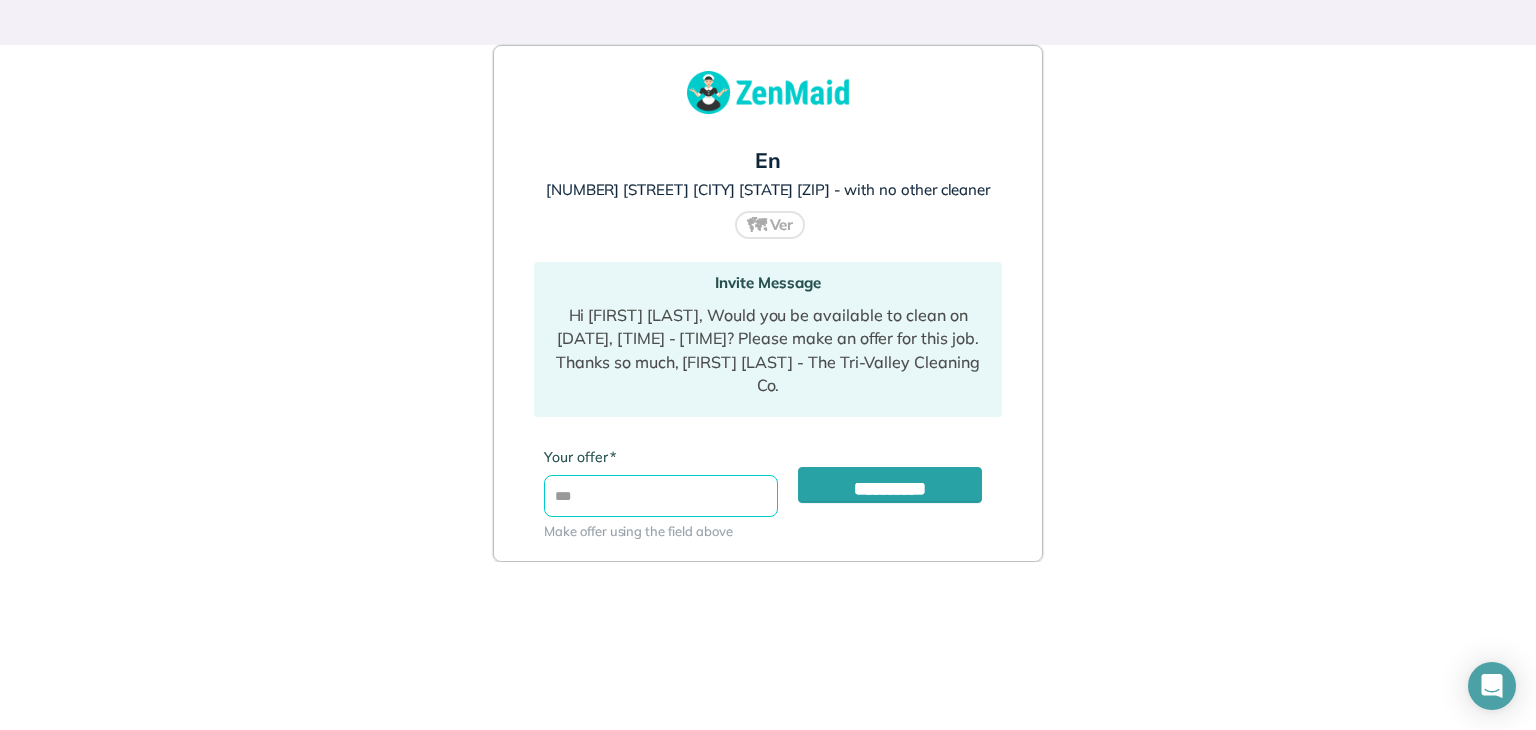 click on "*  Your offer" at bounding box center (661, 496) 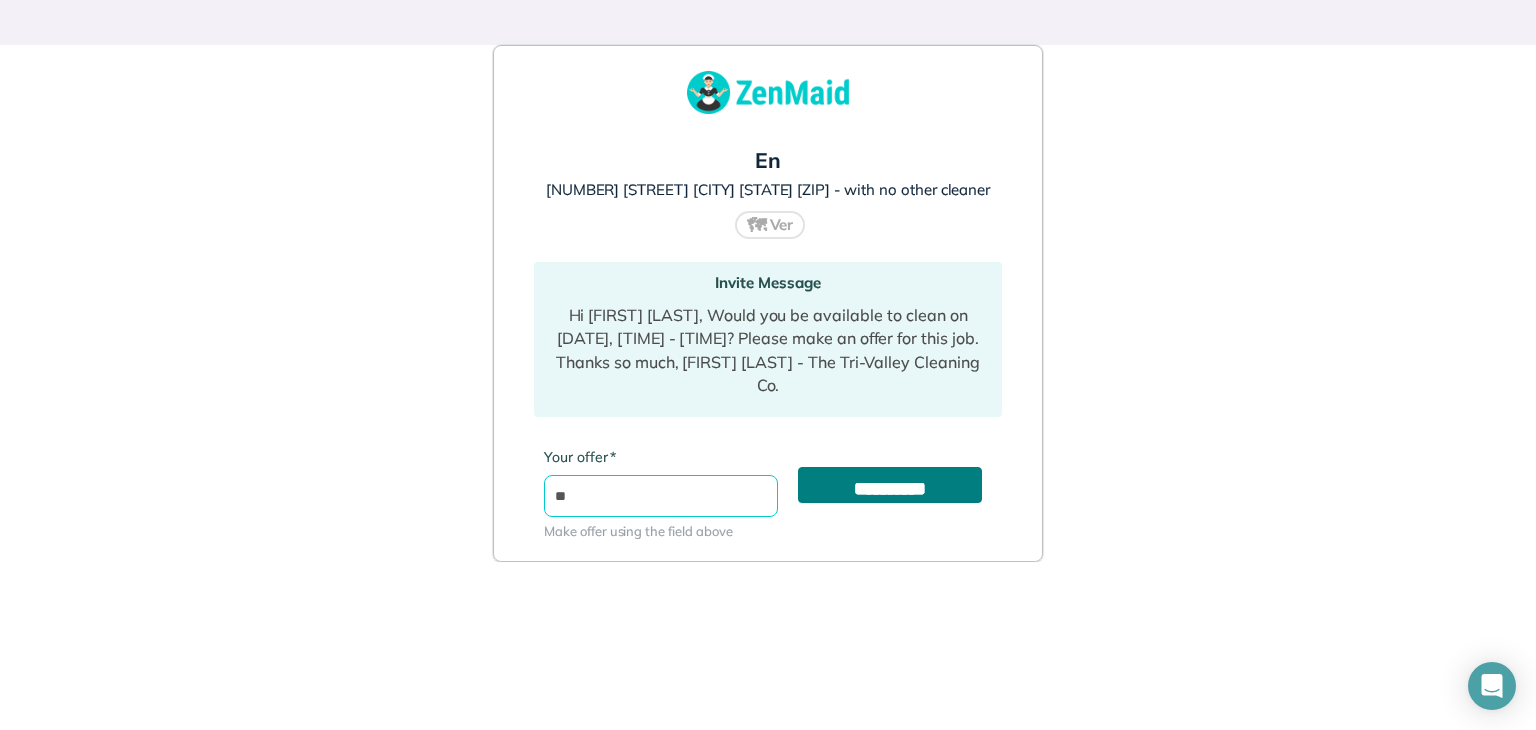 type on "**" 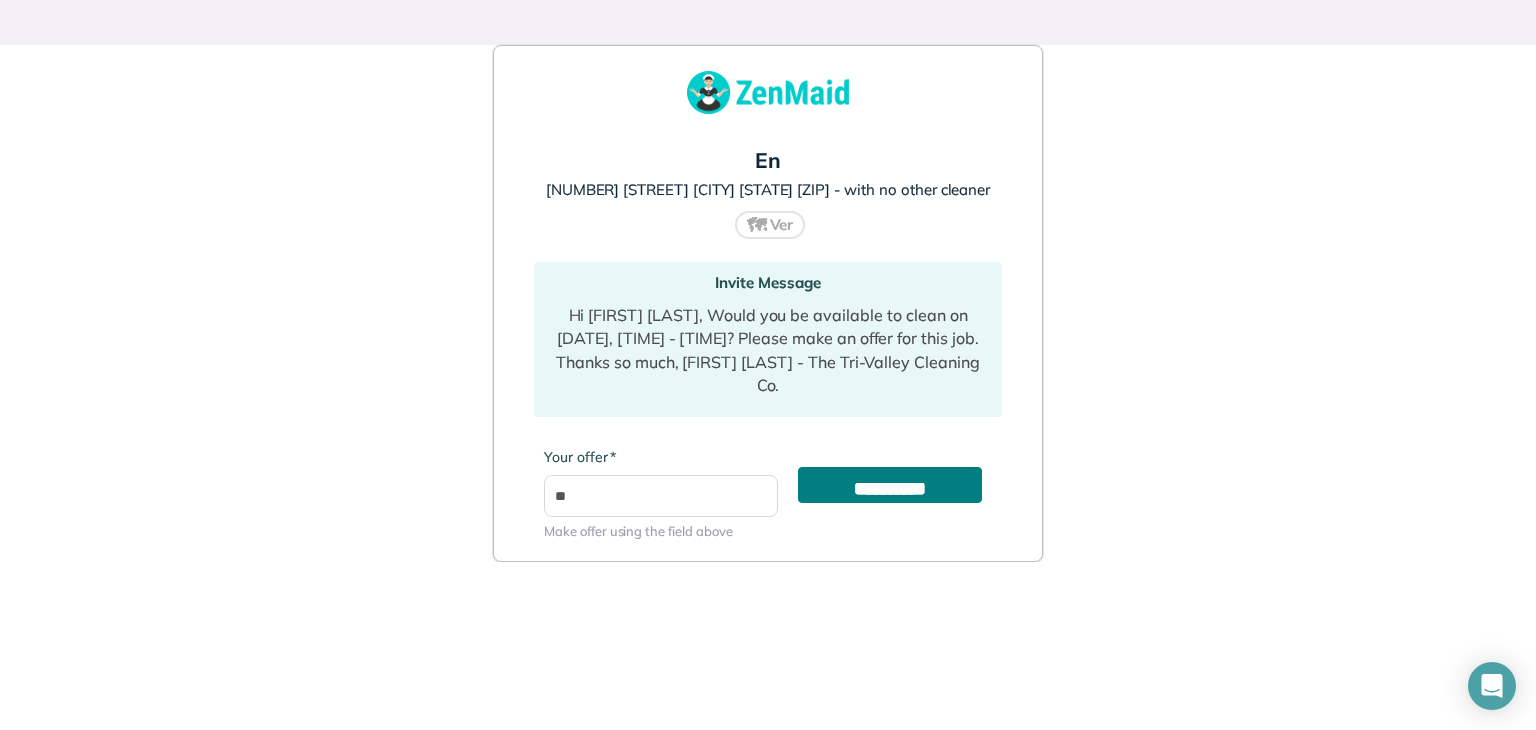 click on "**********" at bounding box center [890, 485] 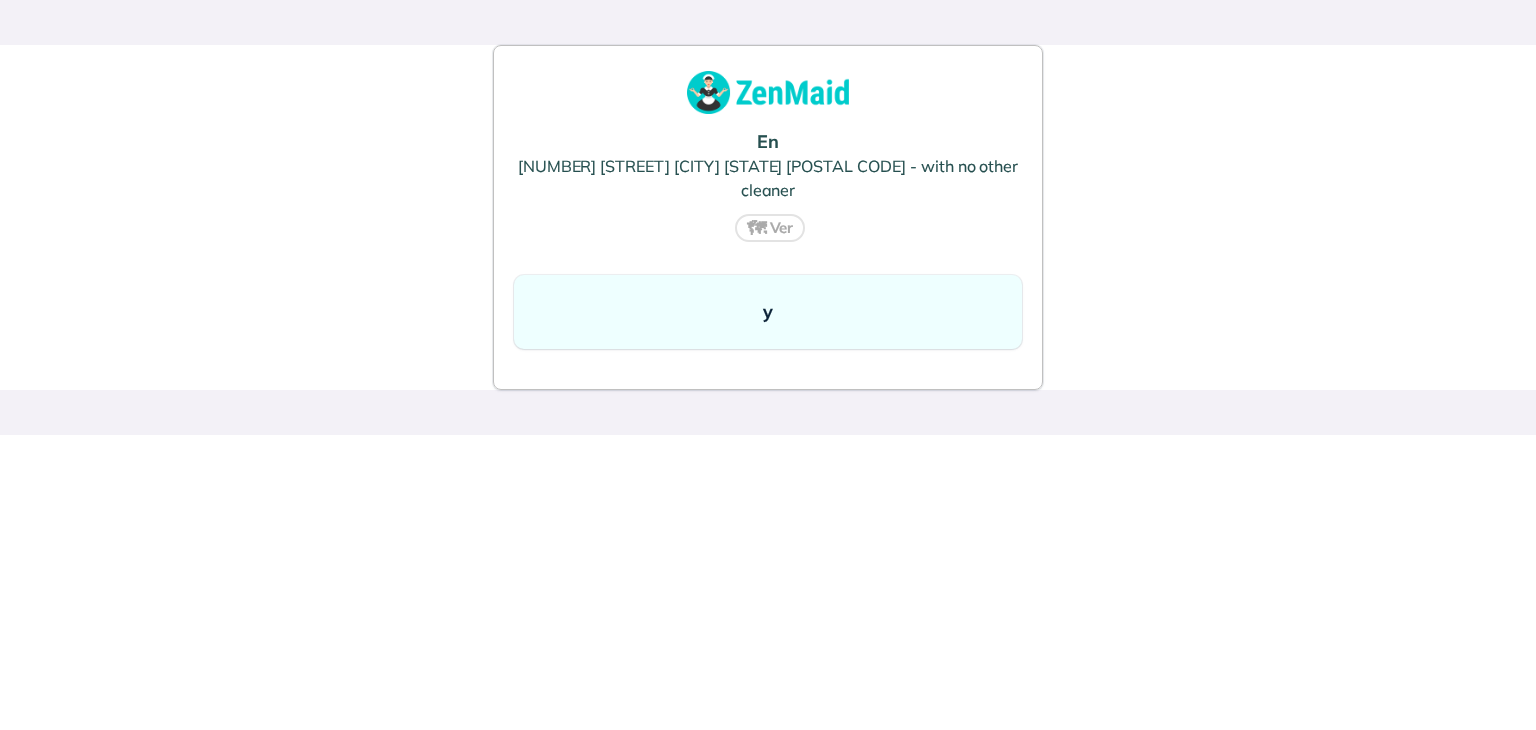 scroll, scrollTop: 0, scrollLeft: 0, axis: both 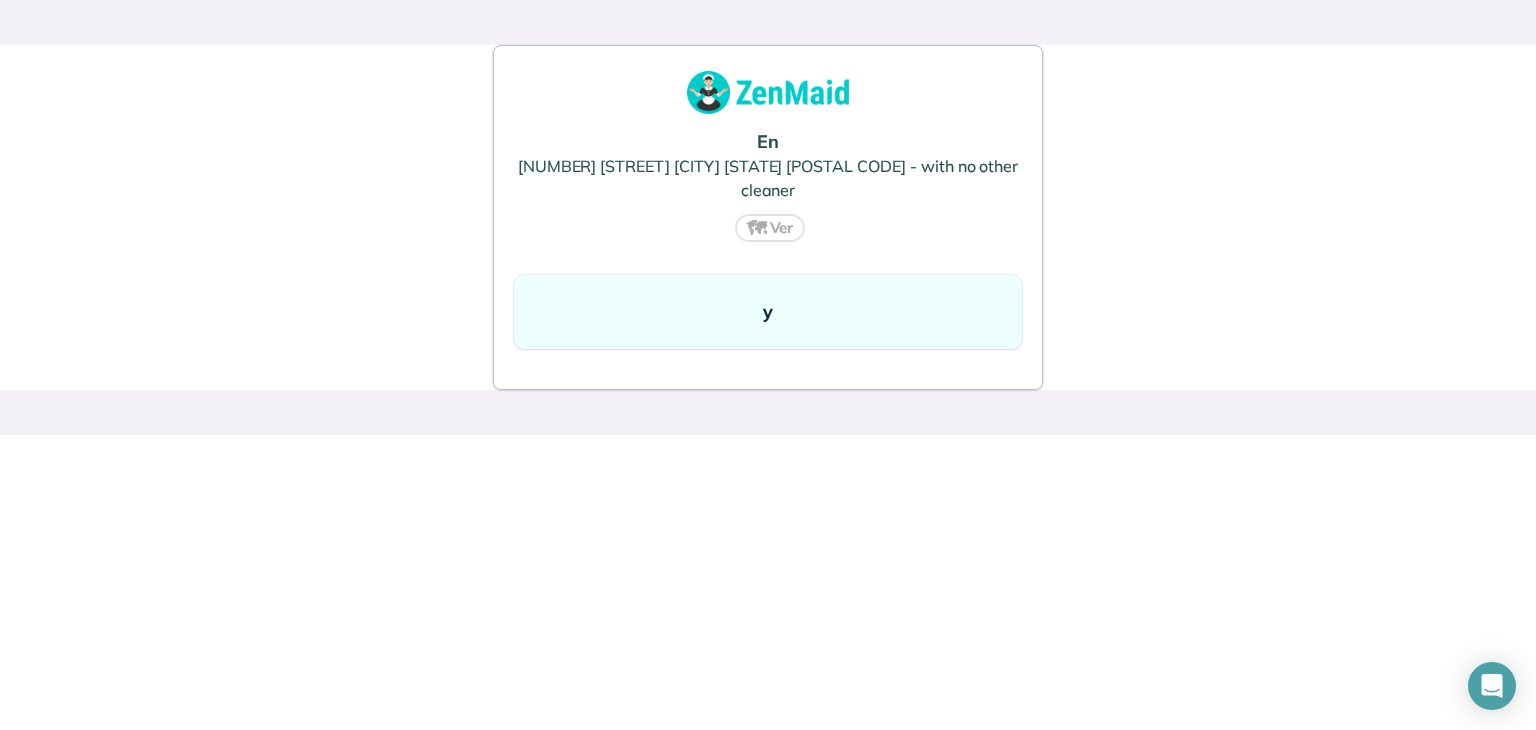 click on "y" at bounding box center [768, 311] 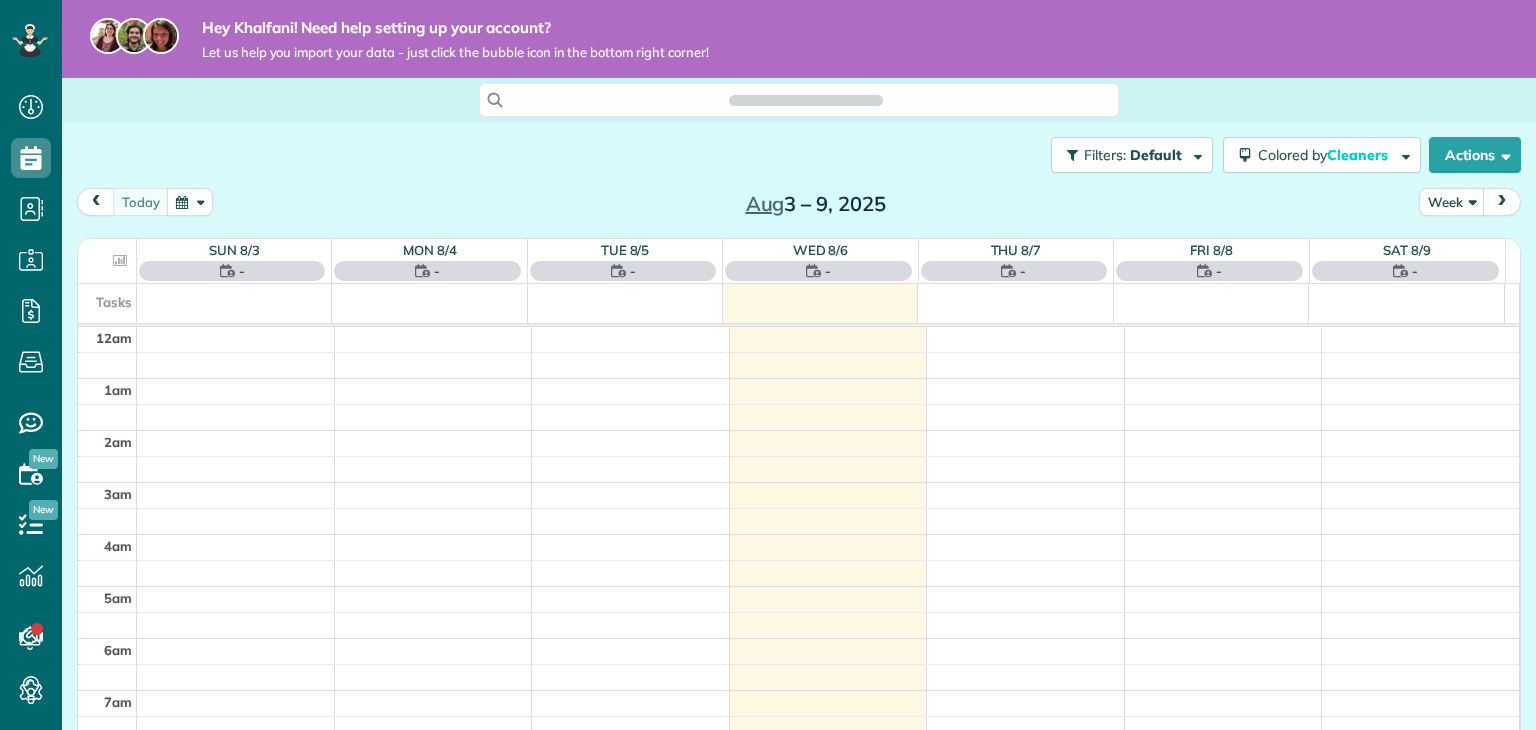 scroll, scrollTop: 0, scrollLeft: 0, axis: both 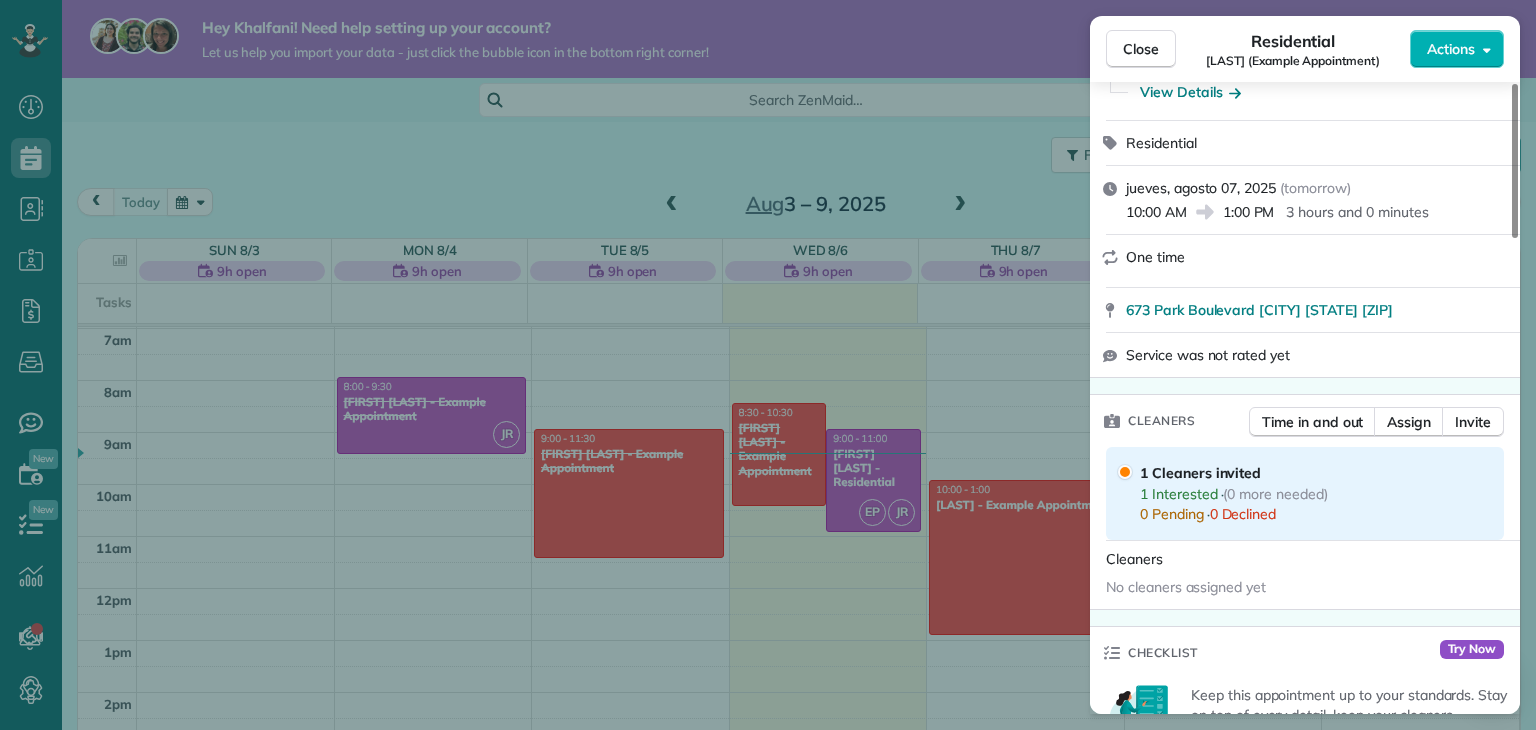 click on "1 Interested" at bounding box center (1179, 494) 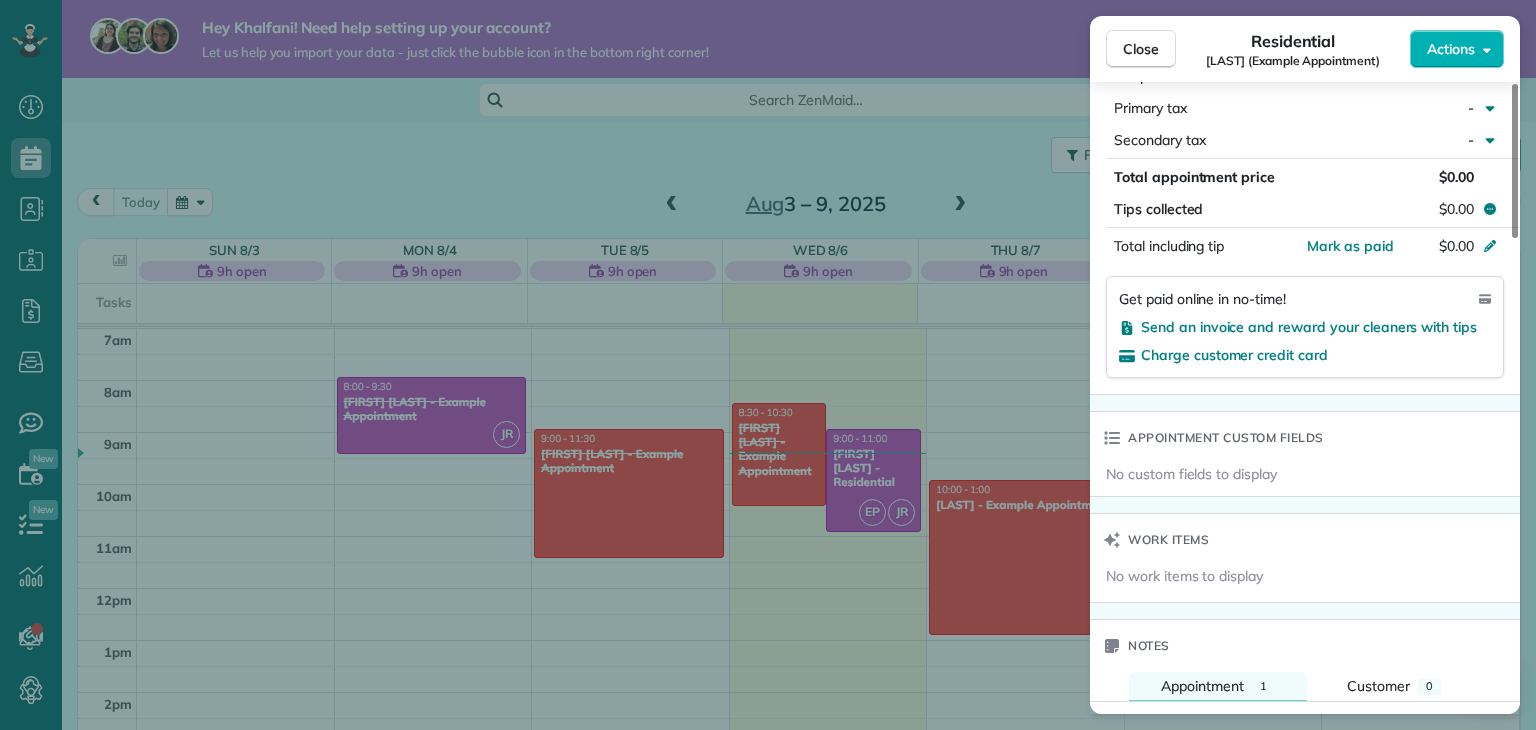 scroll, scrollTop: 1349, scrollLeft: 0, axis: vertical 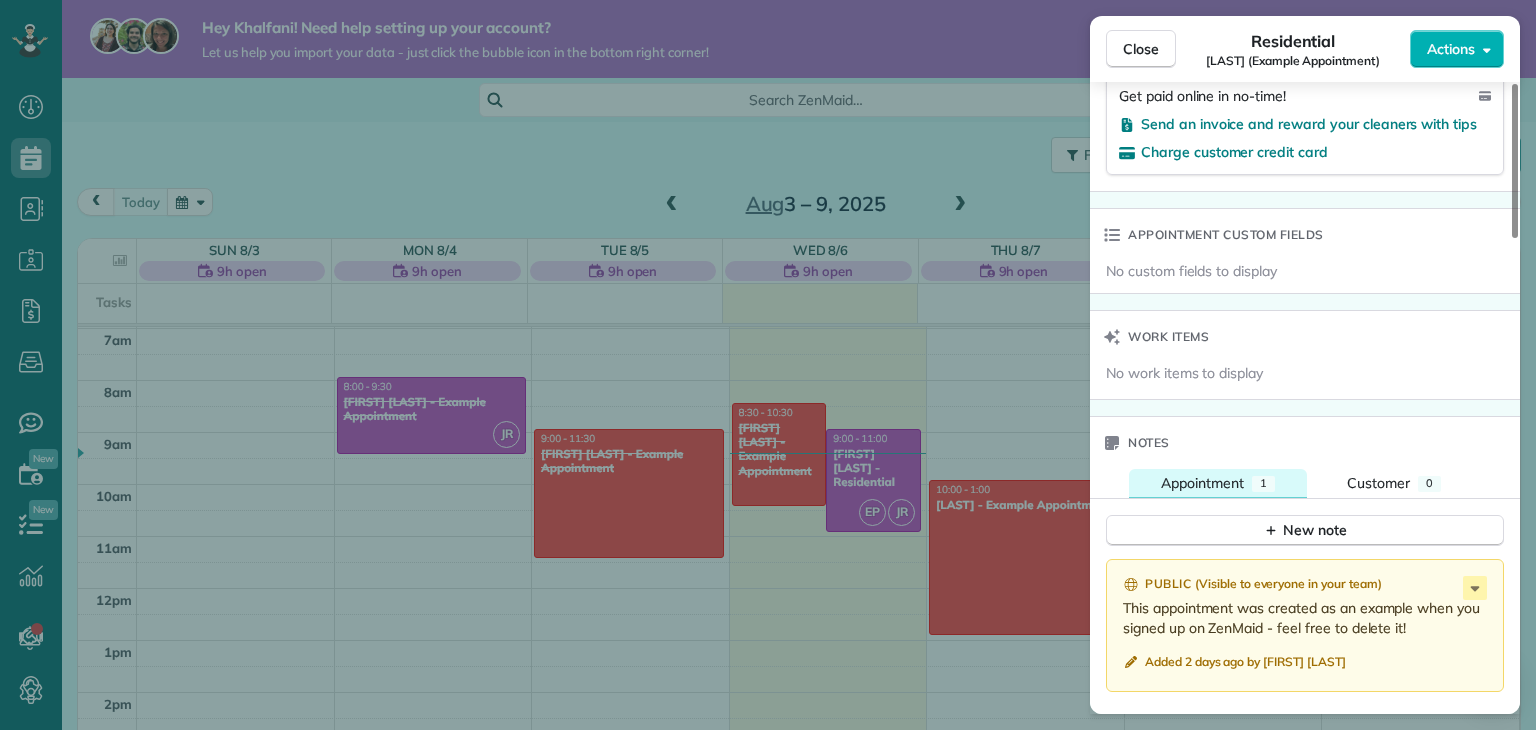 click on "Appointment" at bounding box center (1202, 483) 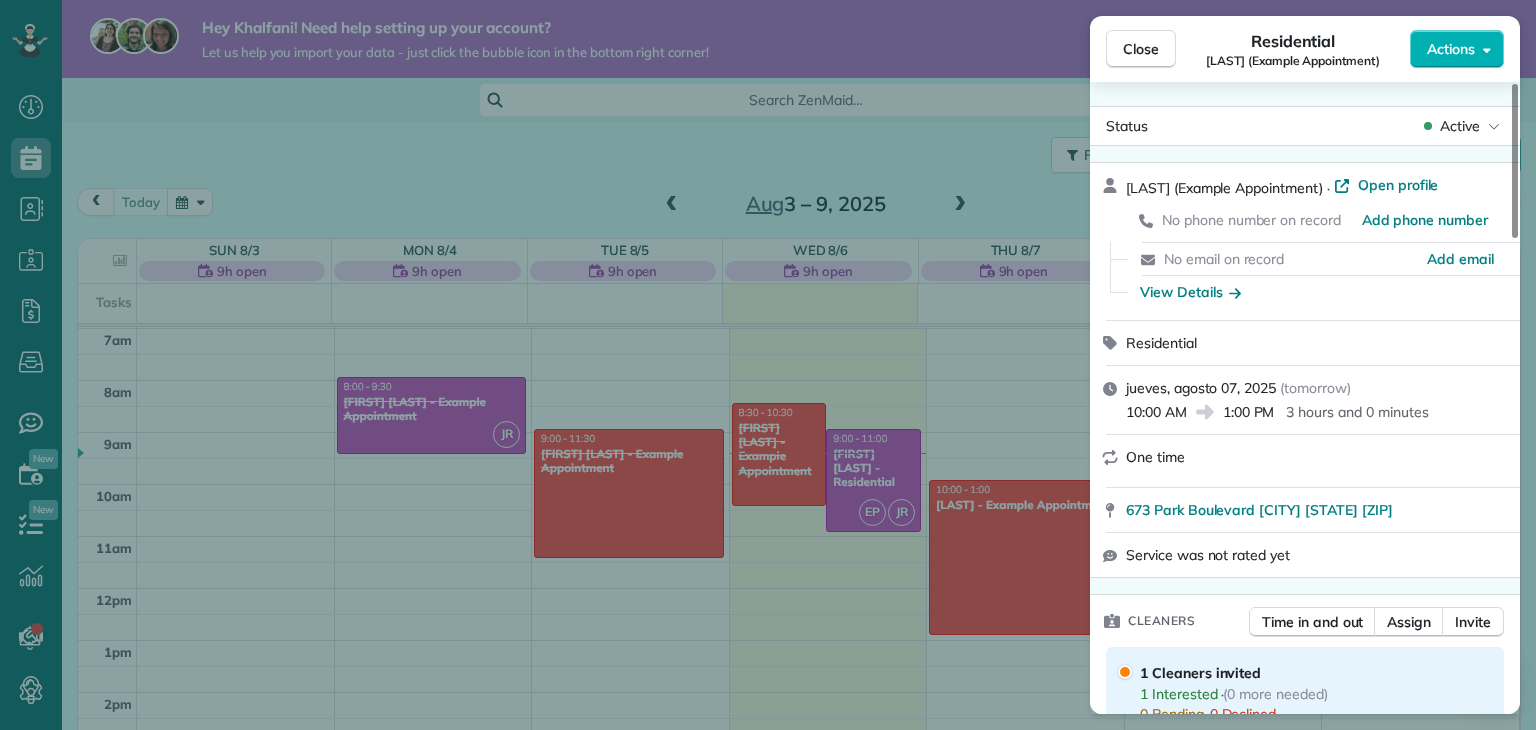 scroll, scrollTop: 400, scrollLeft: 0, axis: vertical 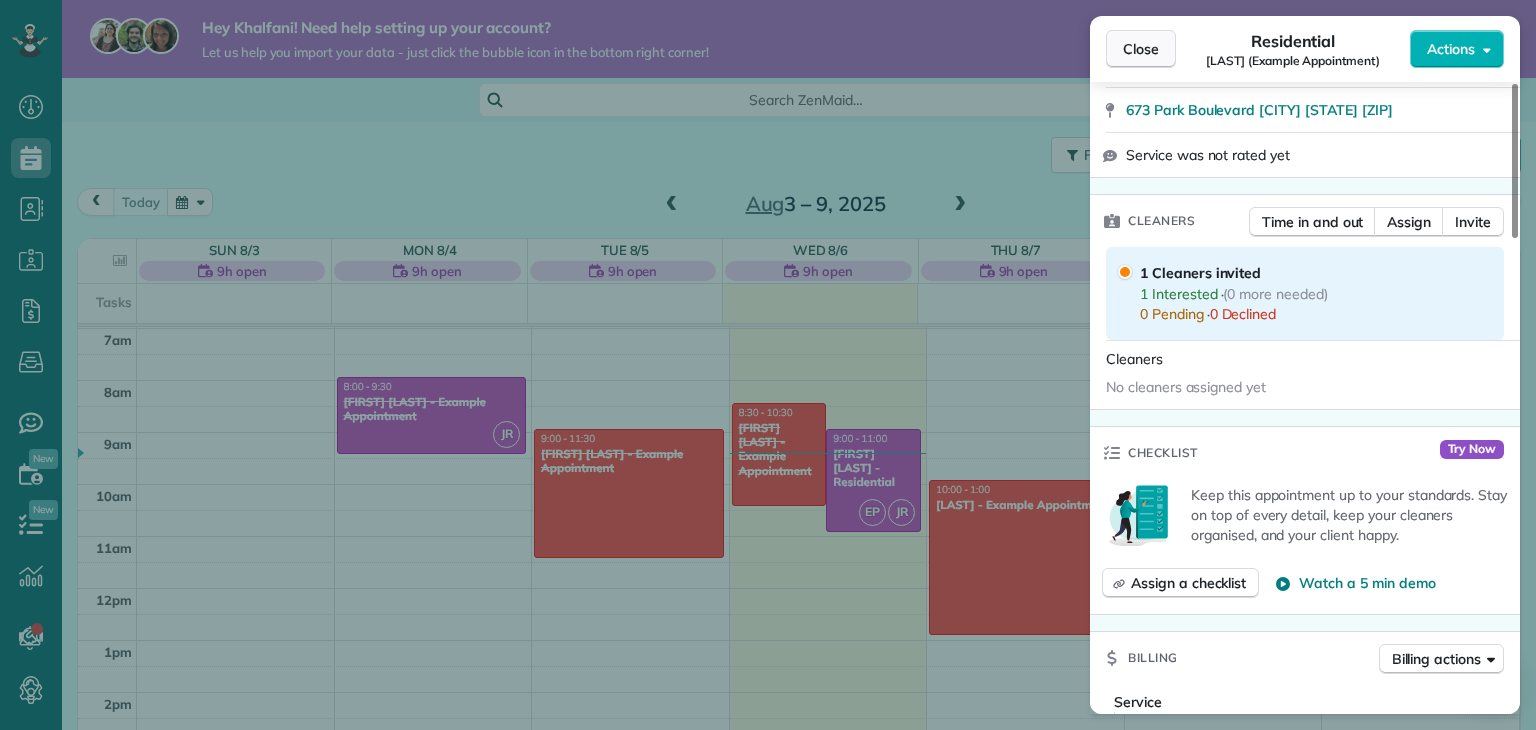 click on "Close" at bounding box center (1141, 49) 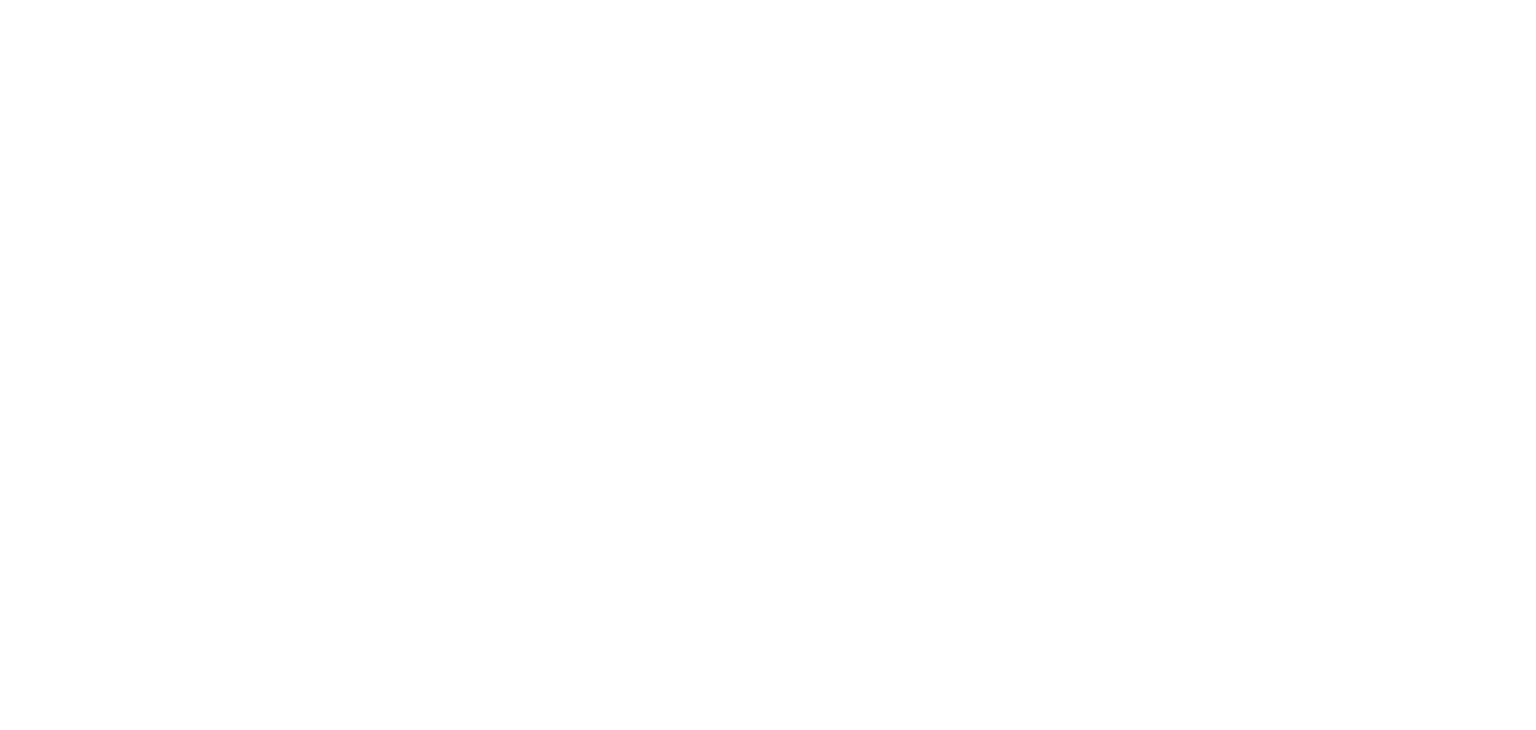 scroll, scrollTop: 0, scrollLeft: 0, axis: both 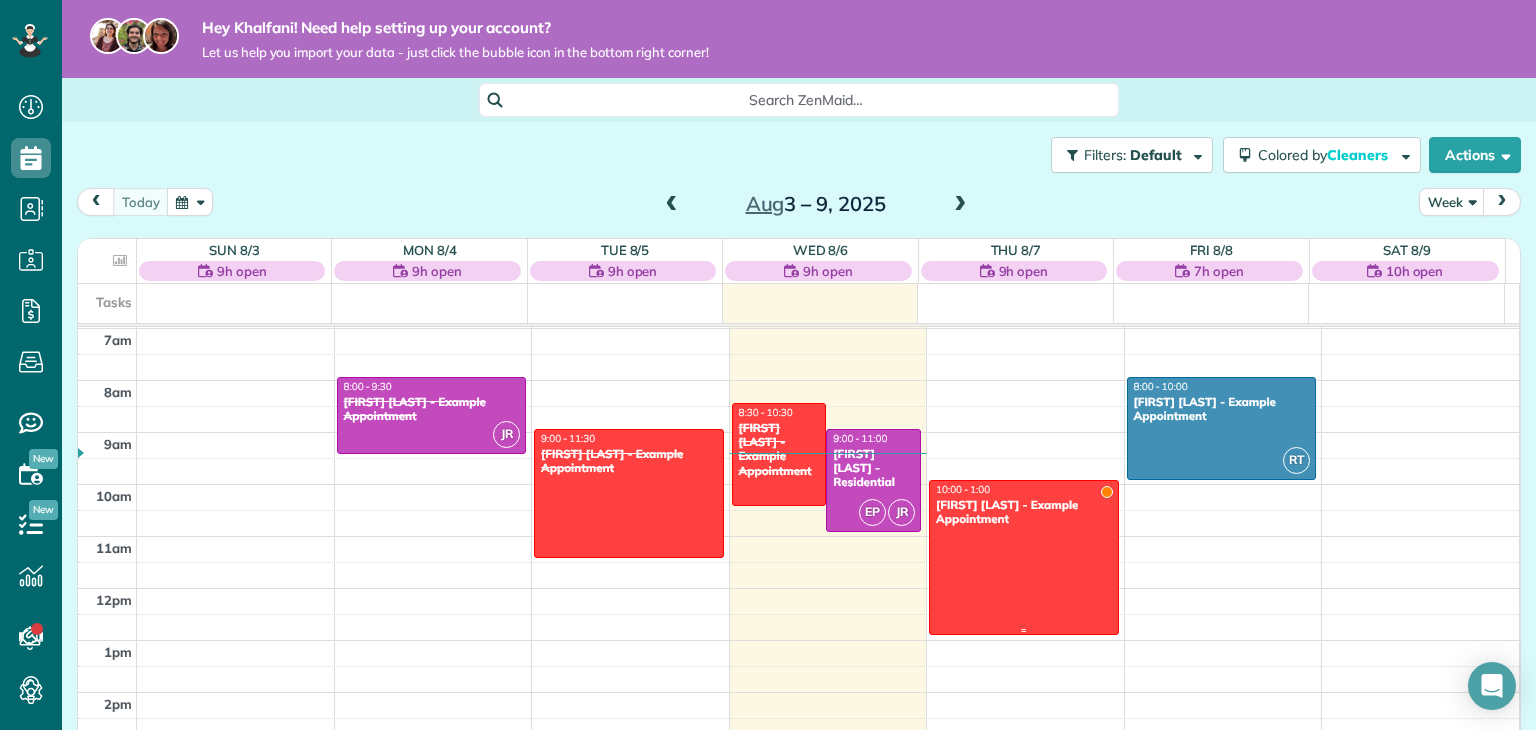 click on "[LAST] - Example Appointment" at bounding box center [1024, 512] 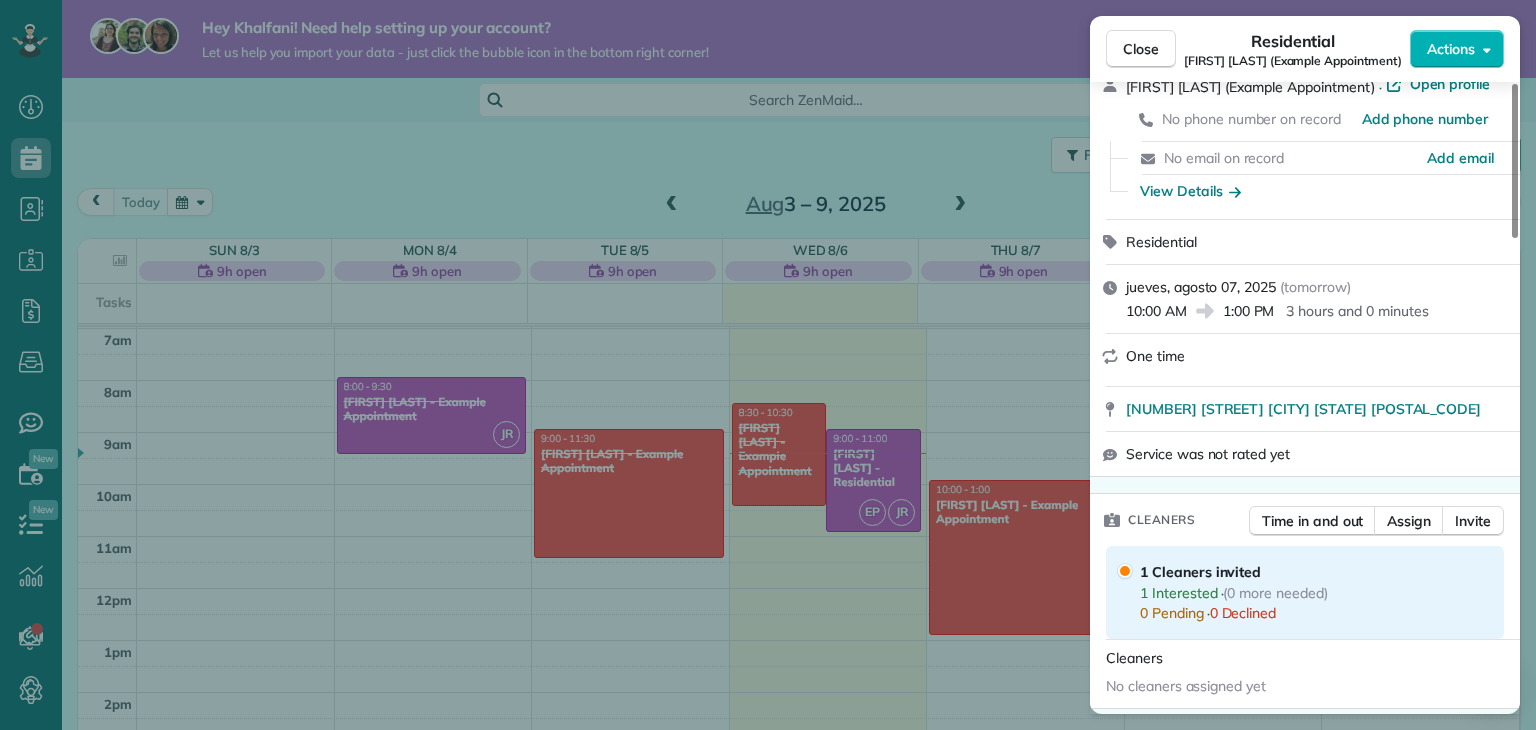 scroll, scrollTop: 304, scrollLeft: 0, axis: vertical 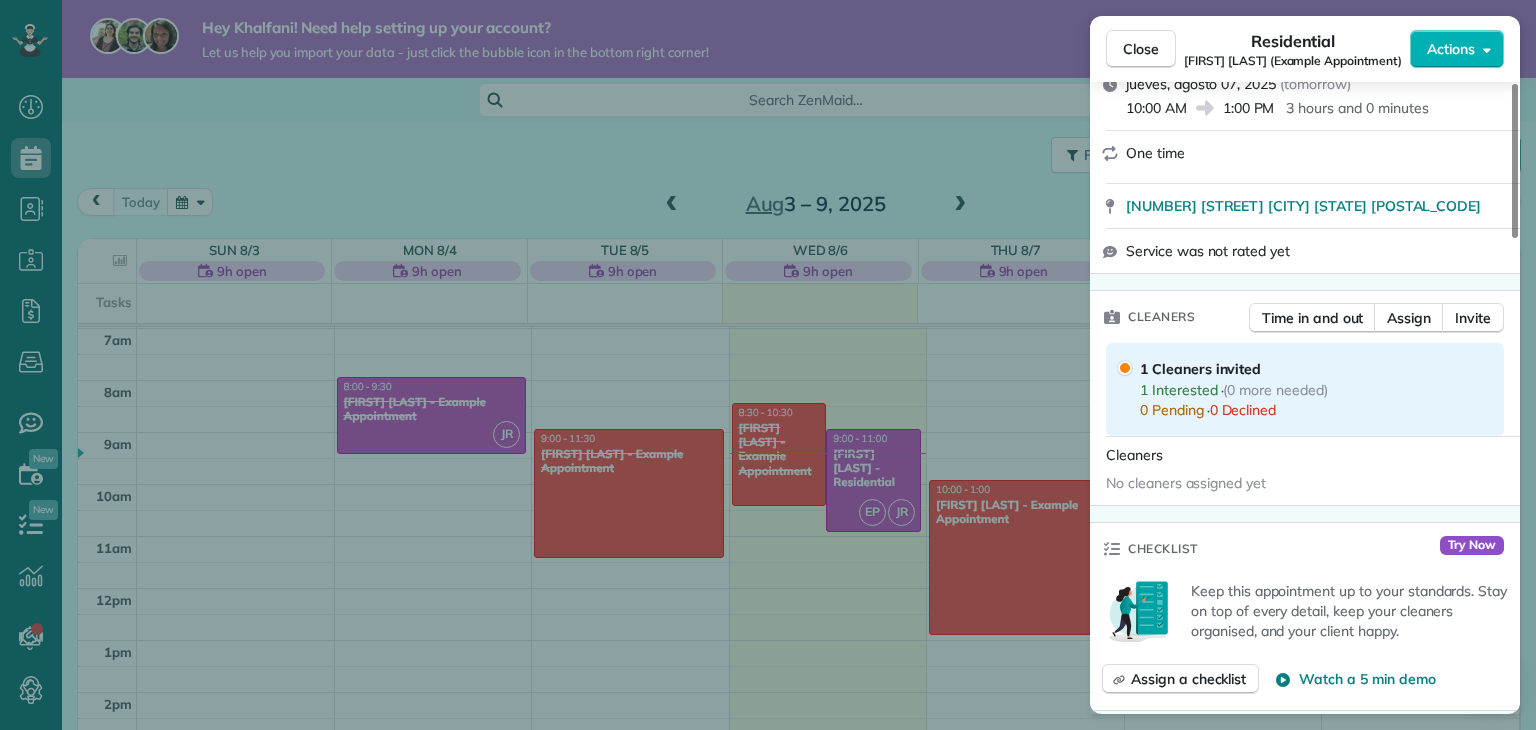 click at bounding box center (1125, 368) 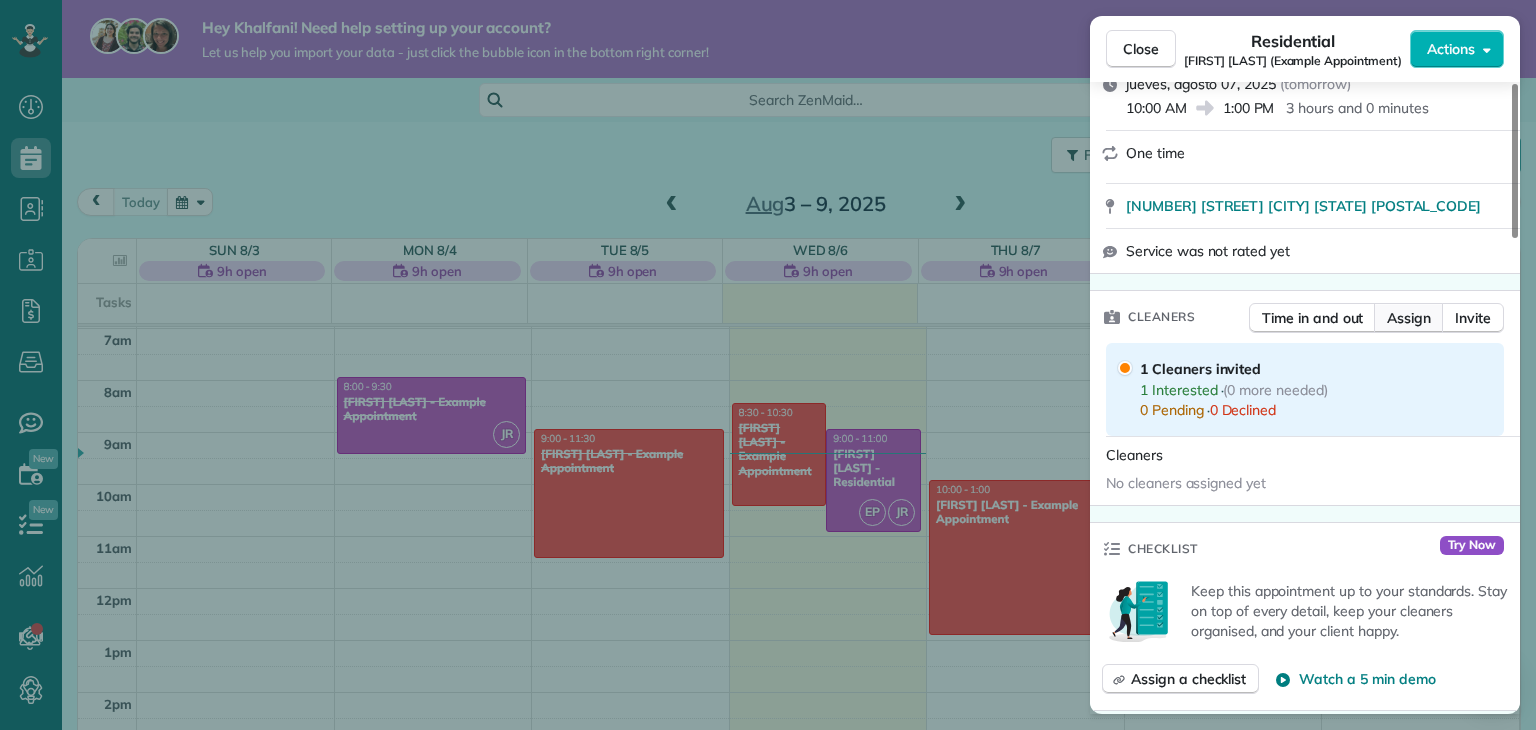 click on "Assign" at bounding box center (1409, 318) 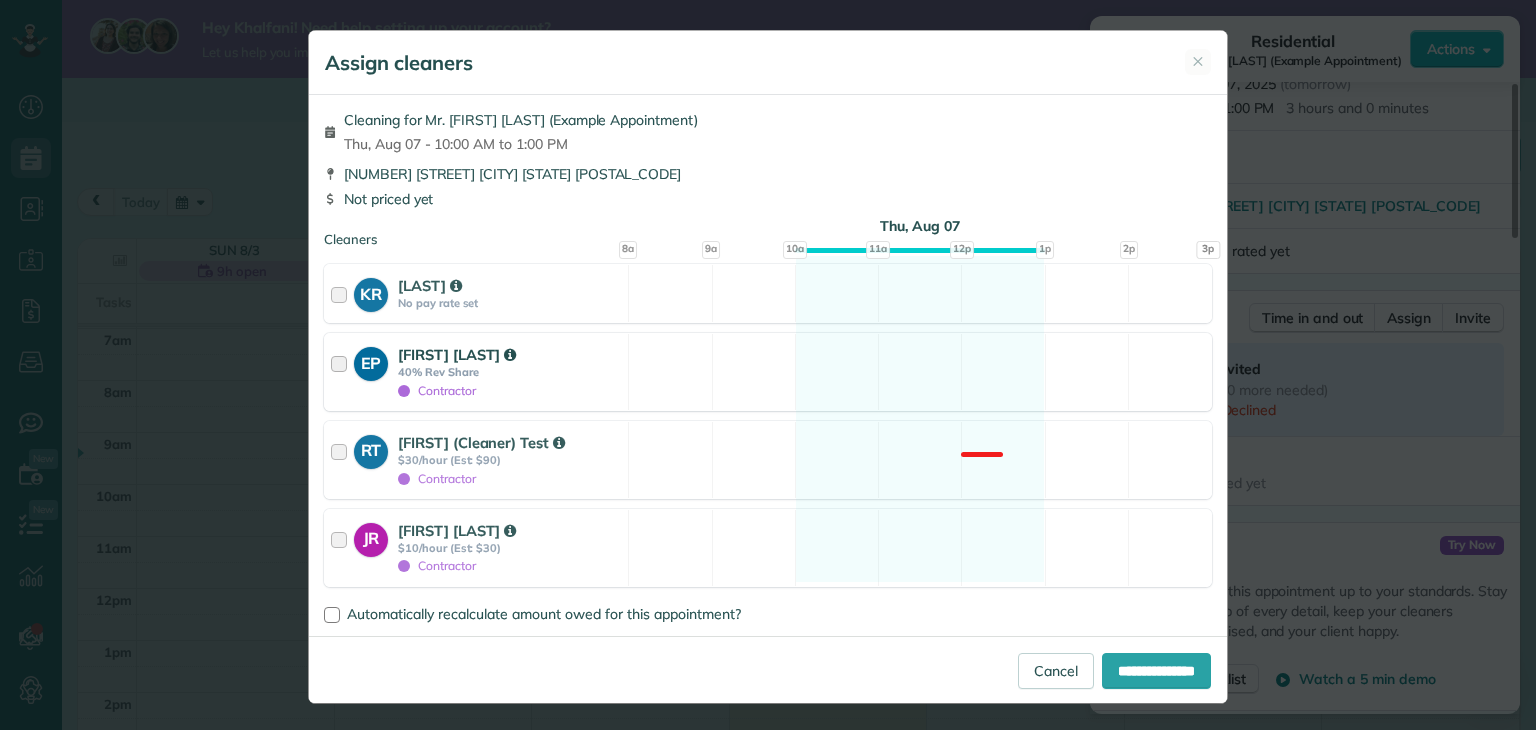click at bounding box center (342, 372) 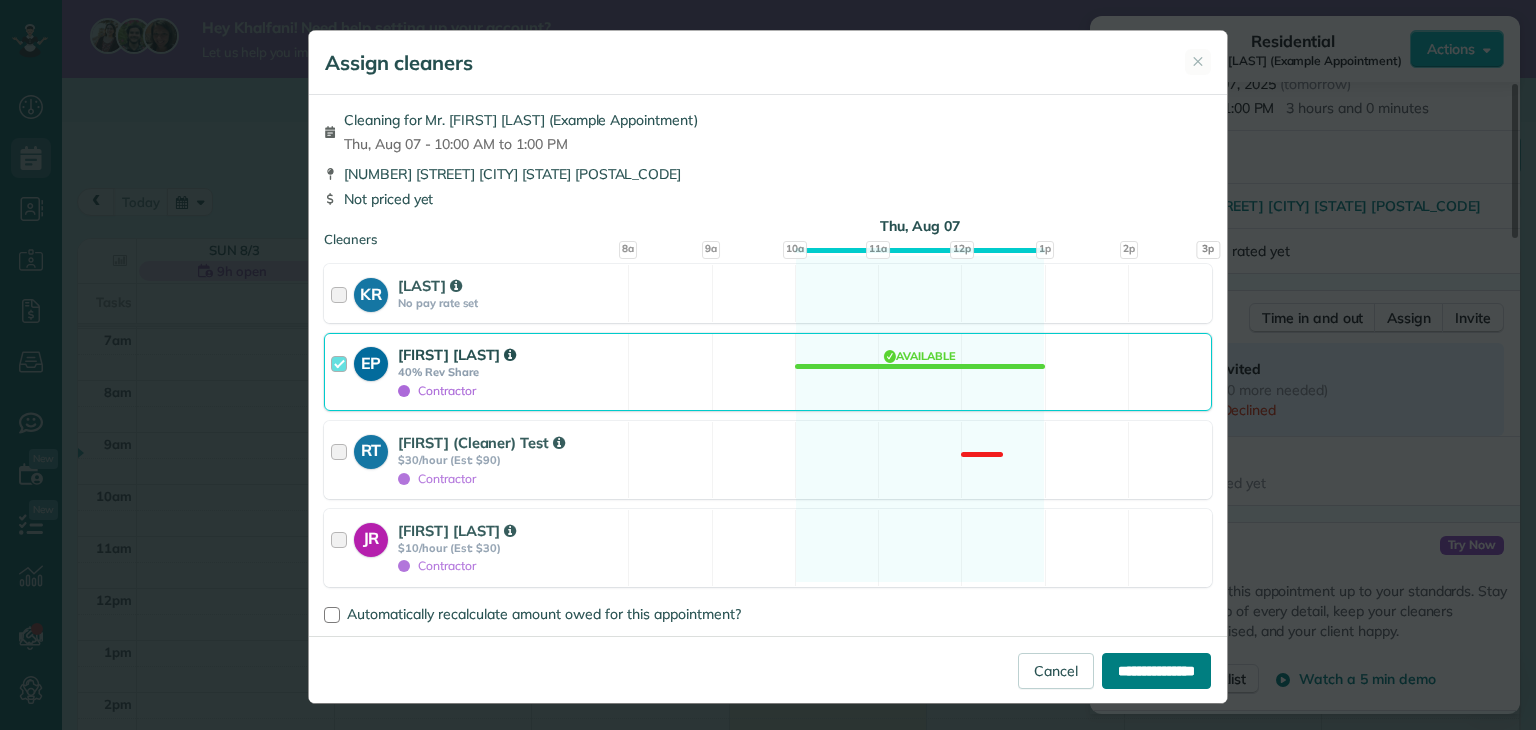 click on "**********" at bounding box center [1156, 671] 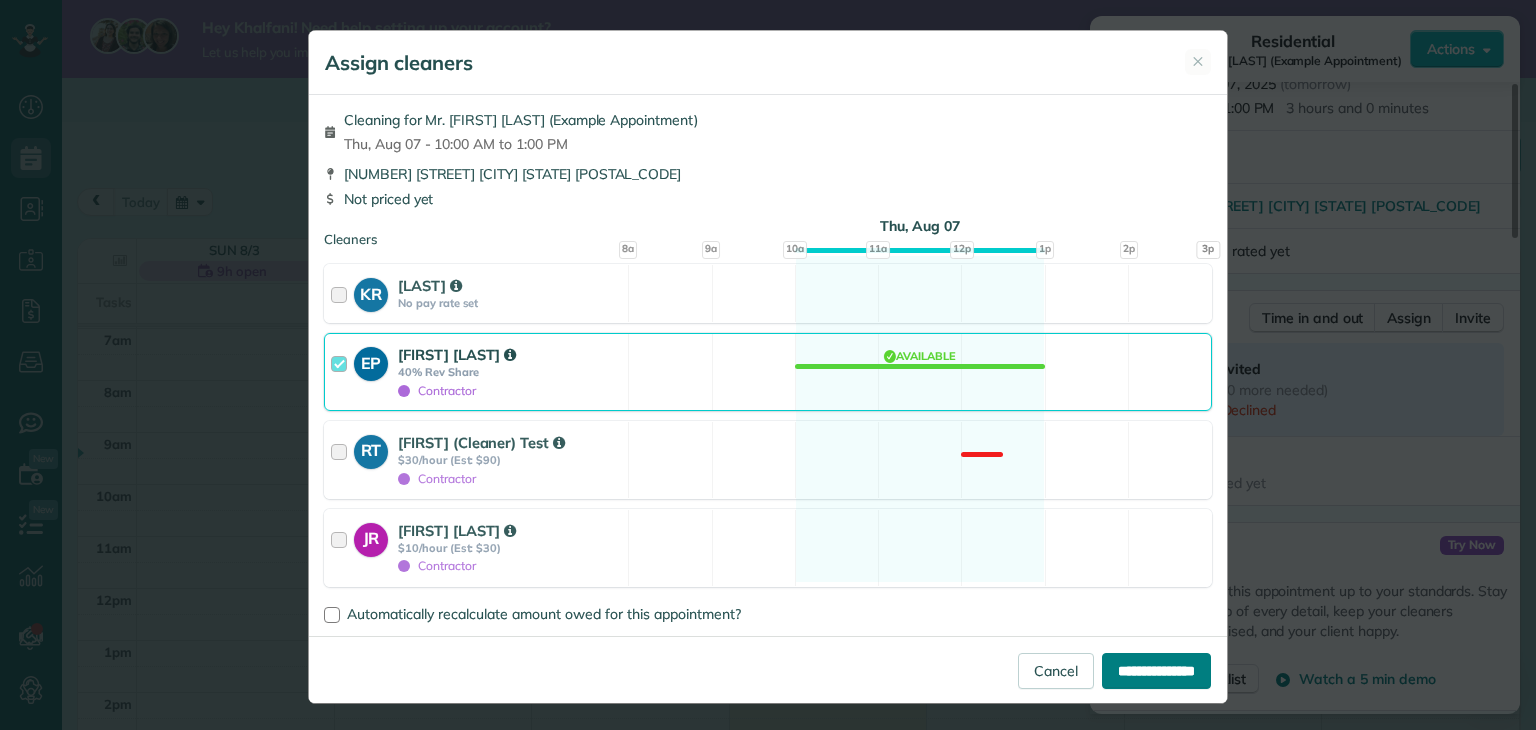 type on "**********" 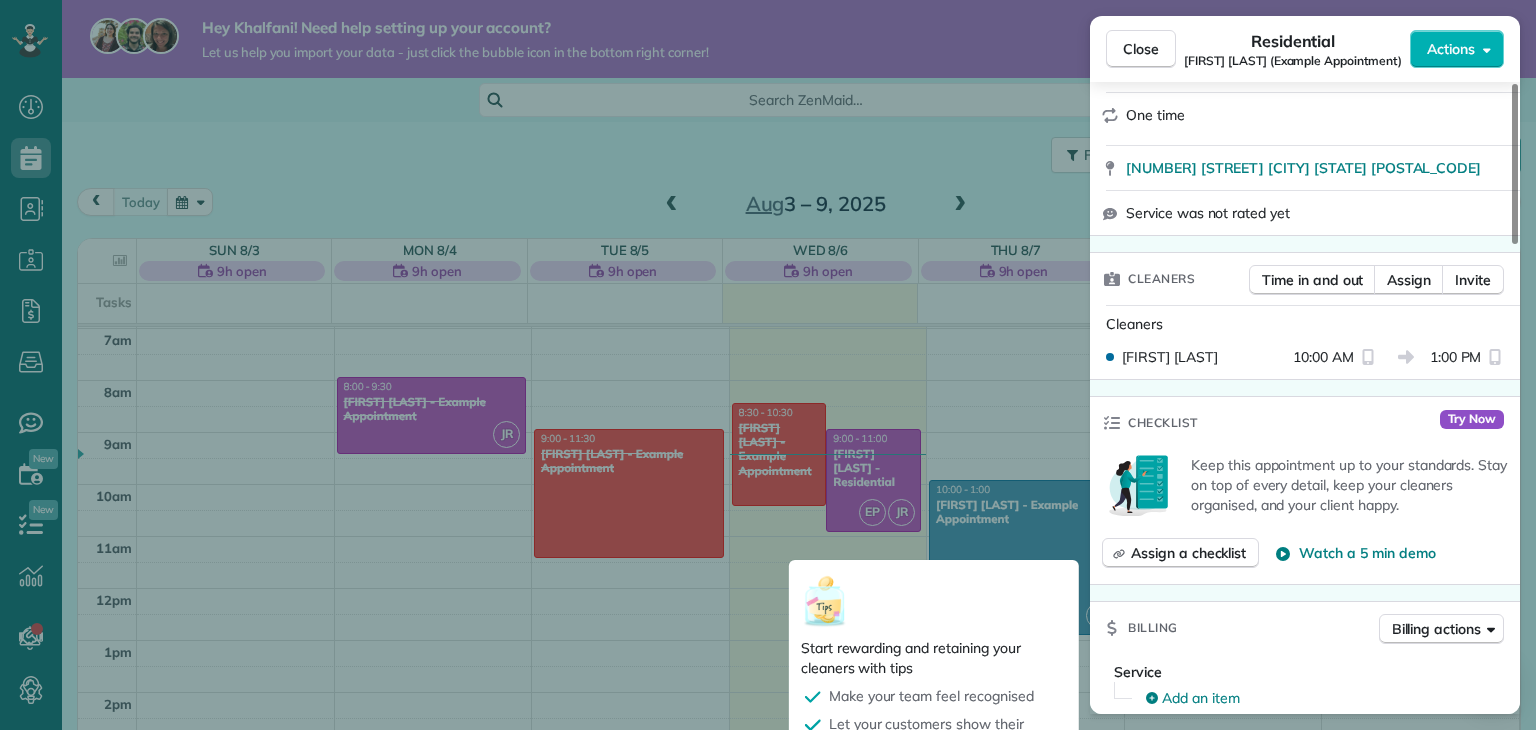 scroll, scrollTop: 300, scrollLeft: 0, axis: vertical 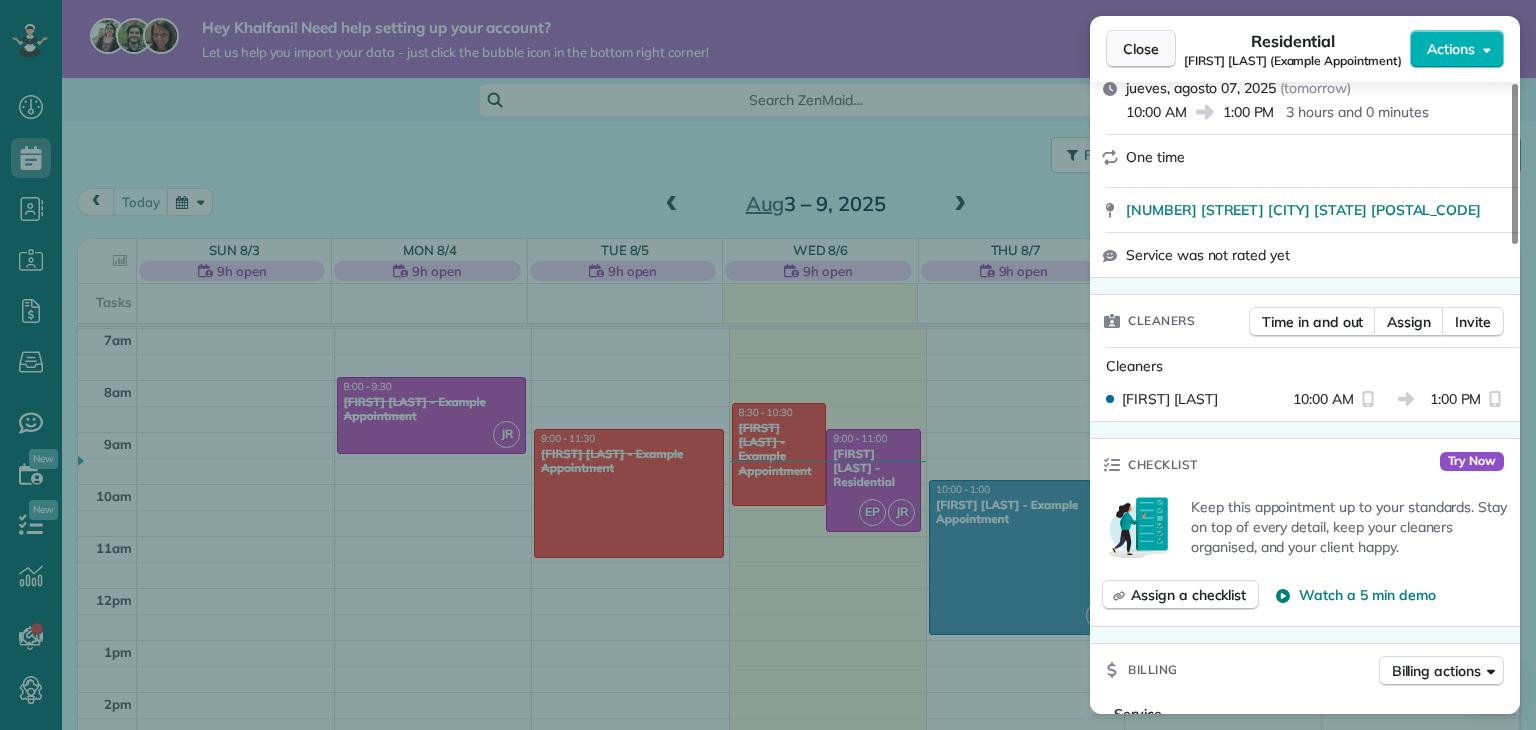 click on "Close" at bounding box center (1141, 49) 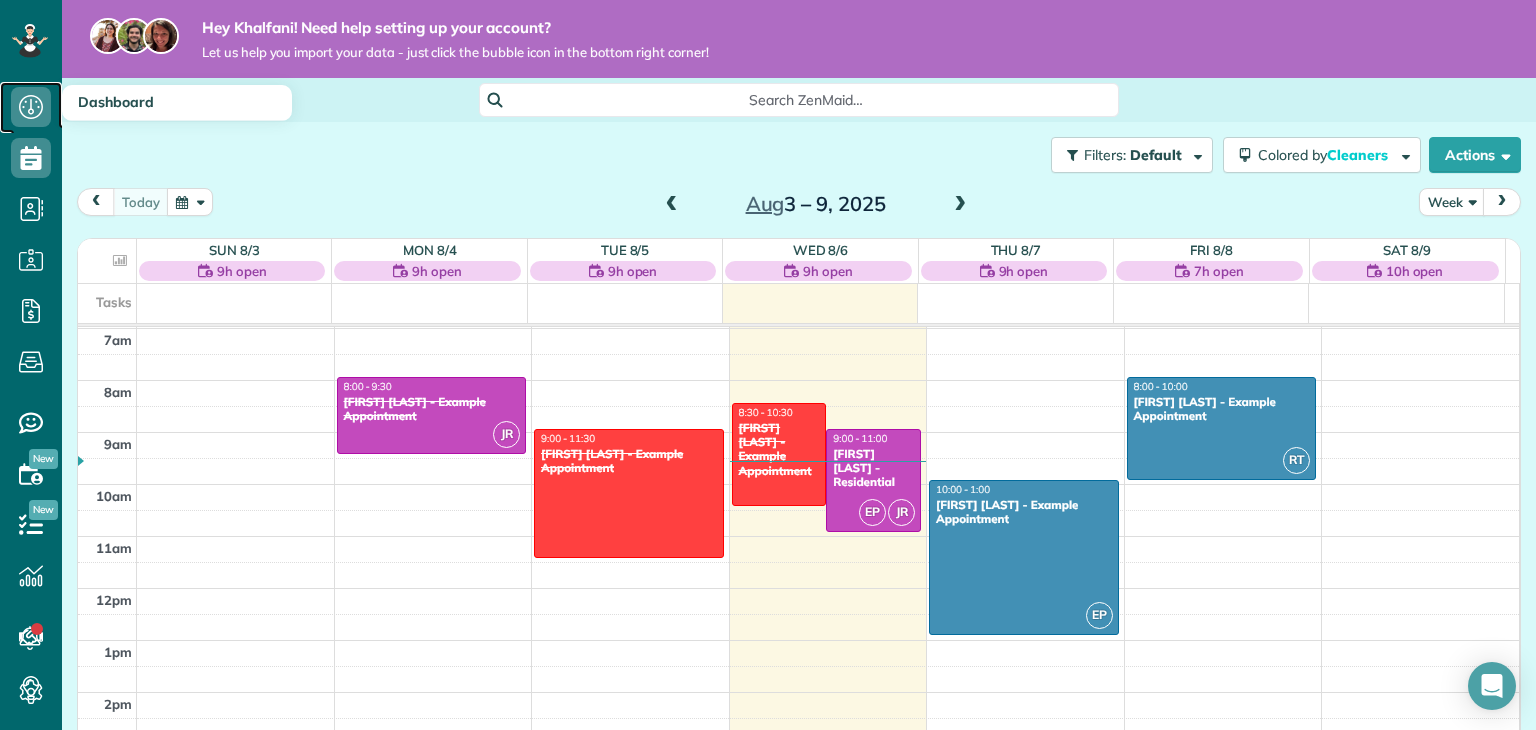 click 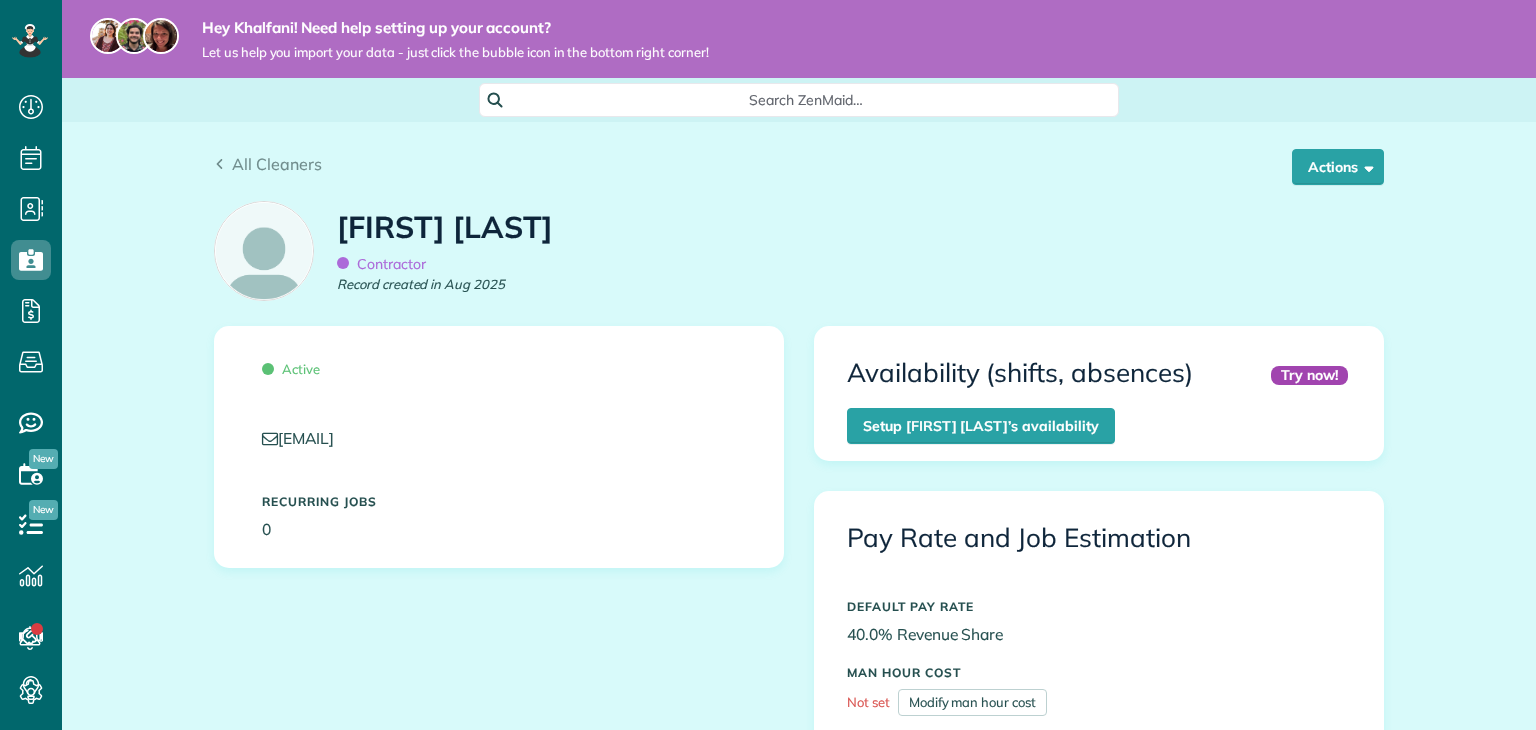scroll, scrollTop: 0, scrollLeft: 0, axis: both 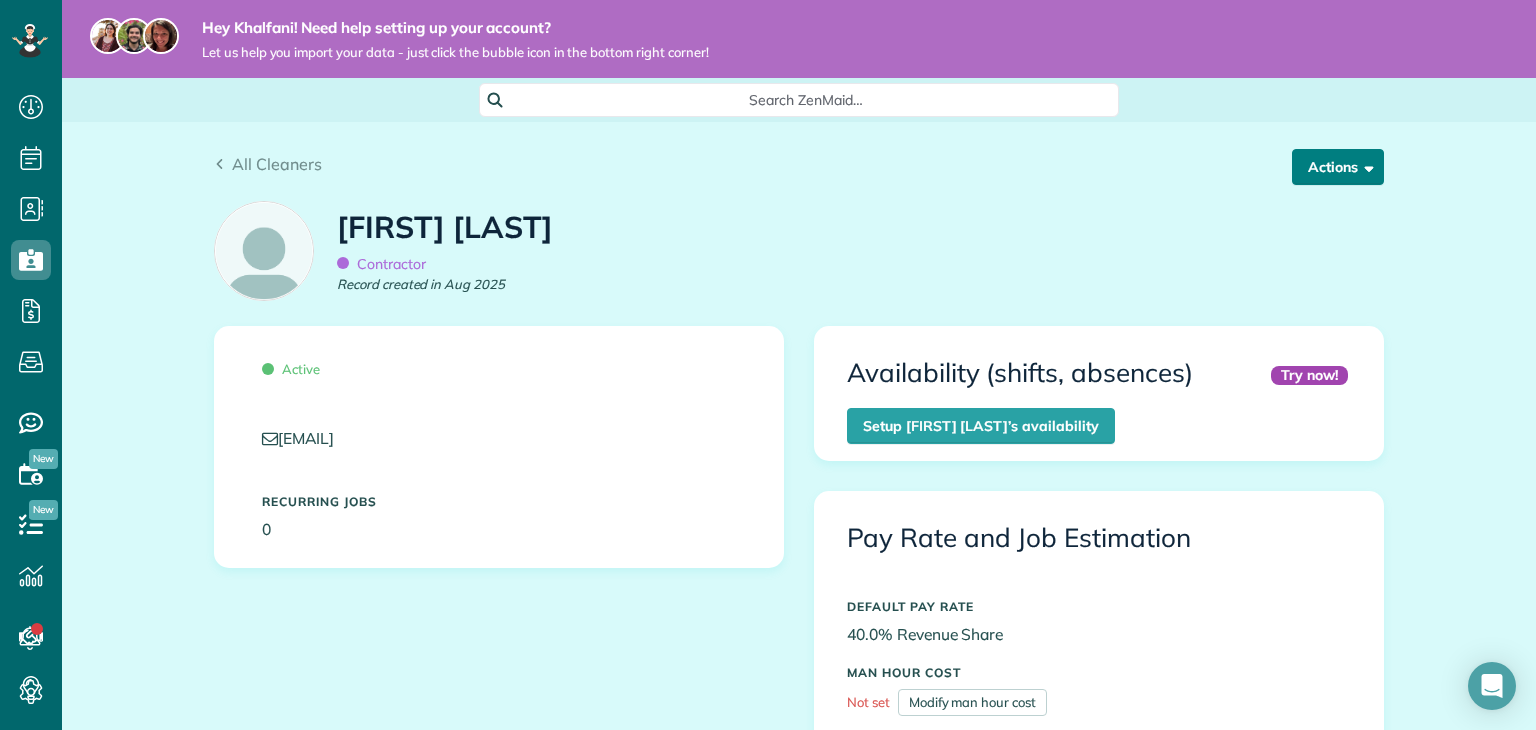 click on "Actions" at bounding box center [1338, 167] 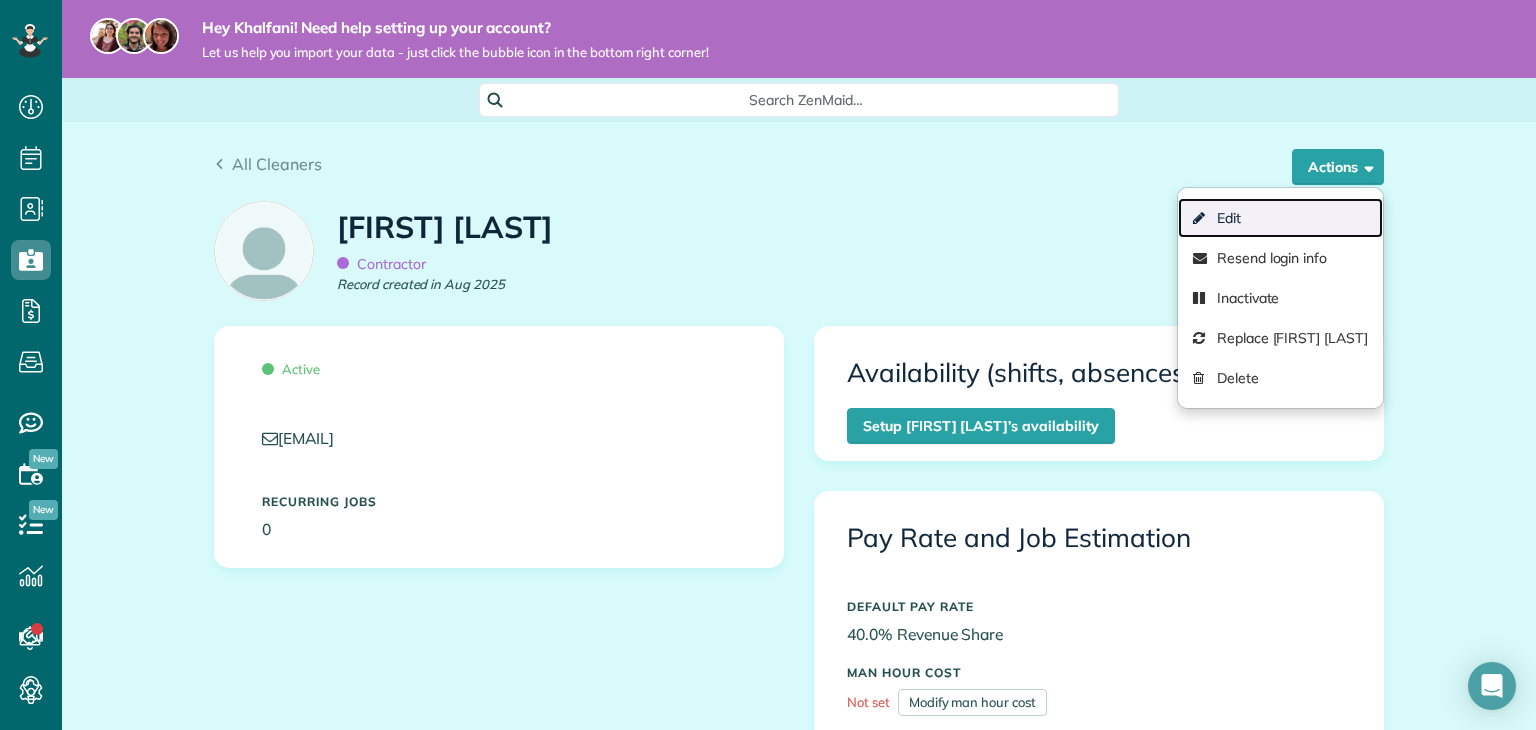 click on "Edit" at bounding box center [1280, 218] 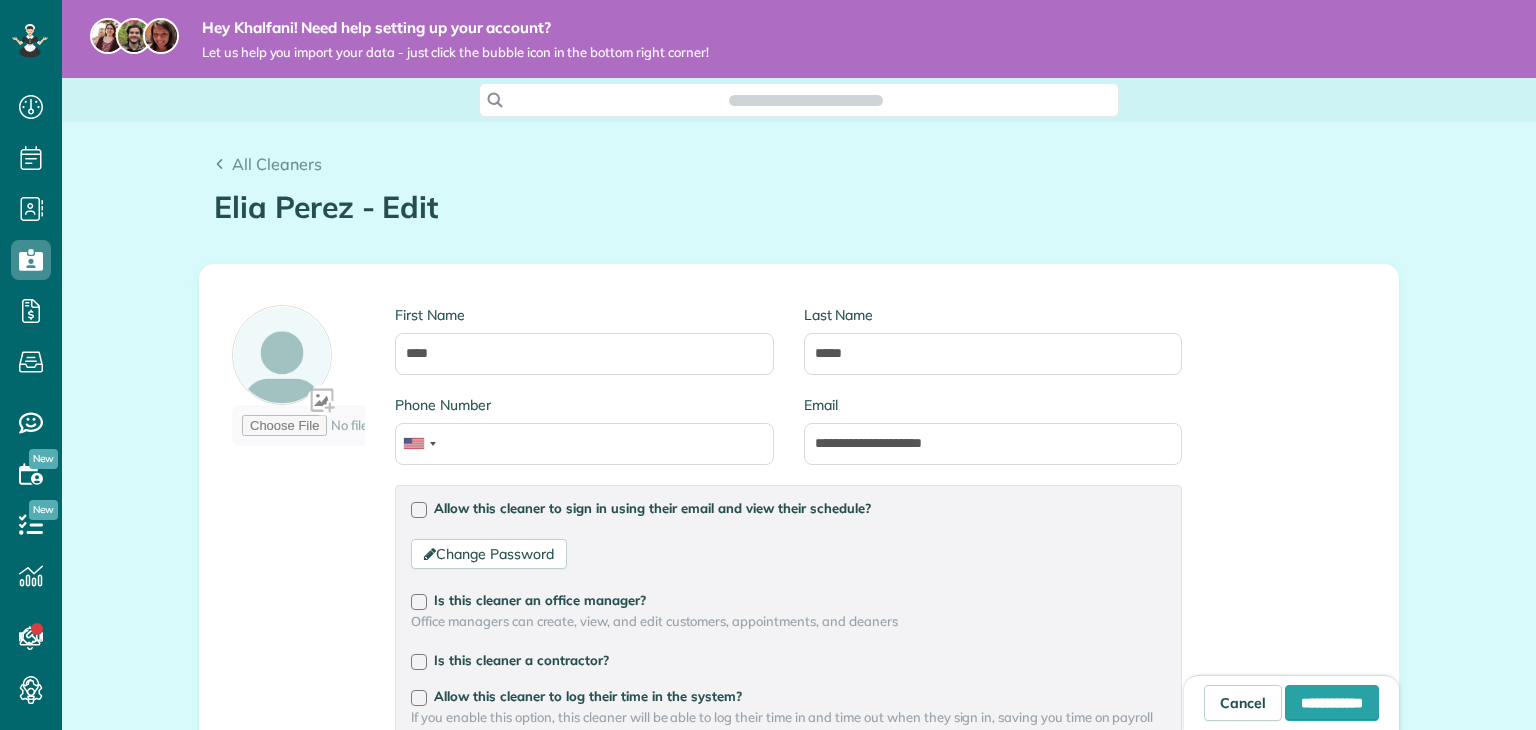 scroll, scrollTop: 0, scrollLeft: 0, axis: both 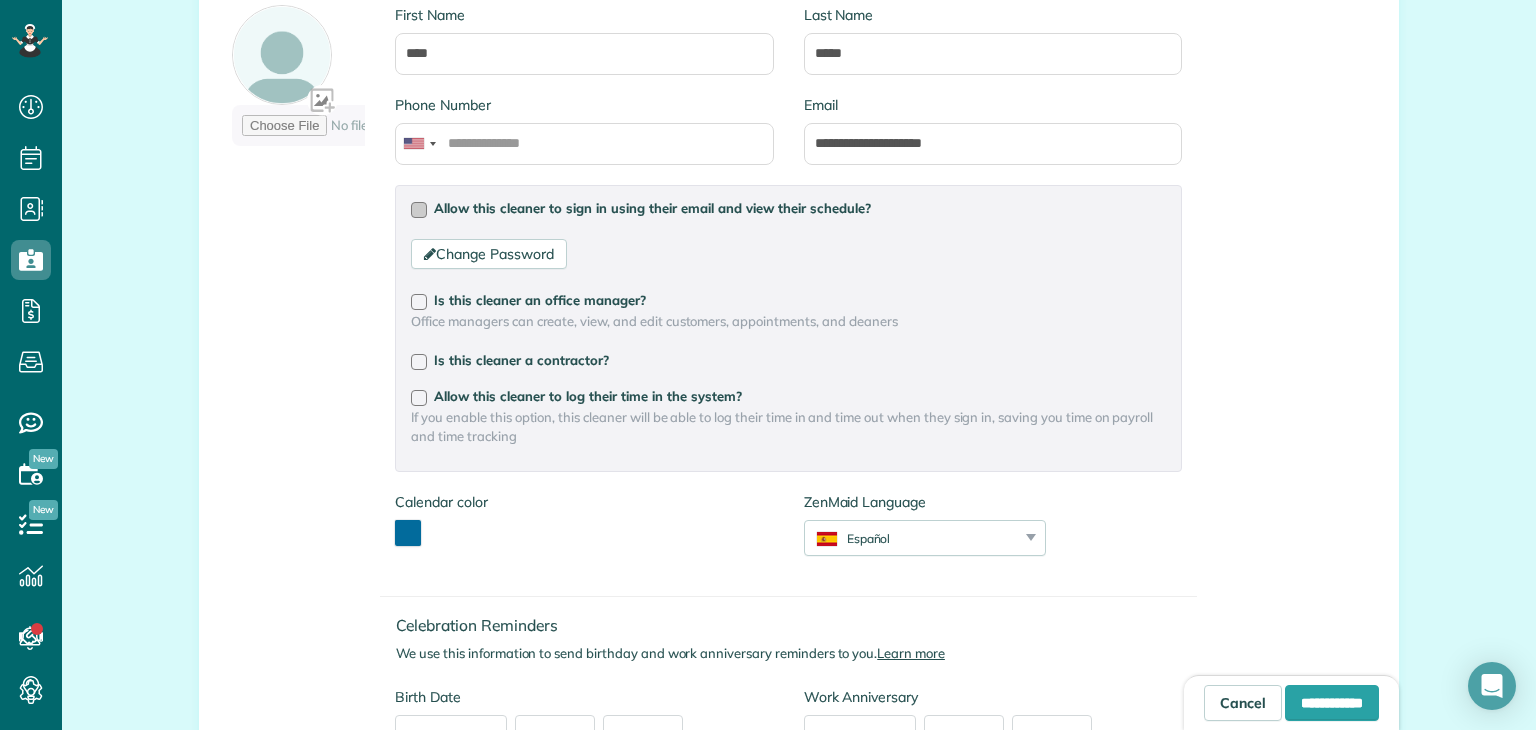 click at bounding box center (419, 210) 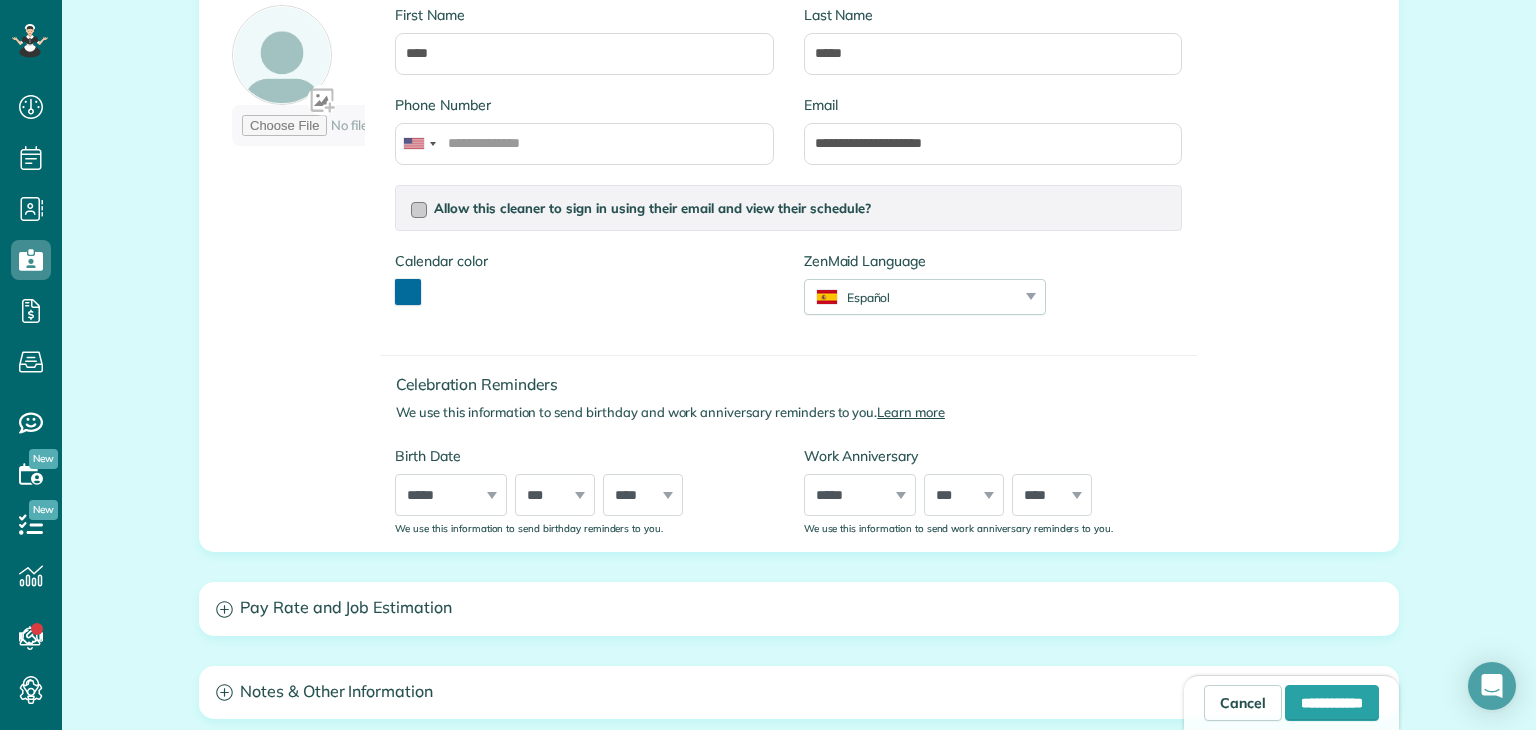 click at bounding box center (419, 210) 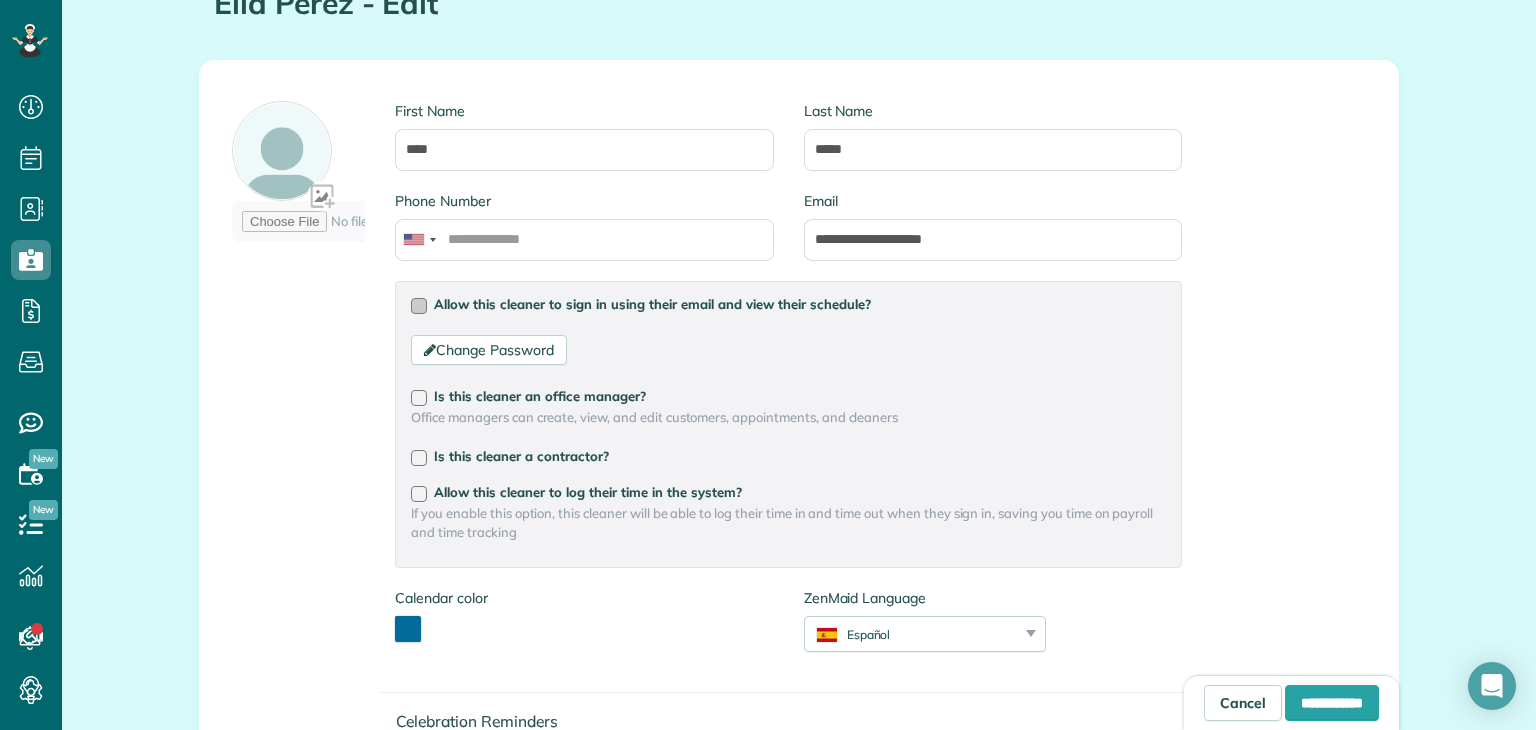scroll, scrollTop: 200, scrollLeft: 0, axis: vertical 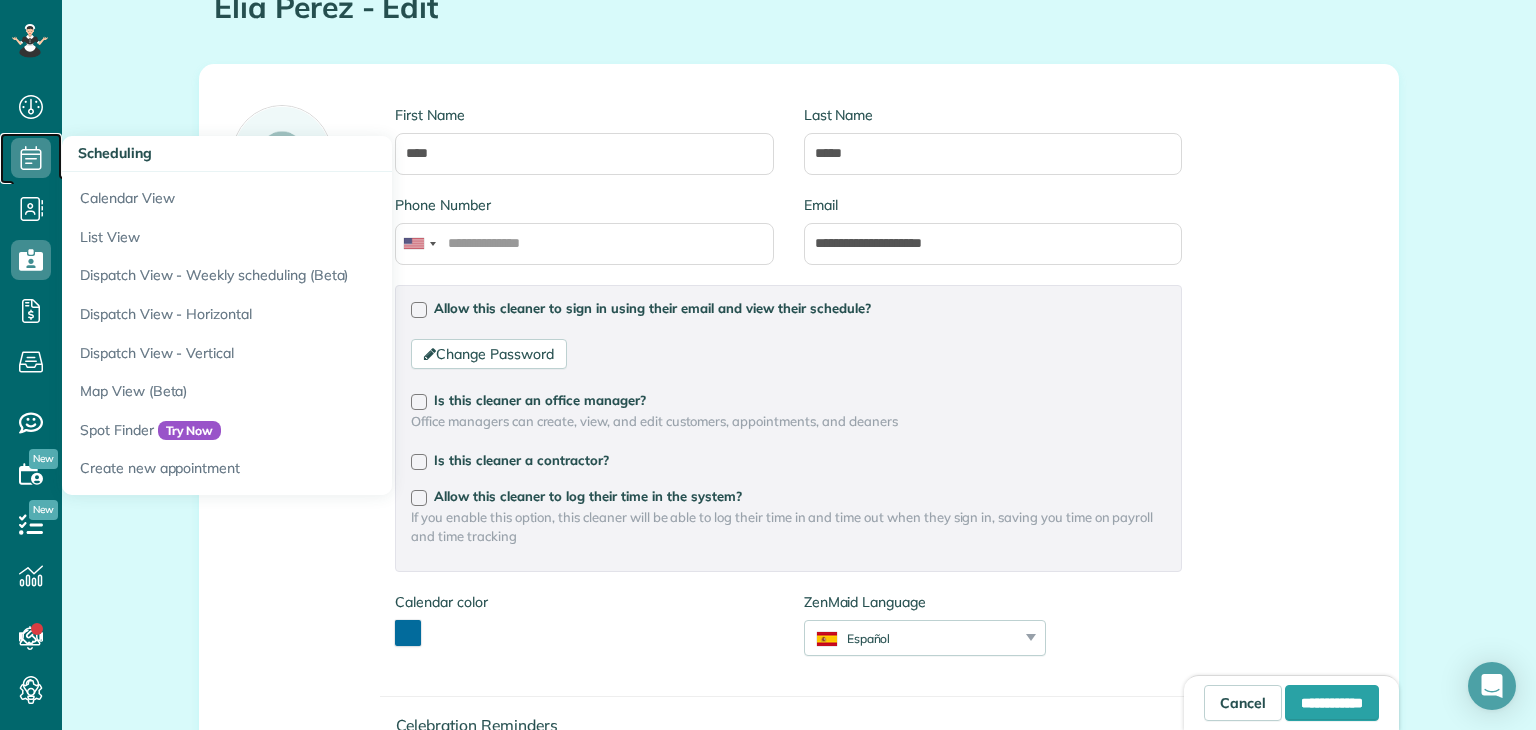 click 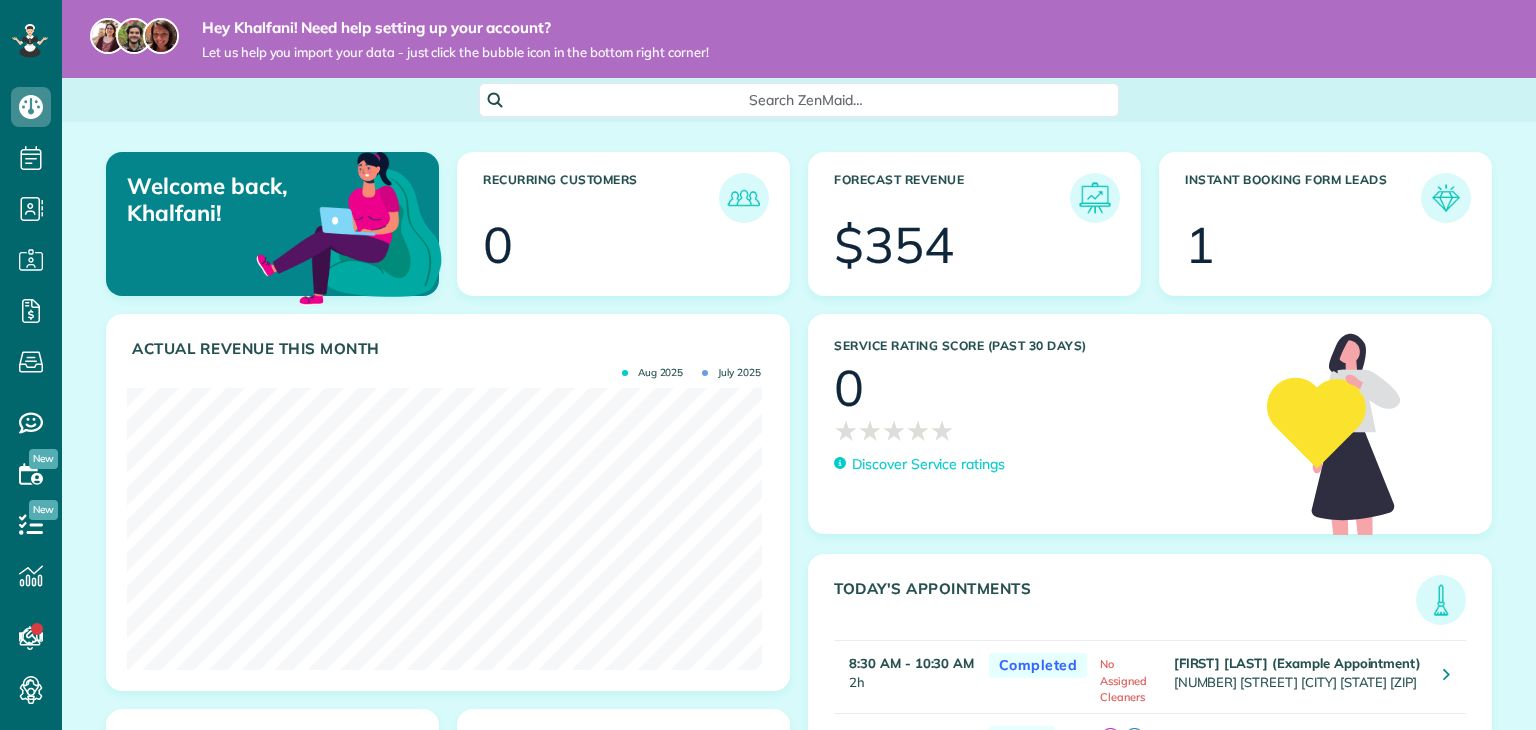 scroll, scrollTop: 0, scrollLeft: 0, axis: both 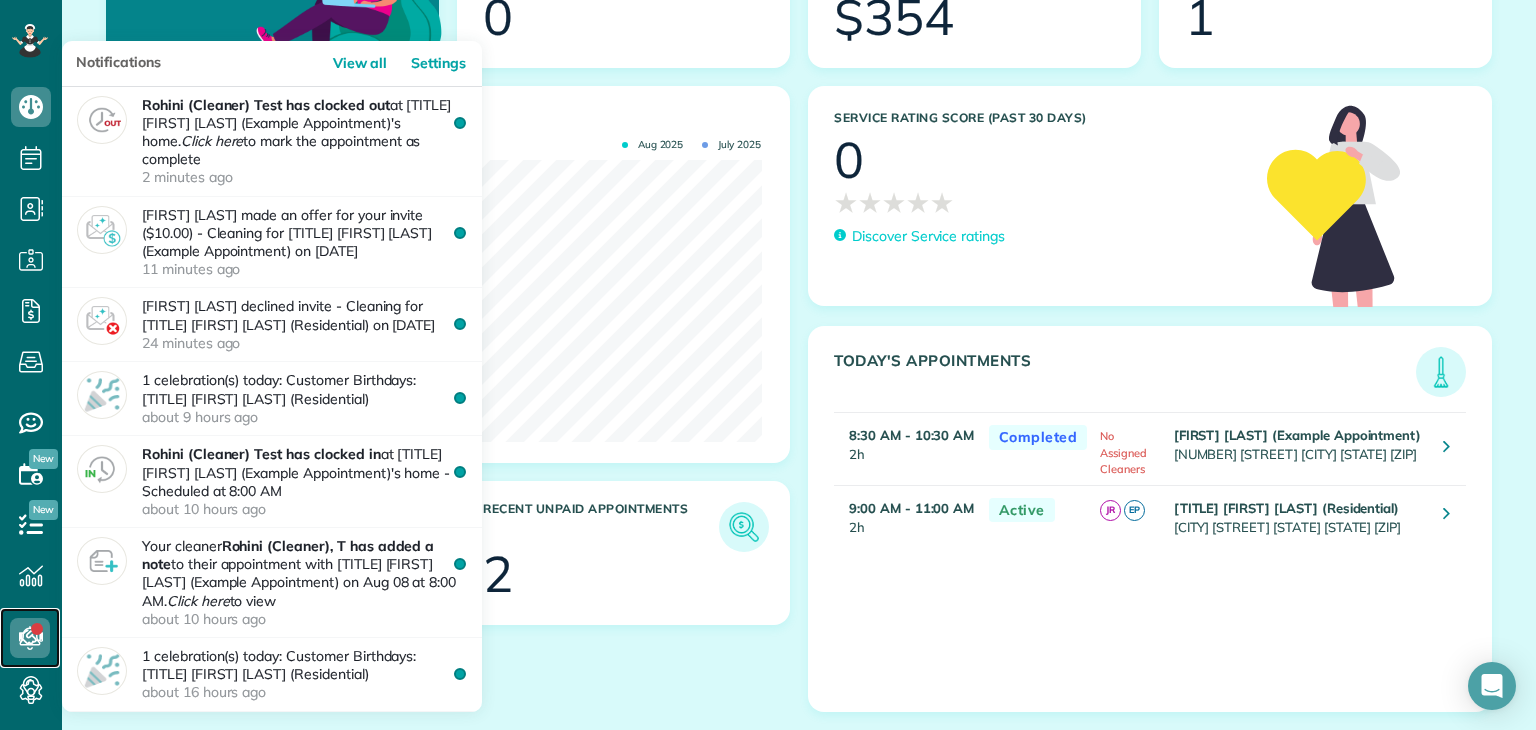 click 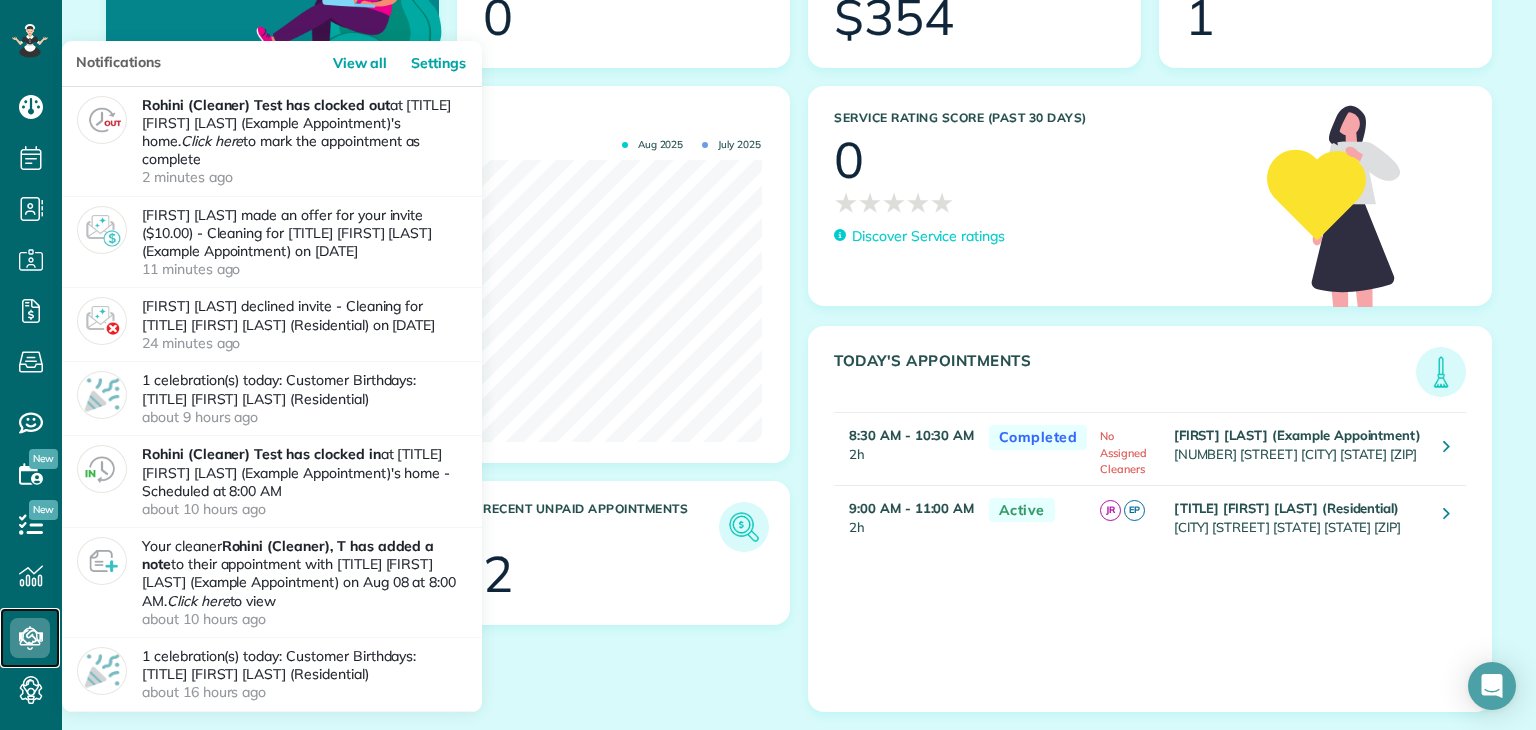scroll, scrollTop: 281, scrollLeft: 634, axis: both 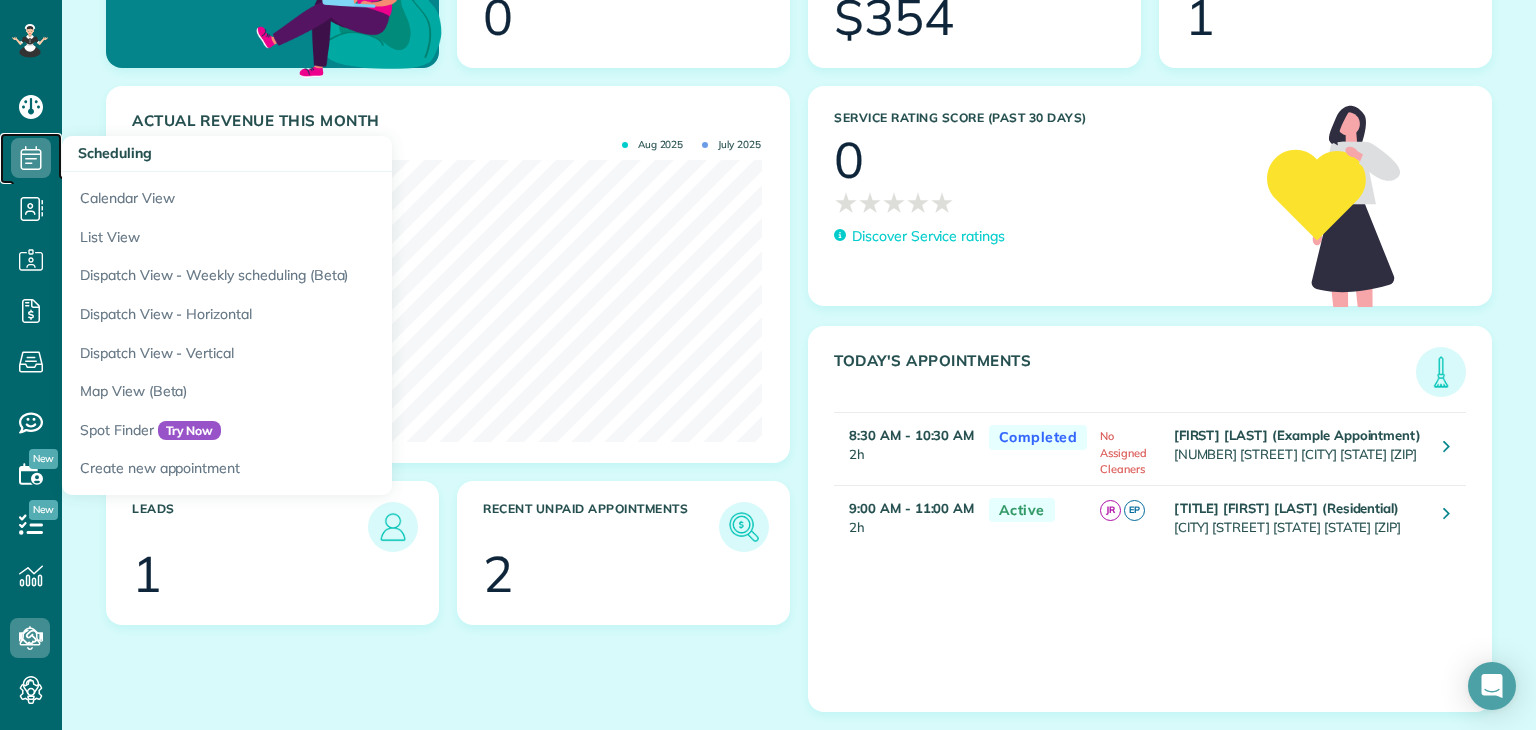 click 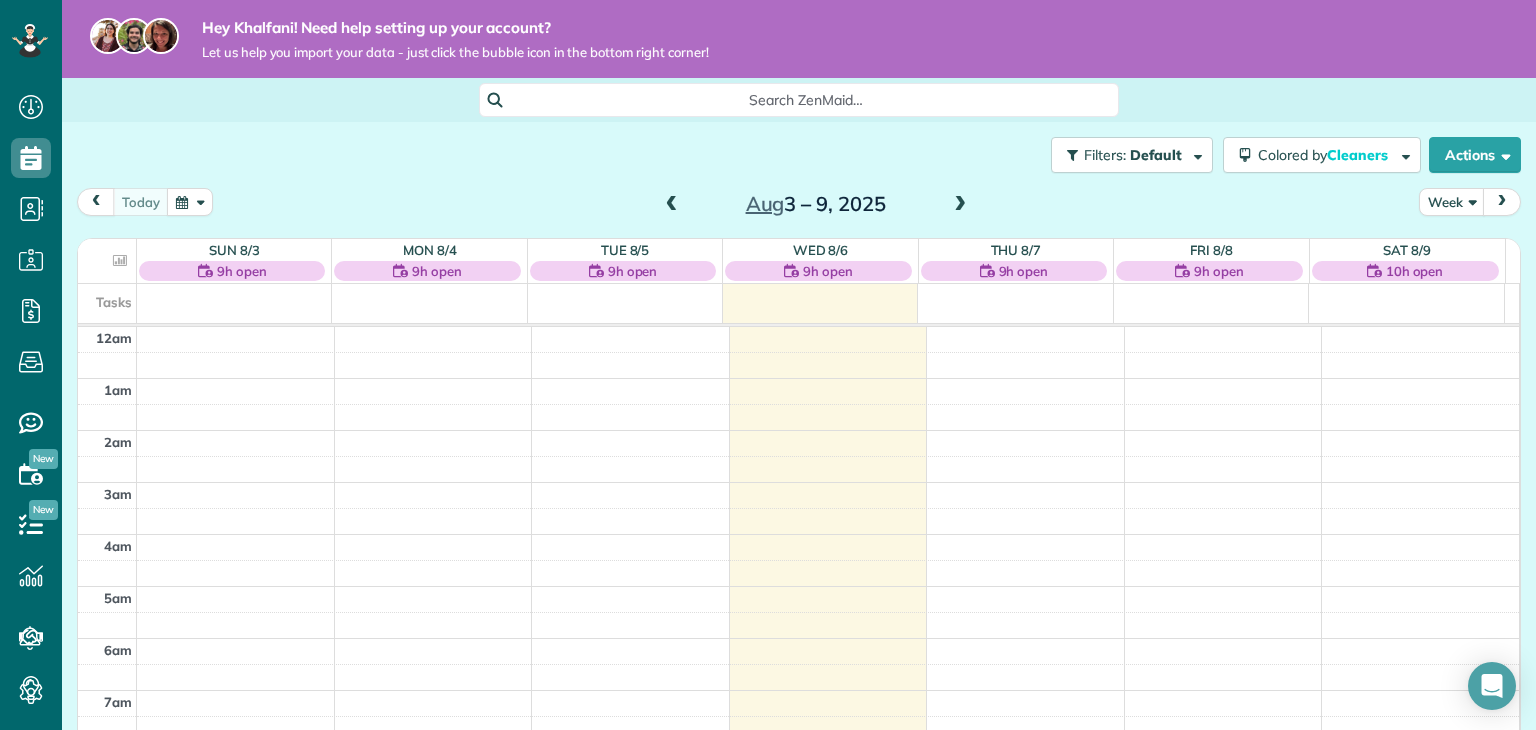 scroll, scrollTop: 0, scrollLeft: 0, axis: both 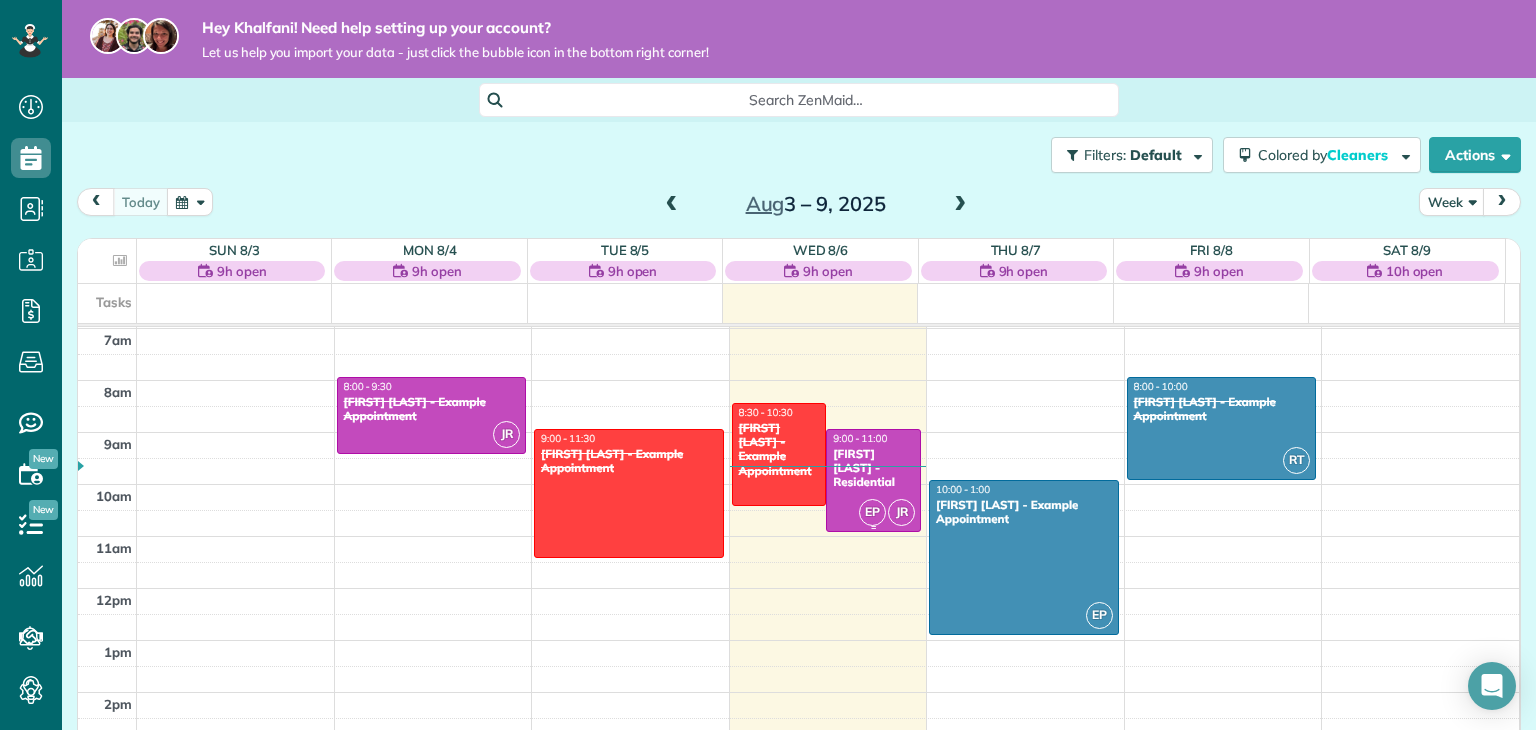 click on "[FIRST] [LAST] - Residential" at bounding box center [873, 468] 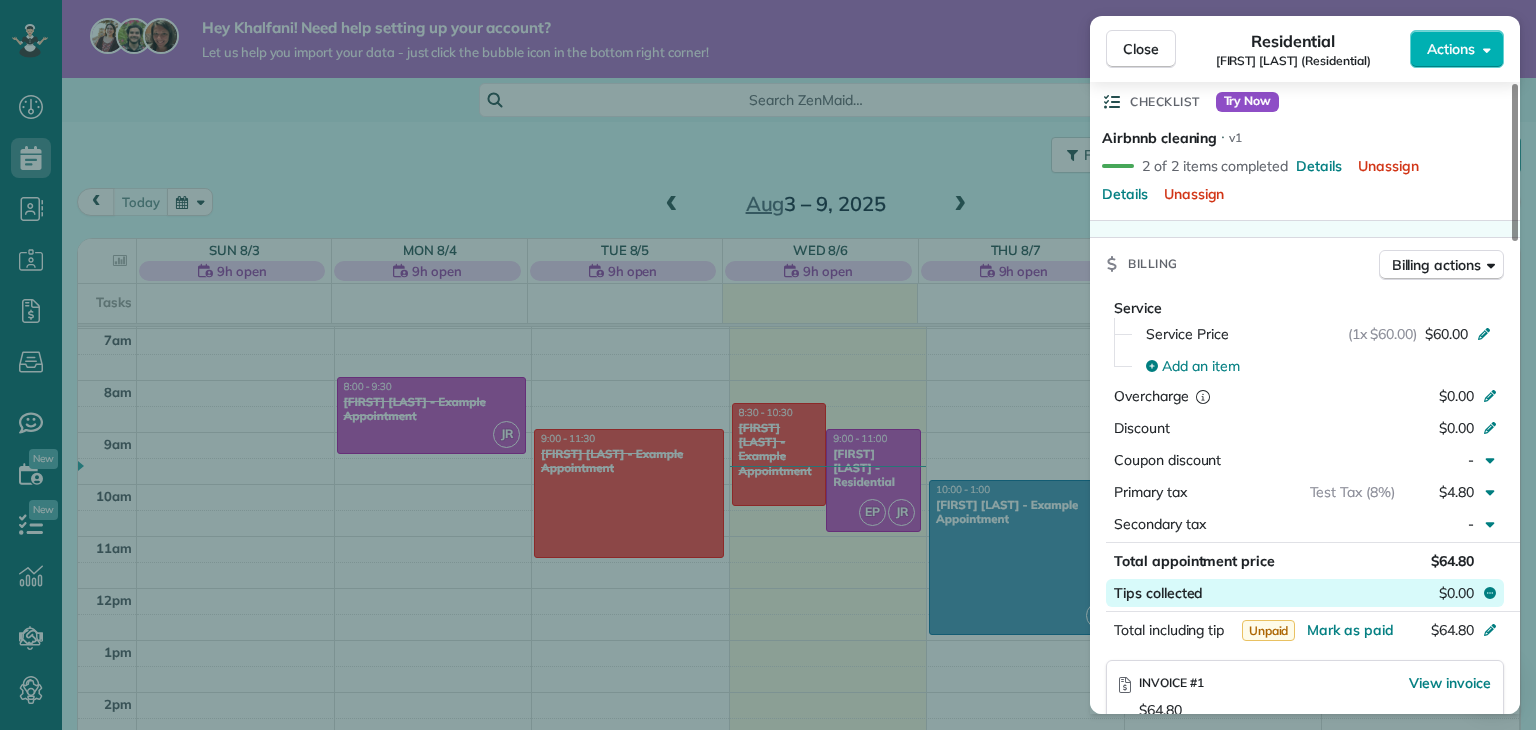 scroll, scrollTop: 1005, scrollLeft: 0, axis: vertical 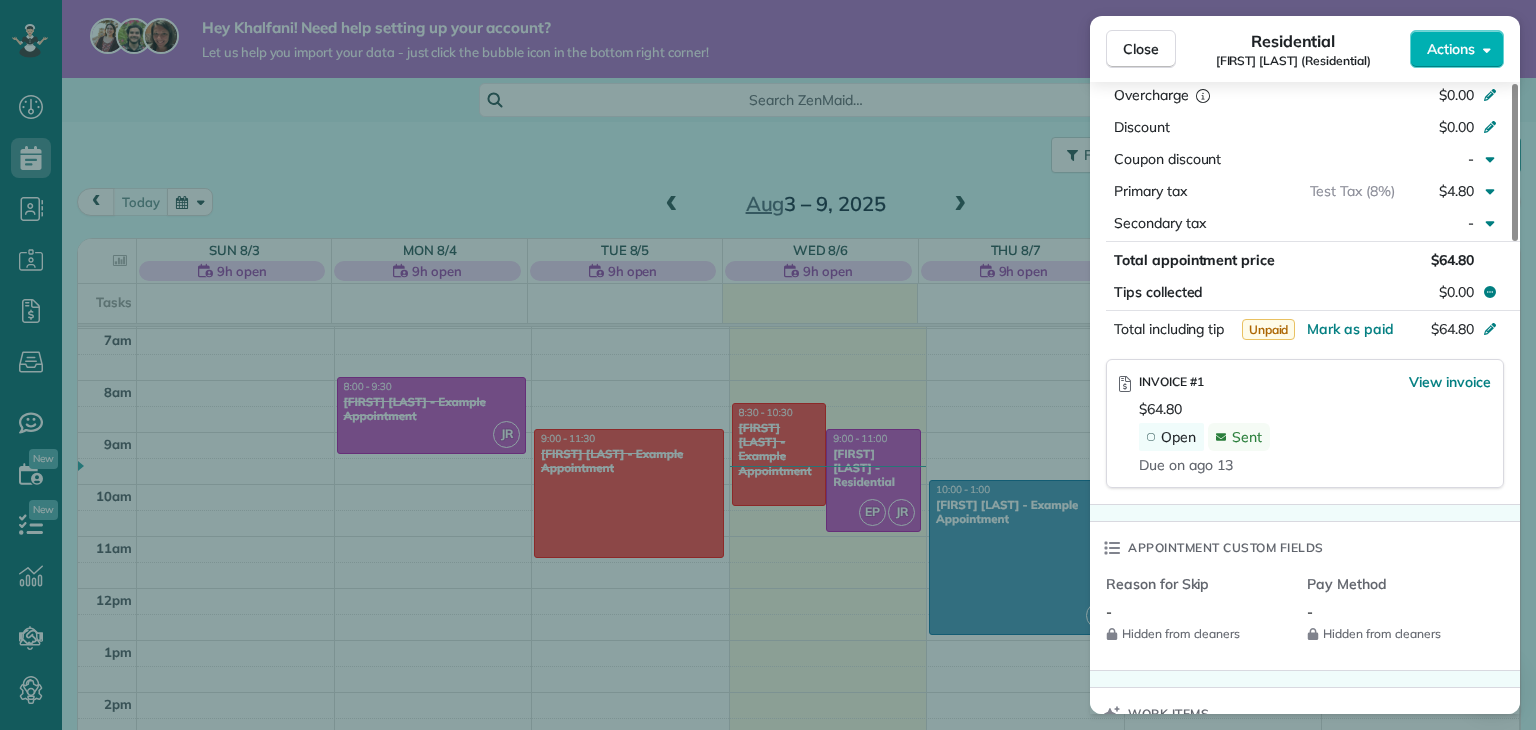drag, startPoint x: 1134, startPoint y: 56, endPoint x: 977, endPoint y: 418, distance: 394.57953 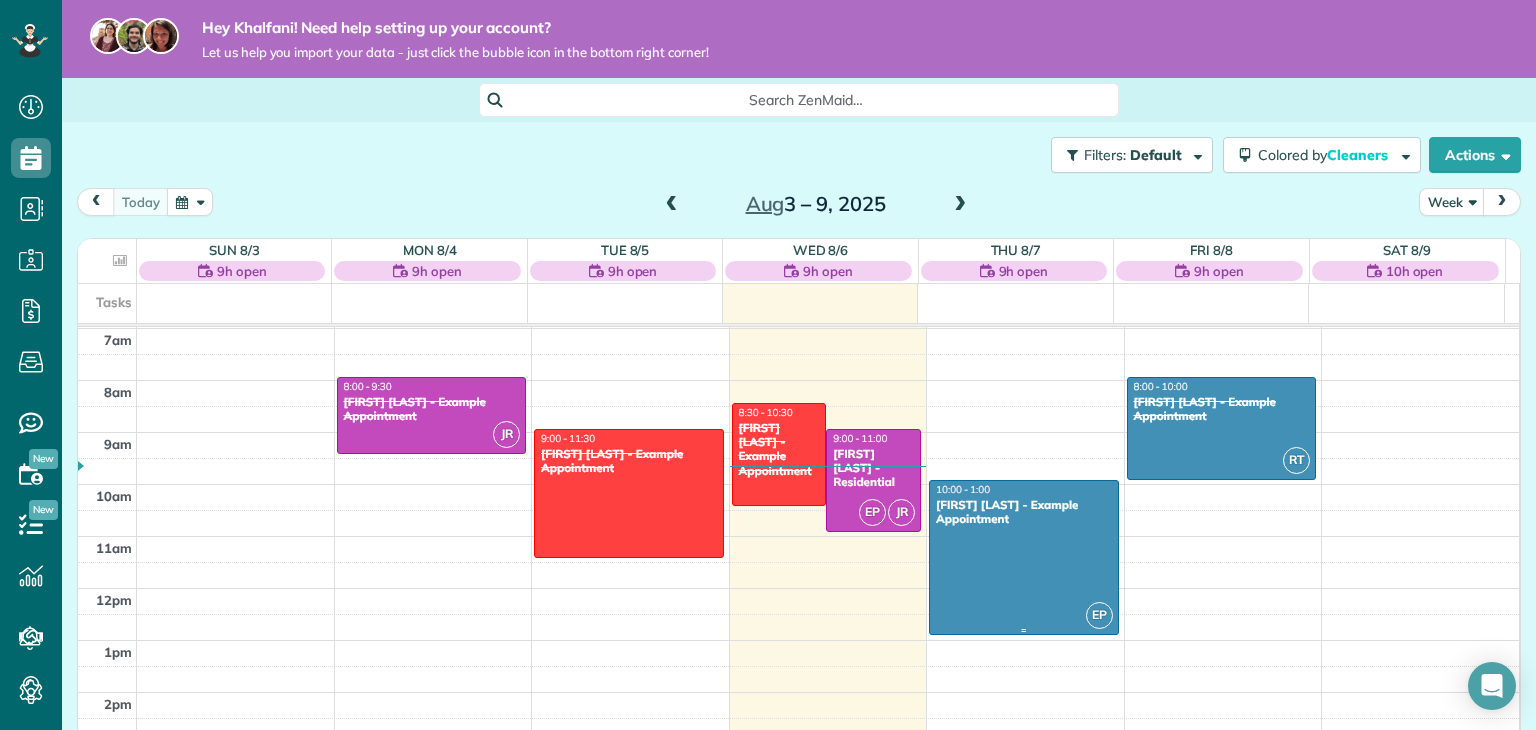 click on "[FIRST] [LAST] - Example Appointment" at bounding box center (1024, 512) 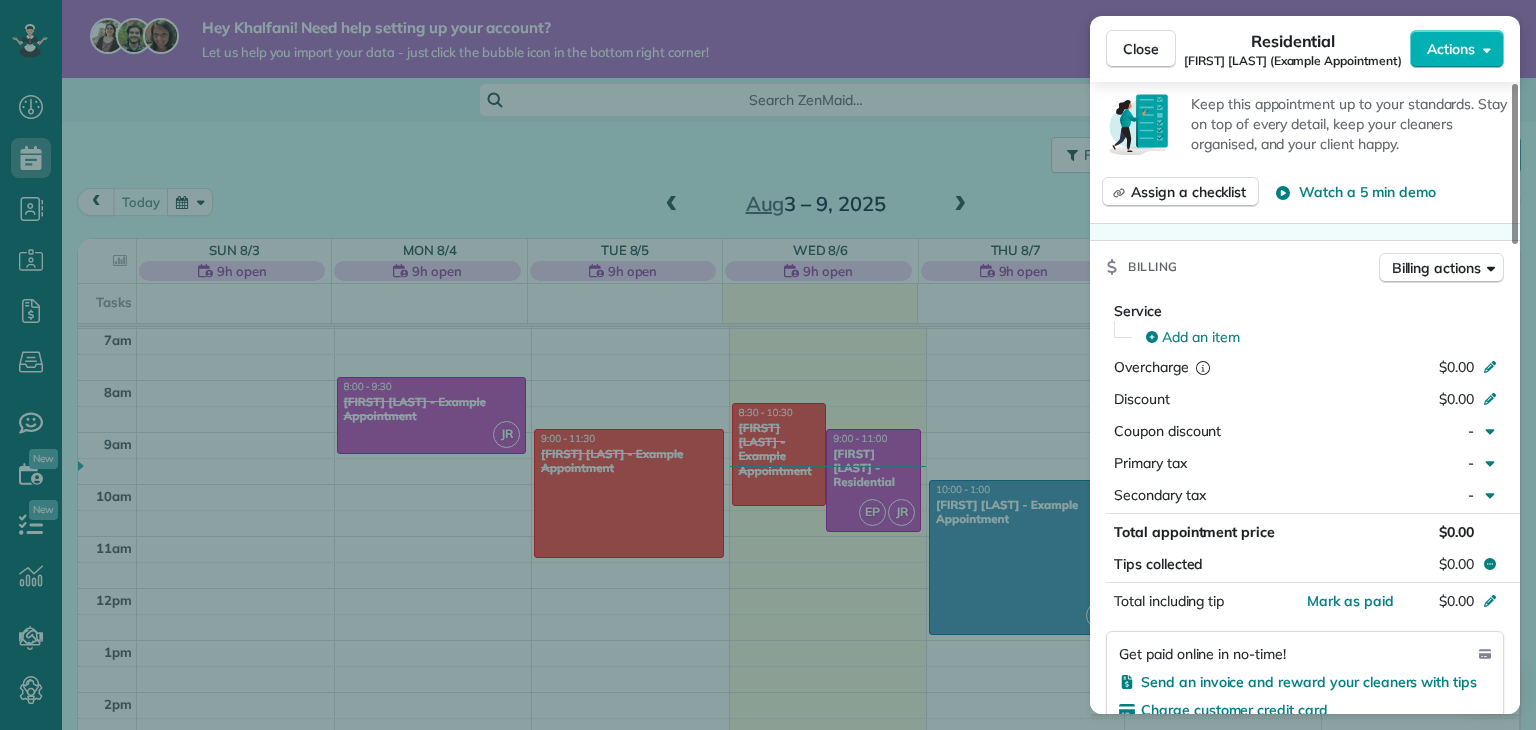 scroll, scrollTop: 903, scrollLeft: 0, axis: vertical 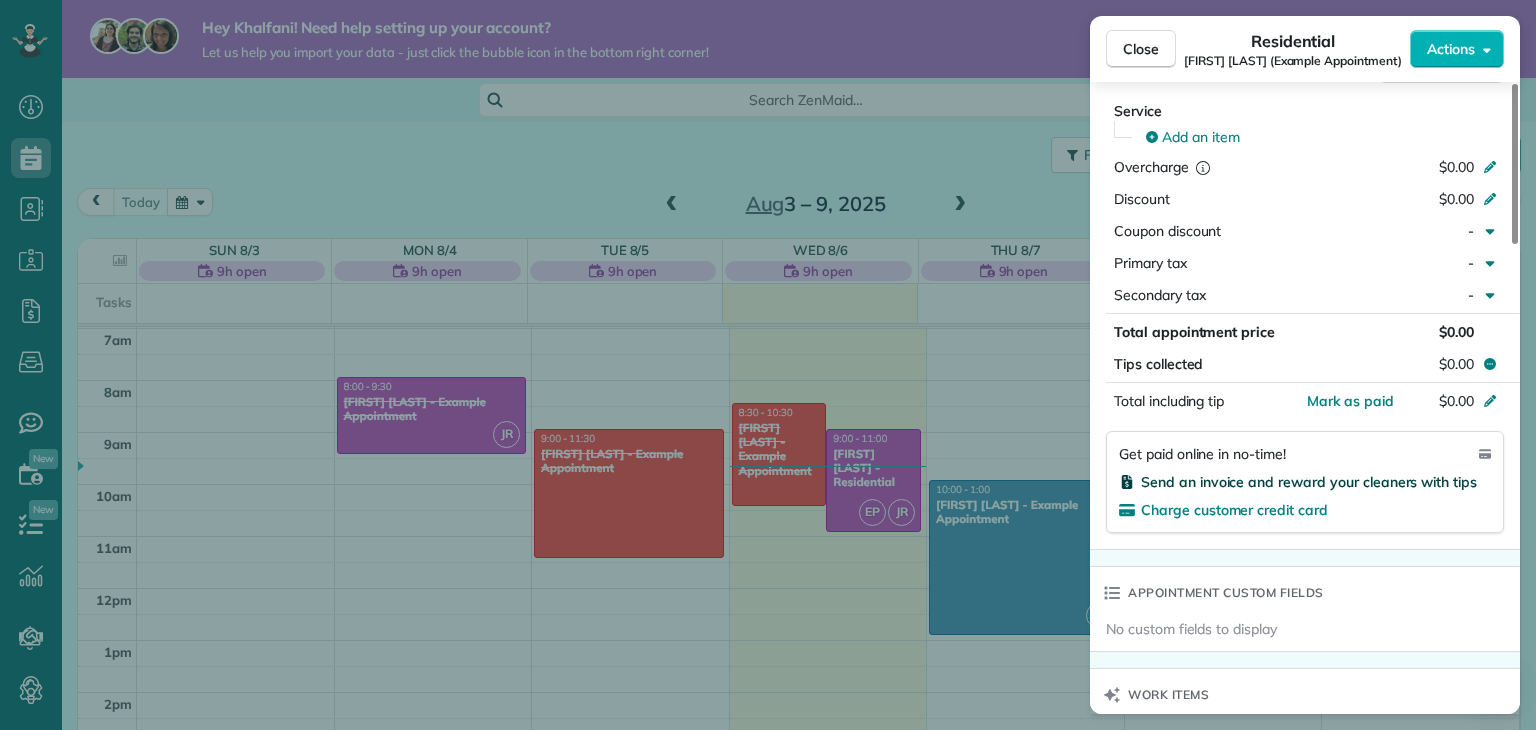 click on "Send an invoice and reward your cleaners with tips" at bounding box center (1309, 482) 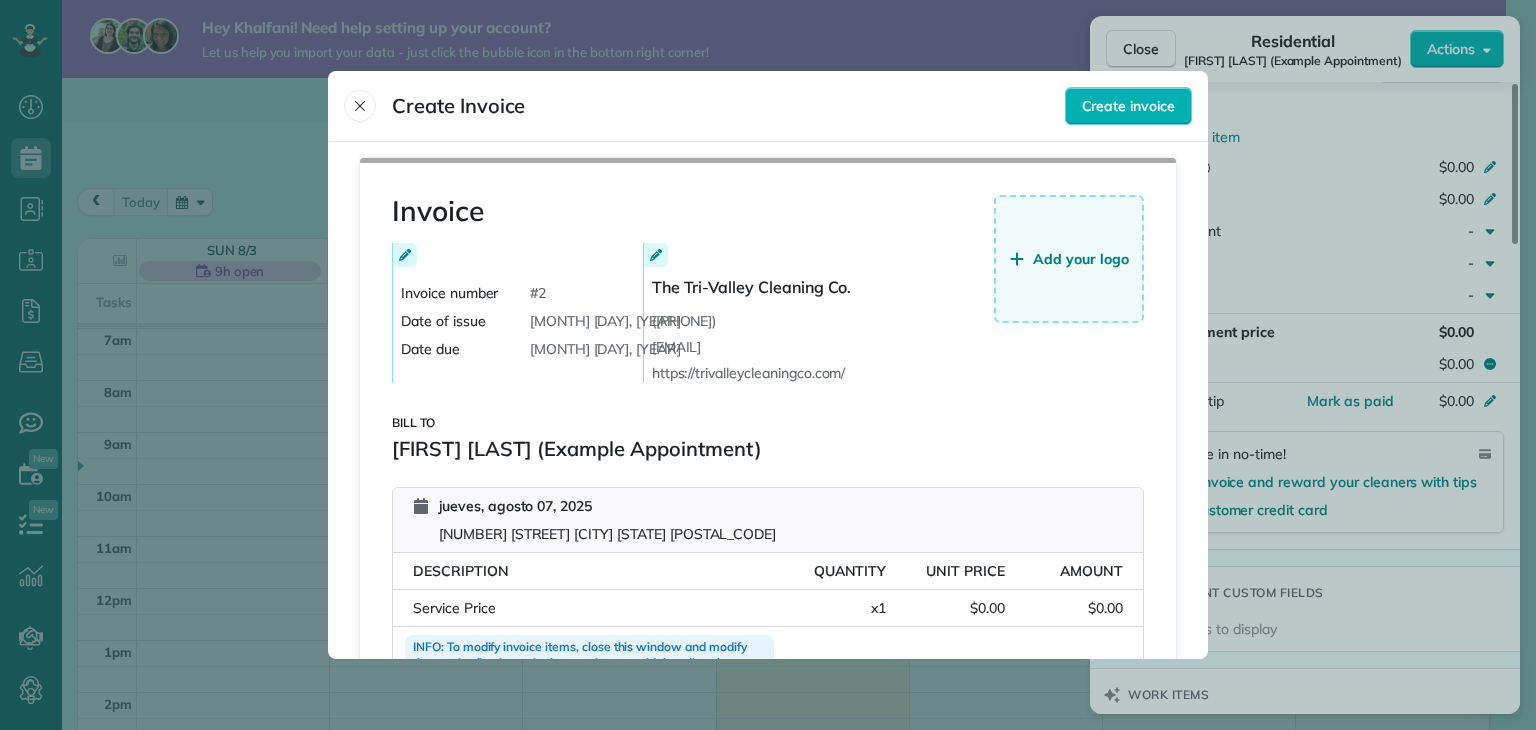 drag, startPoint x: 1132, startPoint y: 80, endPoint x: 638, endPoint y: 96, distance: 494.25903 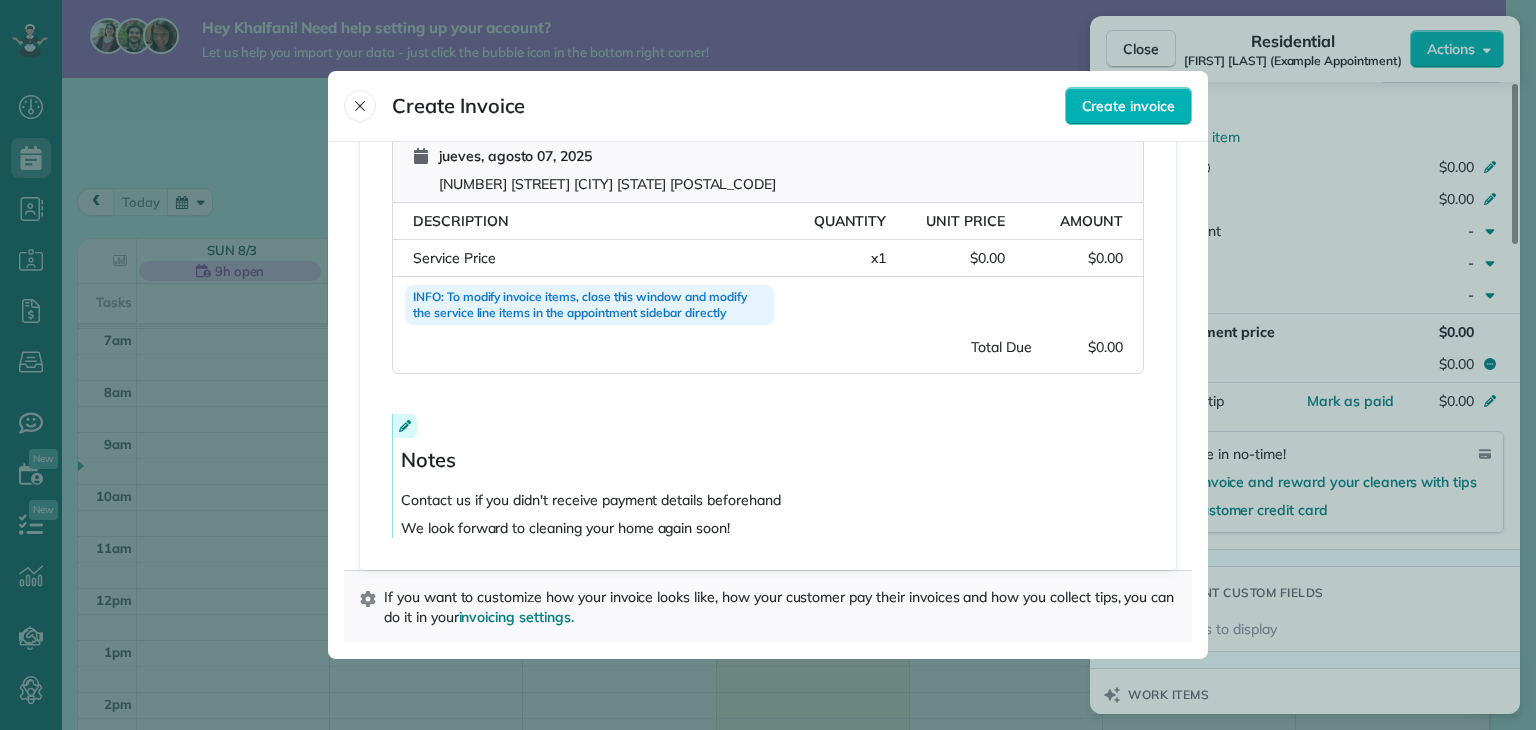 scroll, scrollTop: 0, scrollLeft: 0, axis: both 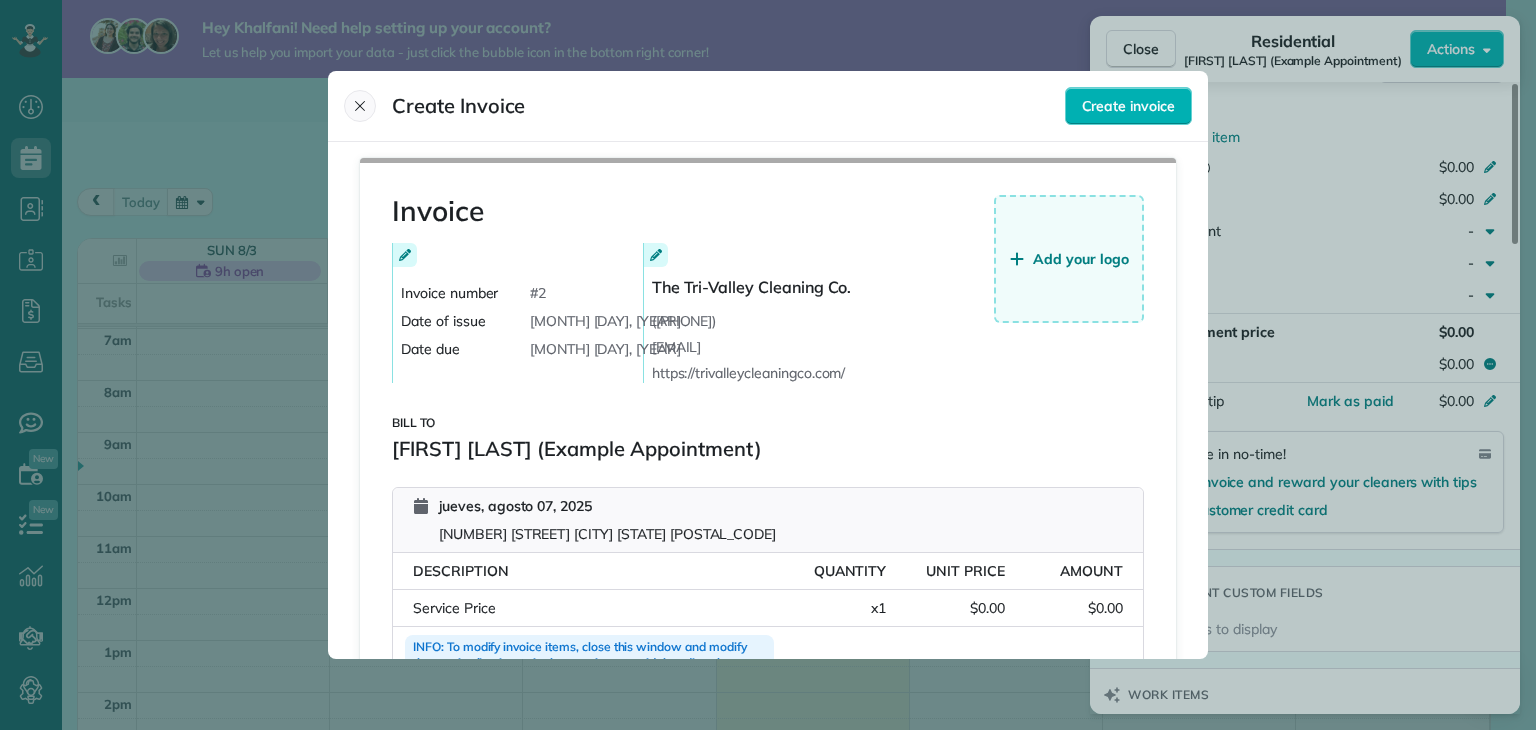 click 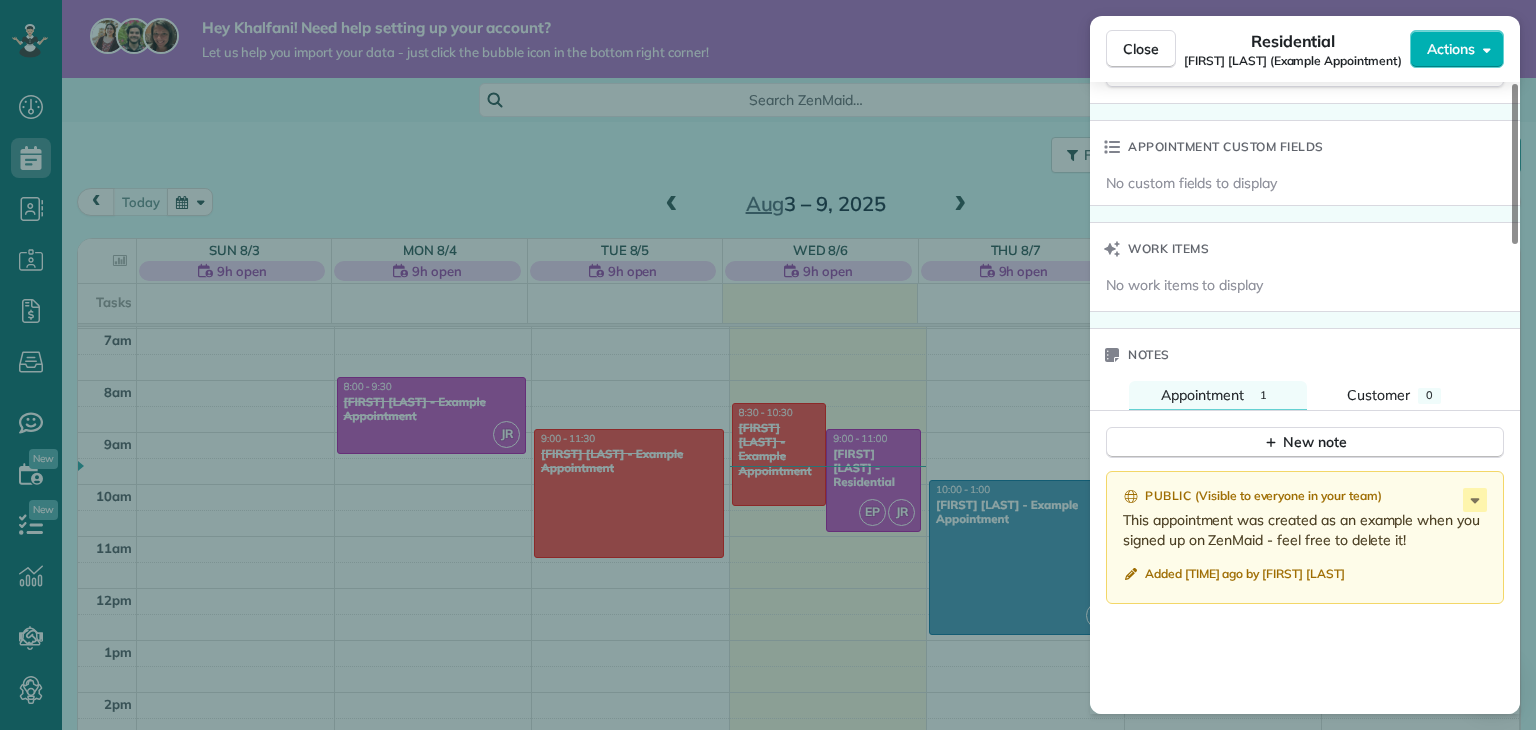 scroll, scrollTop: 742, scrollLeft: 0, axis: vertical 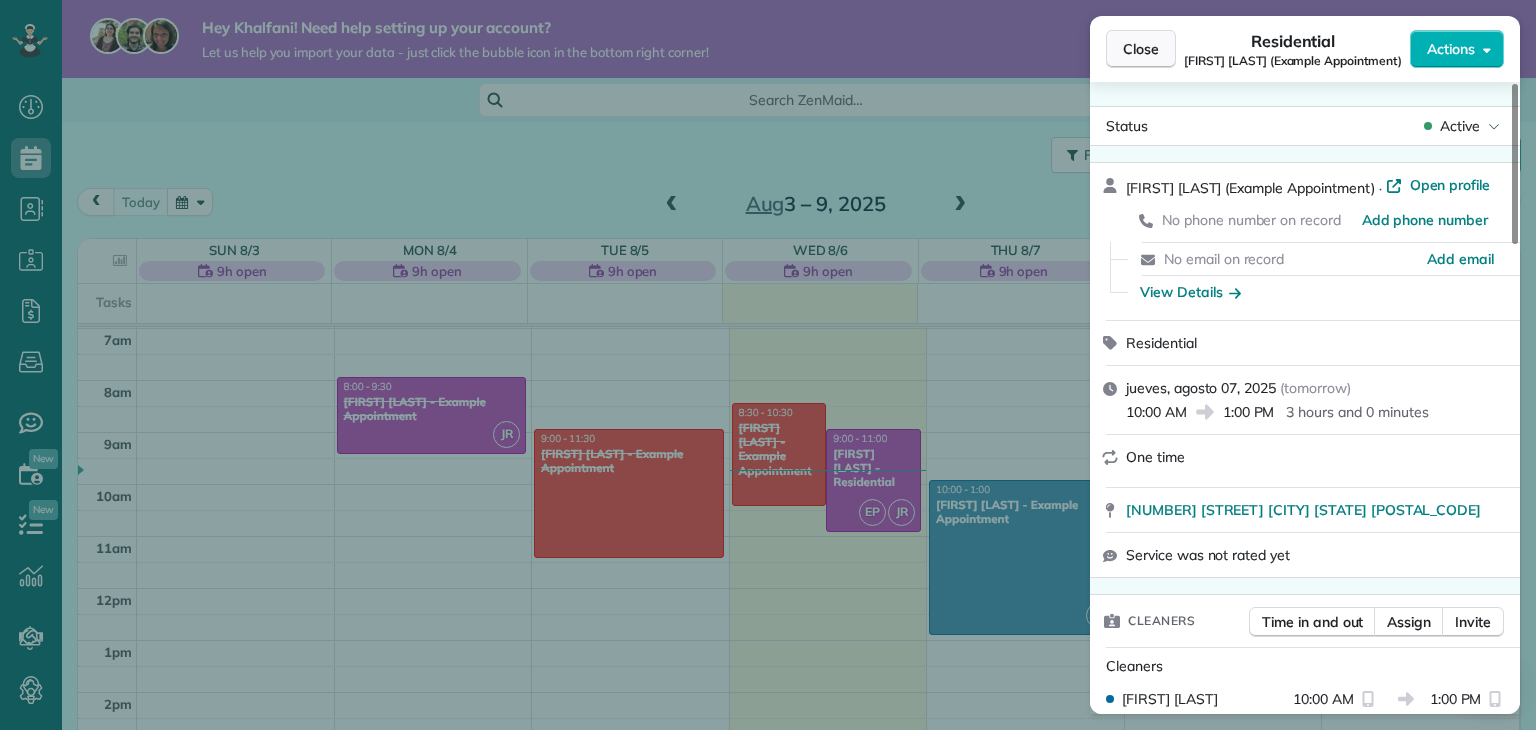 click on "Close" at bounding box center (1141, 49) 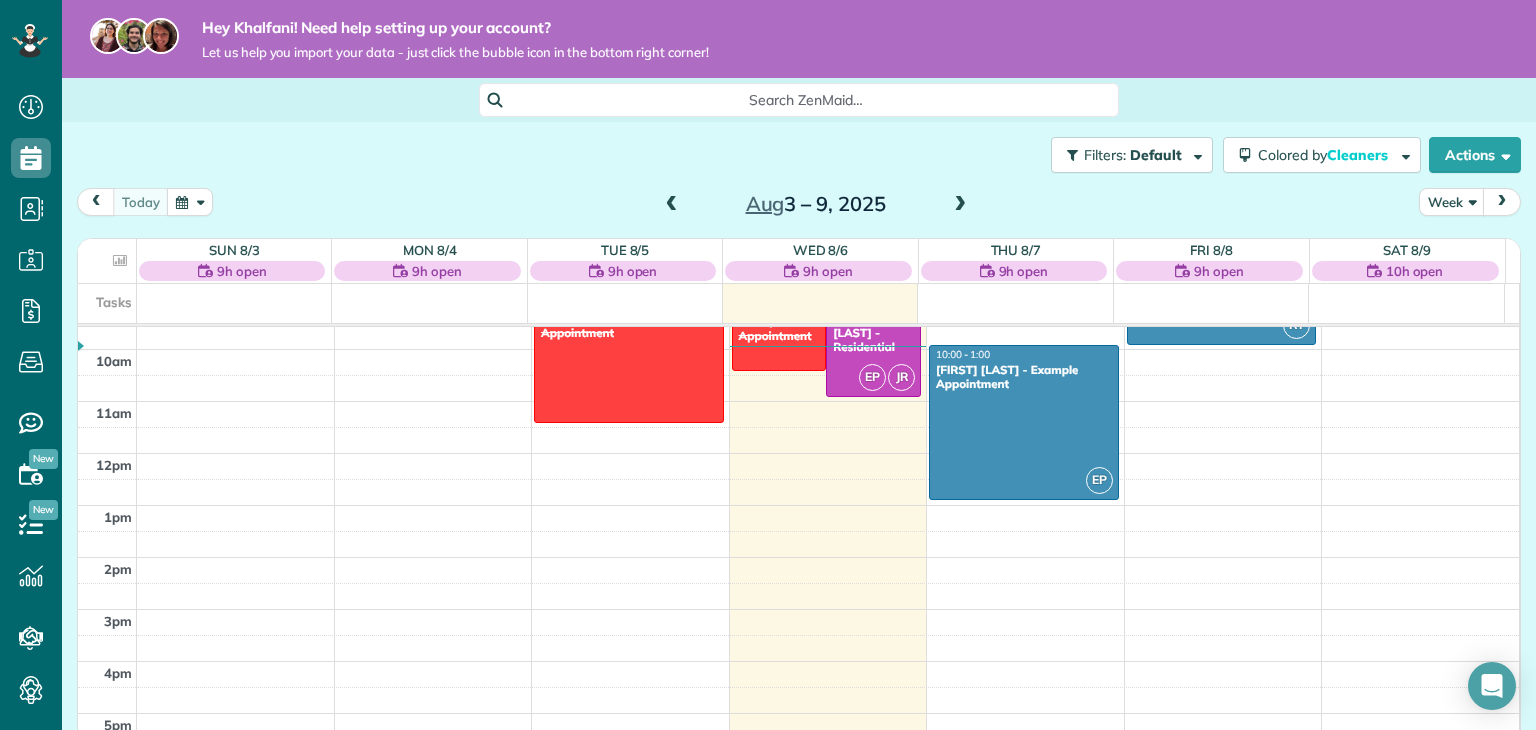 scroll, scrollTop: 229, scrollLeft: 0, axis: vertical 